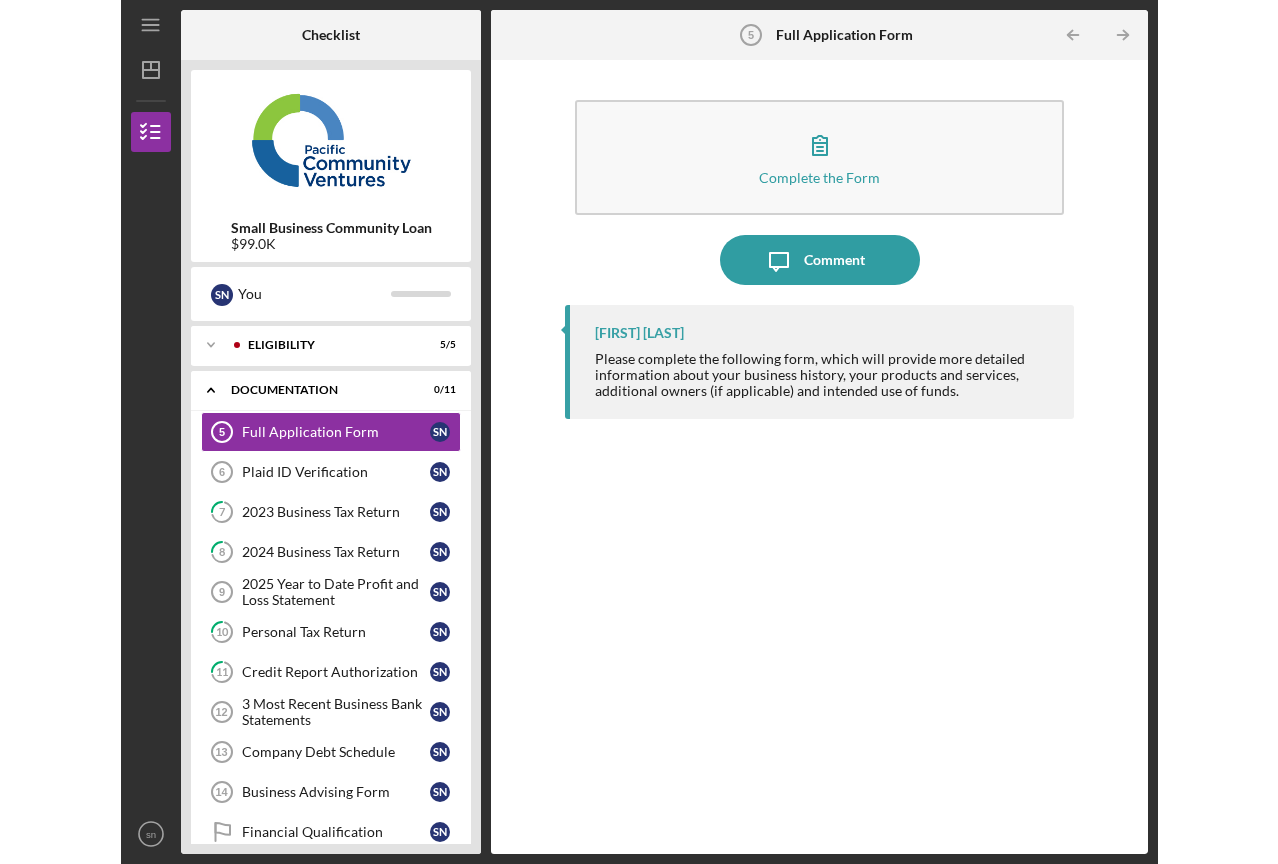 scroll, scrollTop: 0, scrollLeft: 0, axis: both 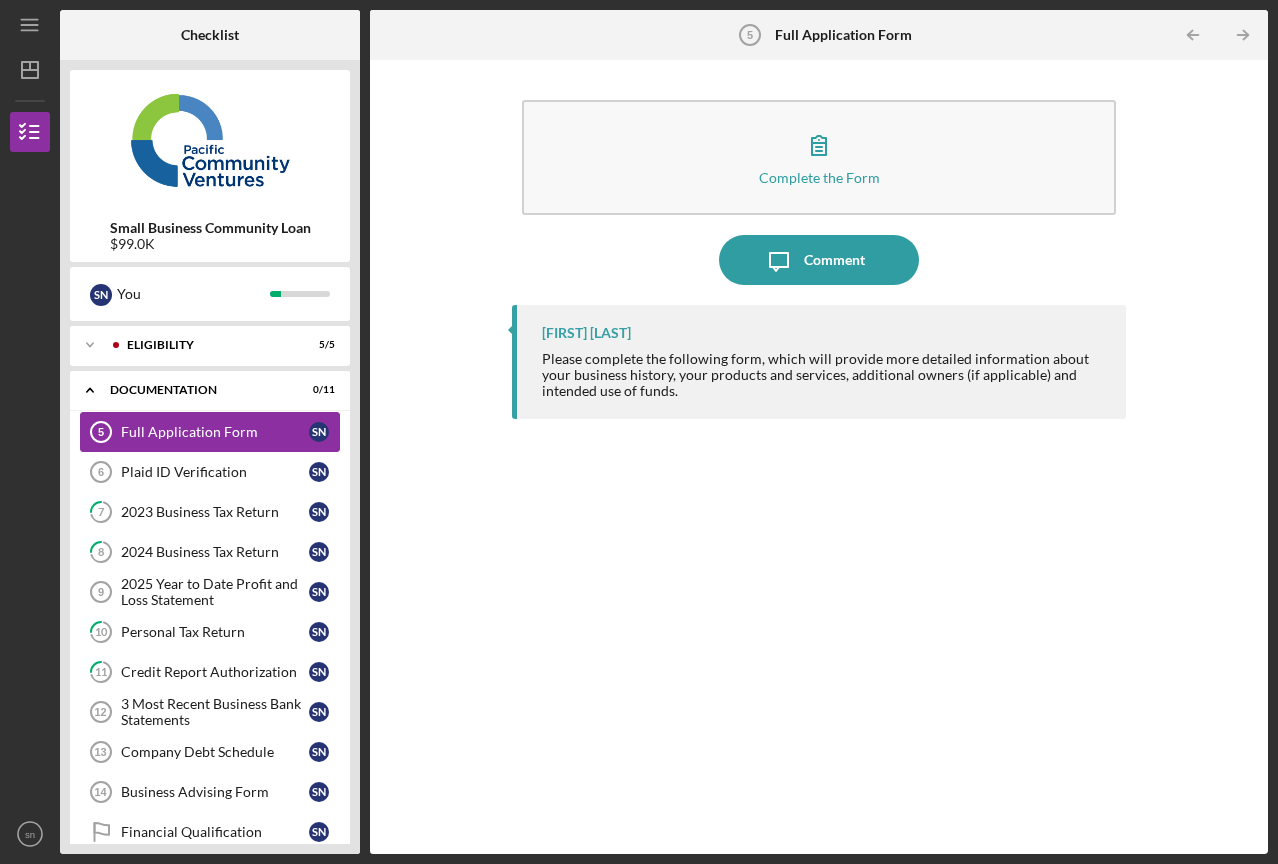 click on "Full Application Form 5 Full Application Form s n" at bounding box center (210, 432) 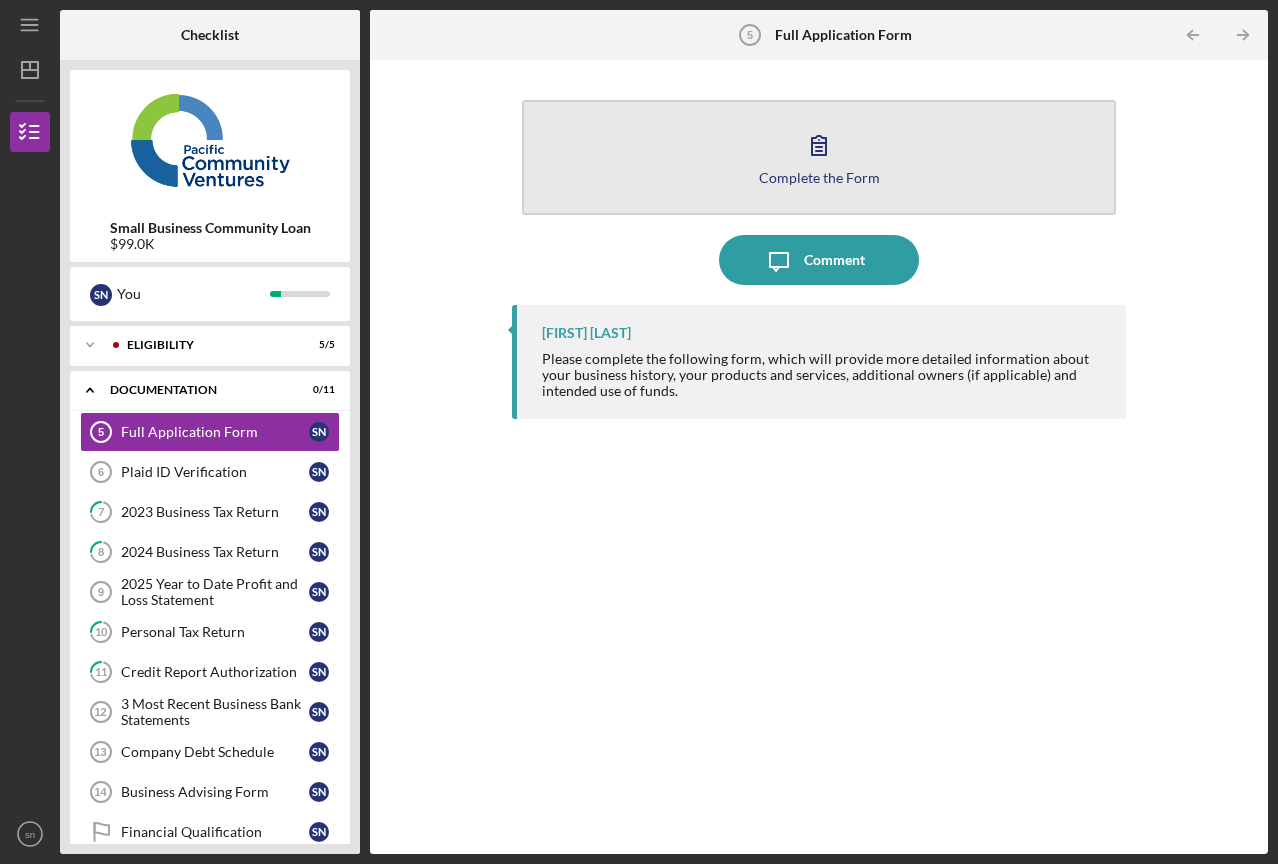 click on "Complete the Form" at bounding box center [819, 177] 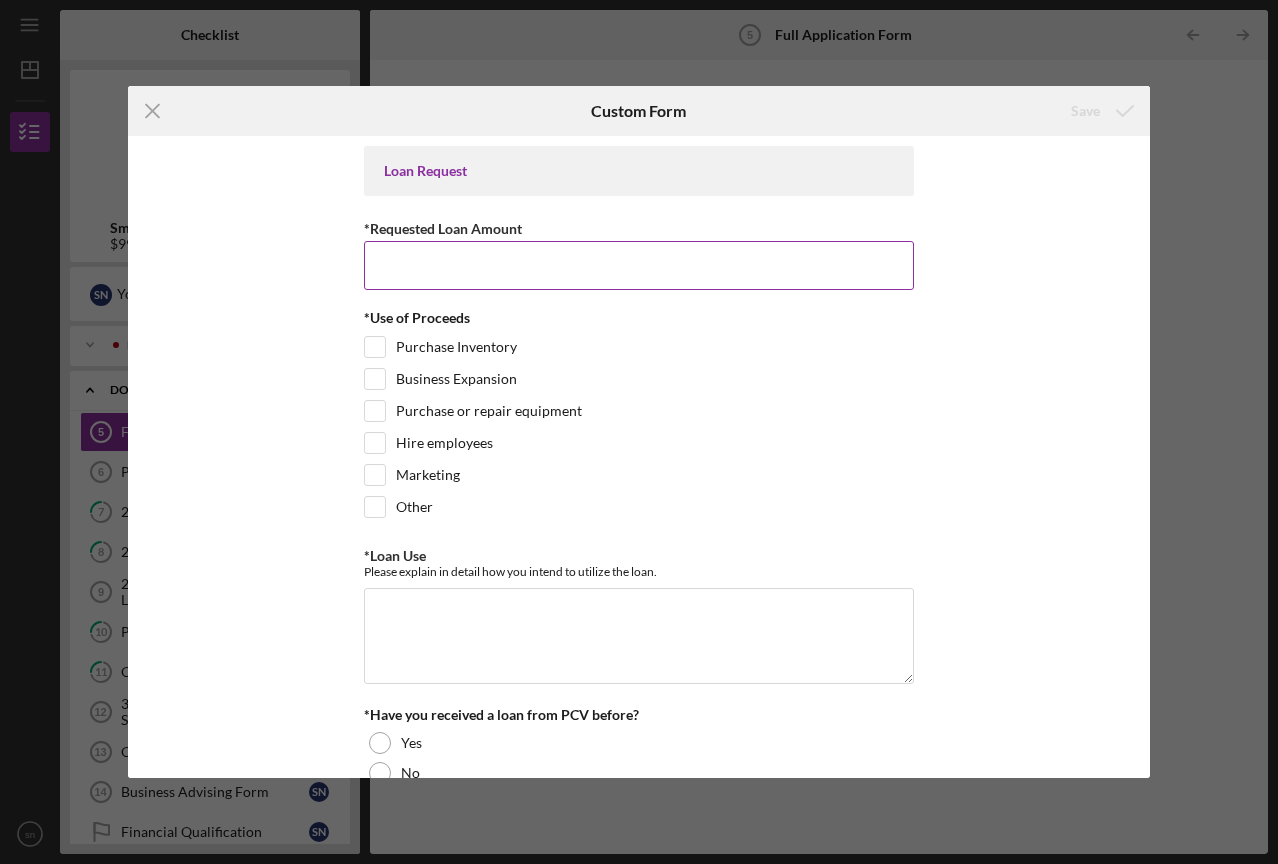 click on "*Requested Loan Amount" at bounding box center [639, 265] 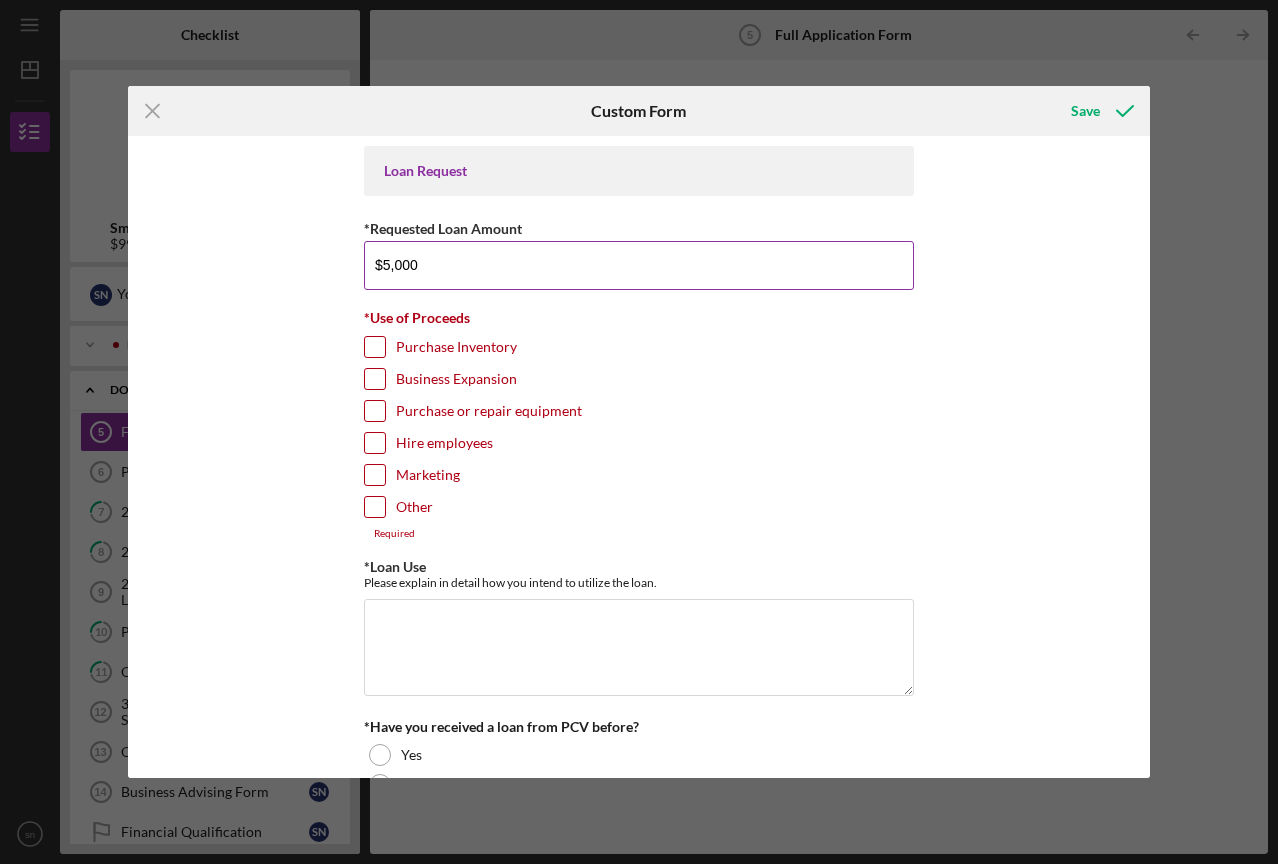 type on "$50,000" 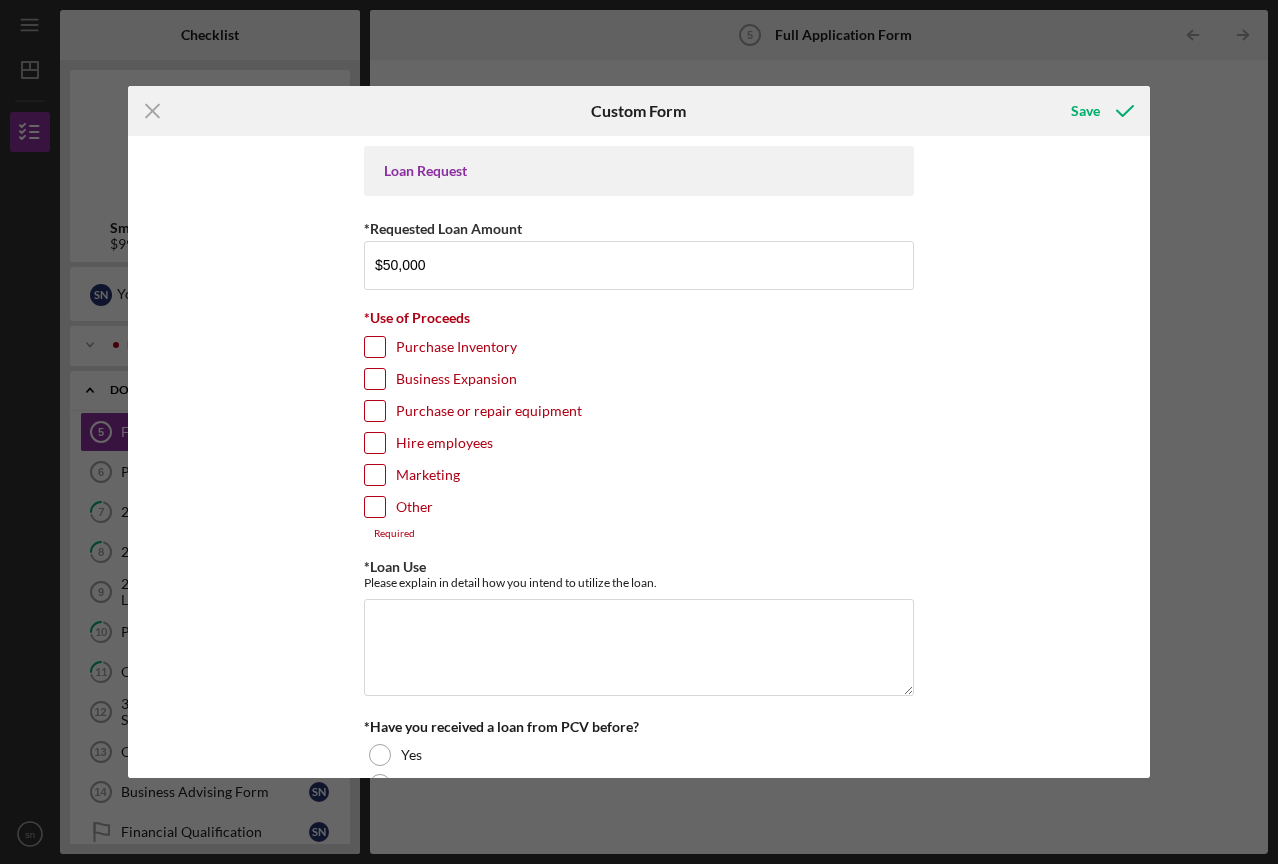 click on "Business Expansion" at bounding box center [639, 384] 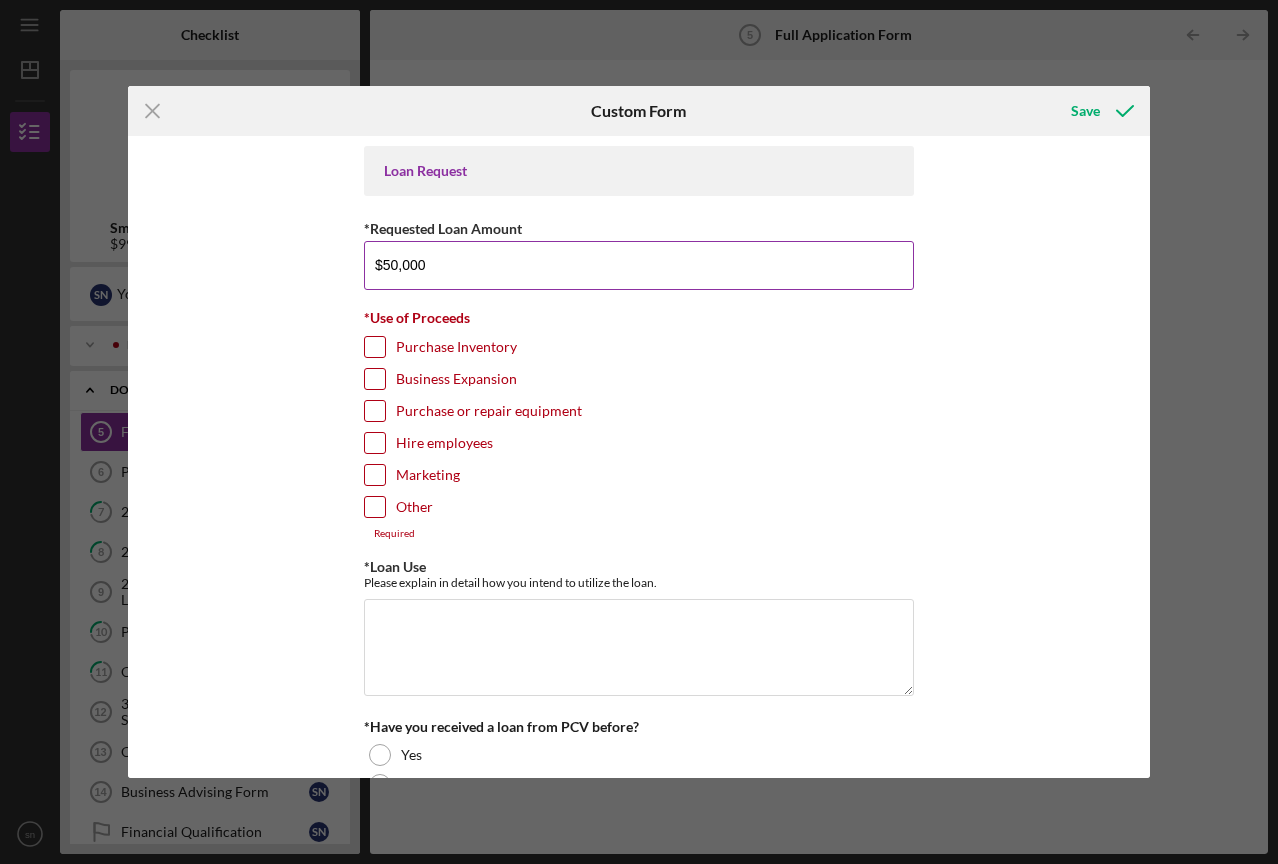 click on "$50,000" at bounding box center (639, 265) 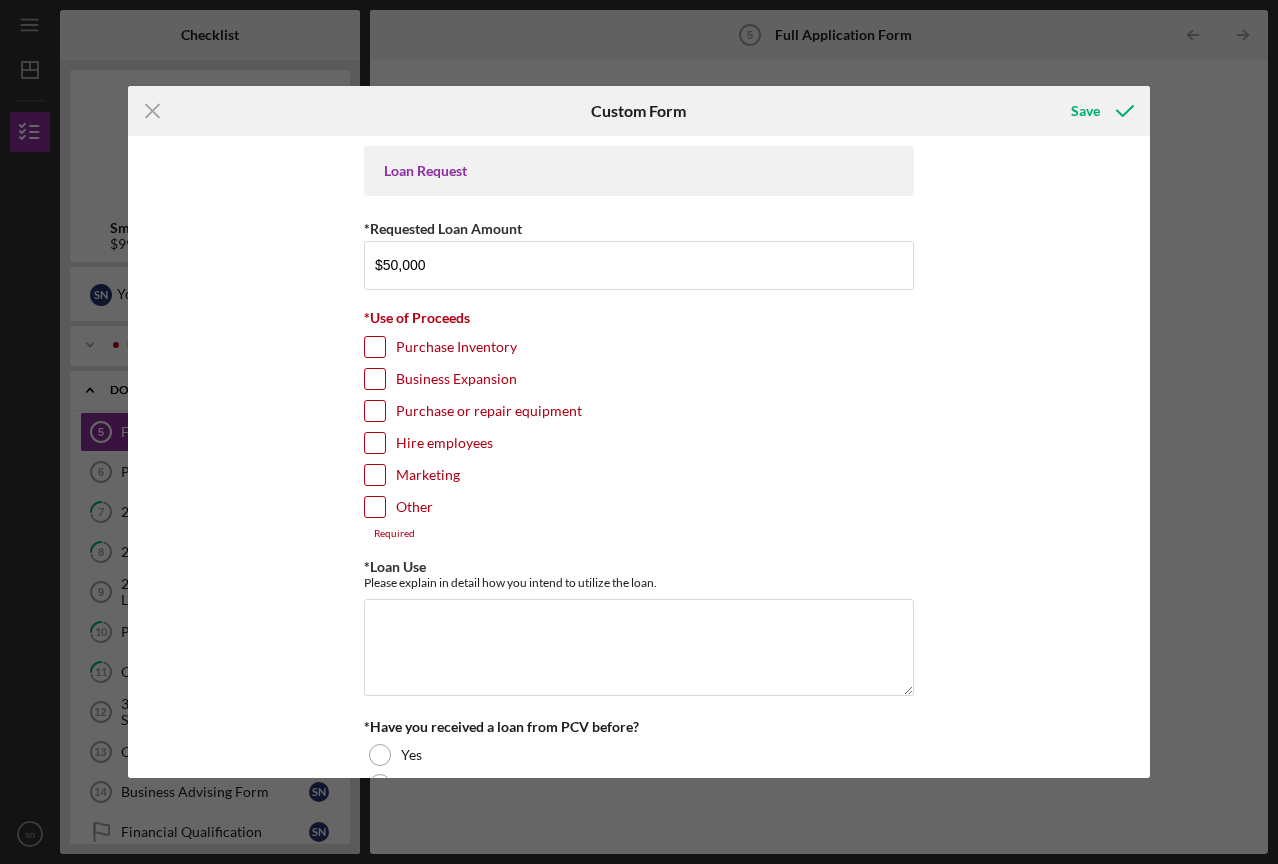 click on "Business Expansion" at bounding box center (375, 379) 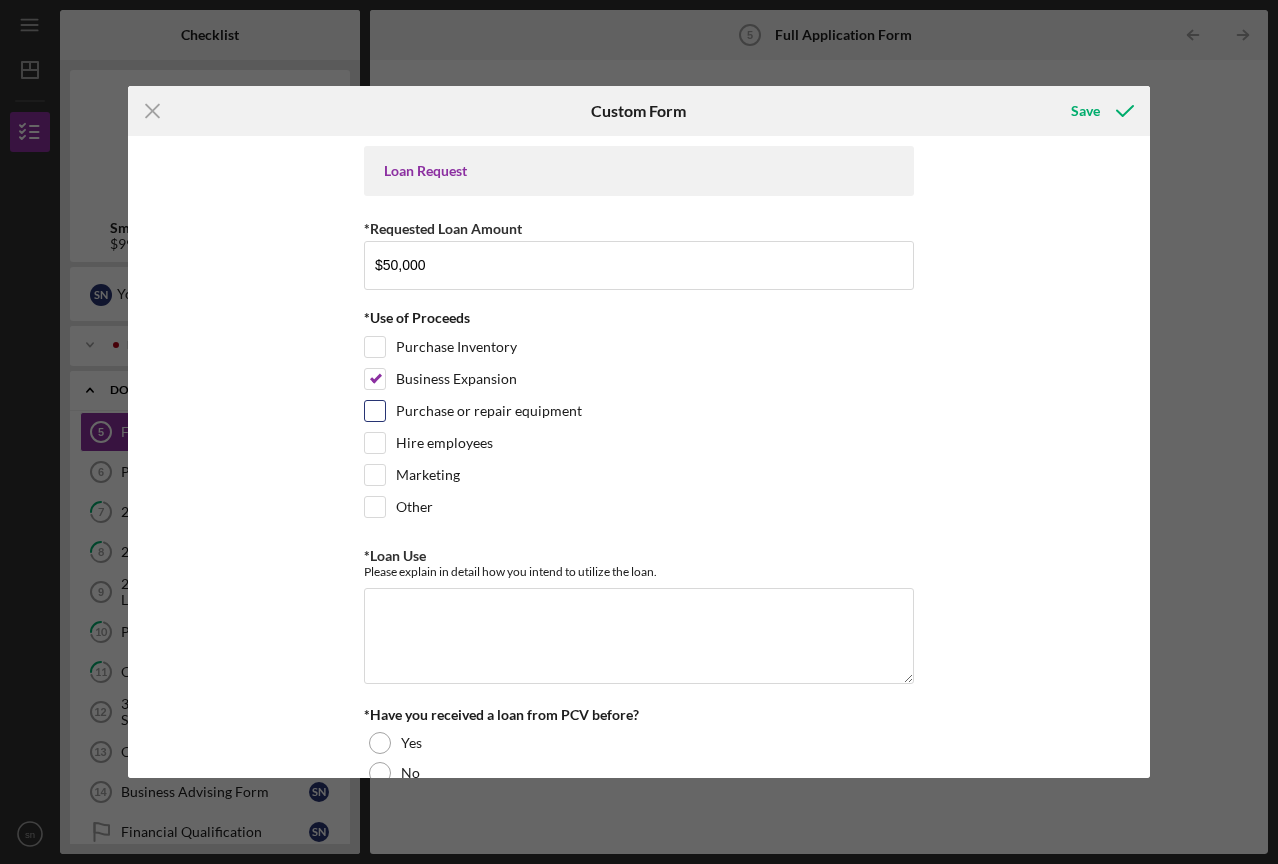 click on "Purchase or repair equipment" at bounding box center [375, 411] 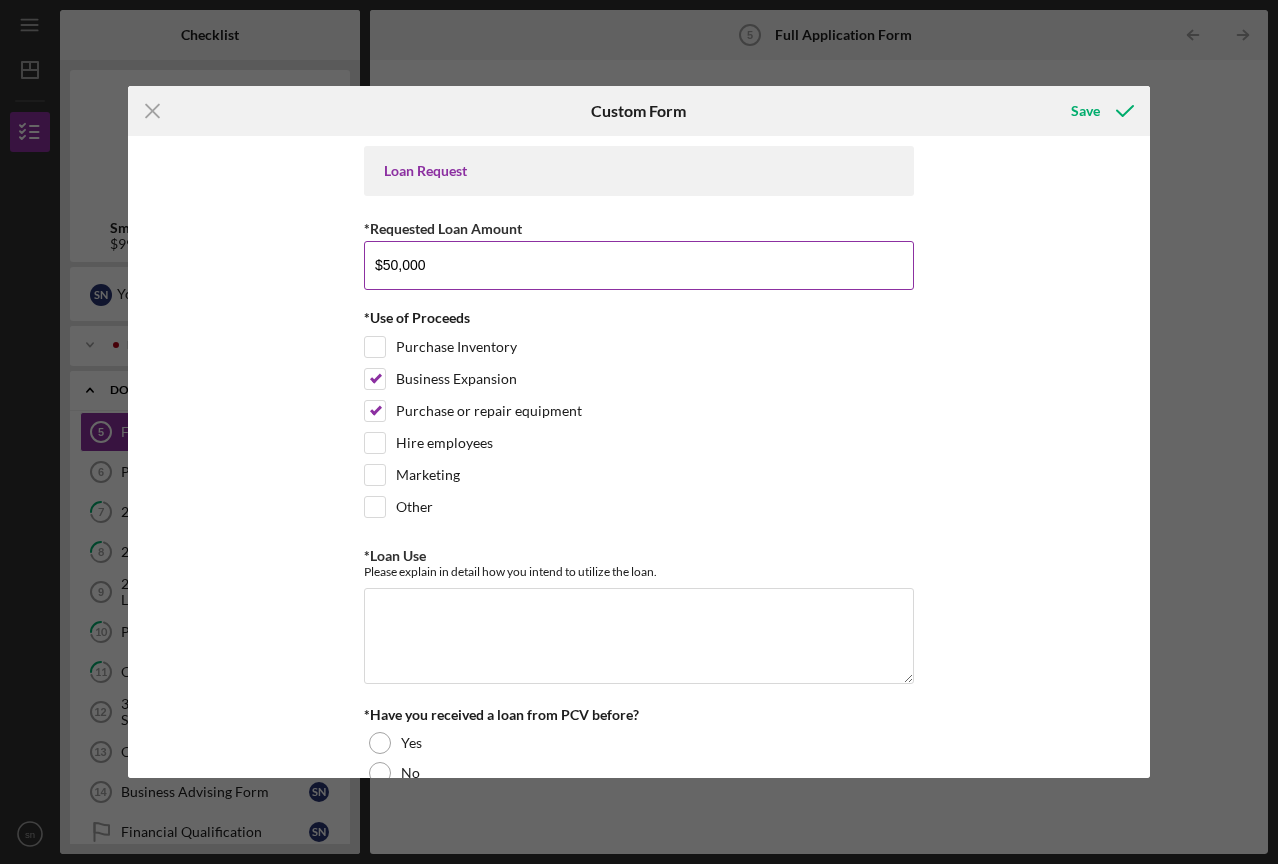 click on "$50,000" at bounding box center [639, 265] 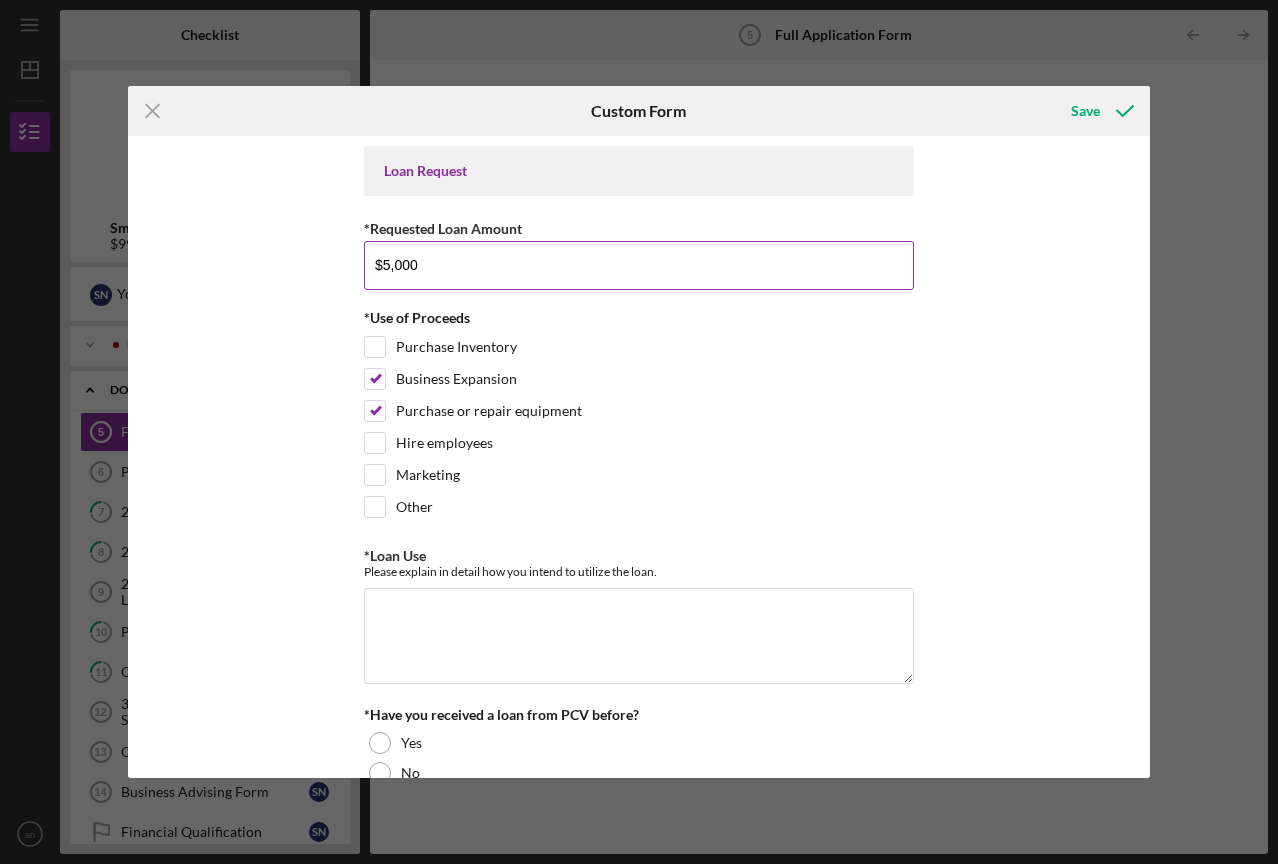 type on "$50,000" 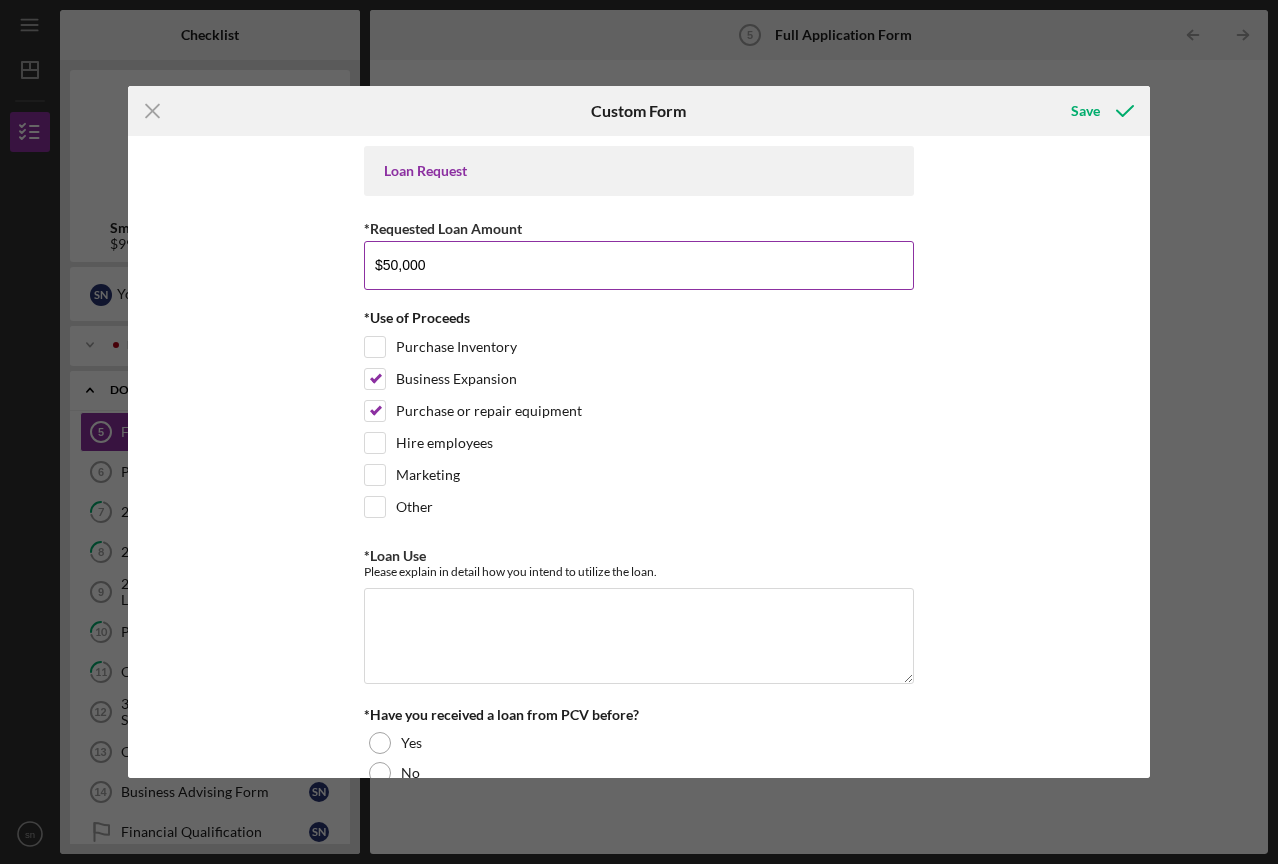 click on "$50,000" at bounding box center [639, 265] 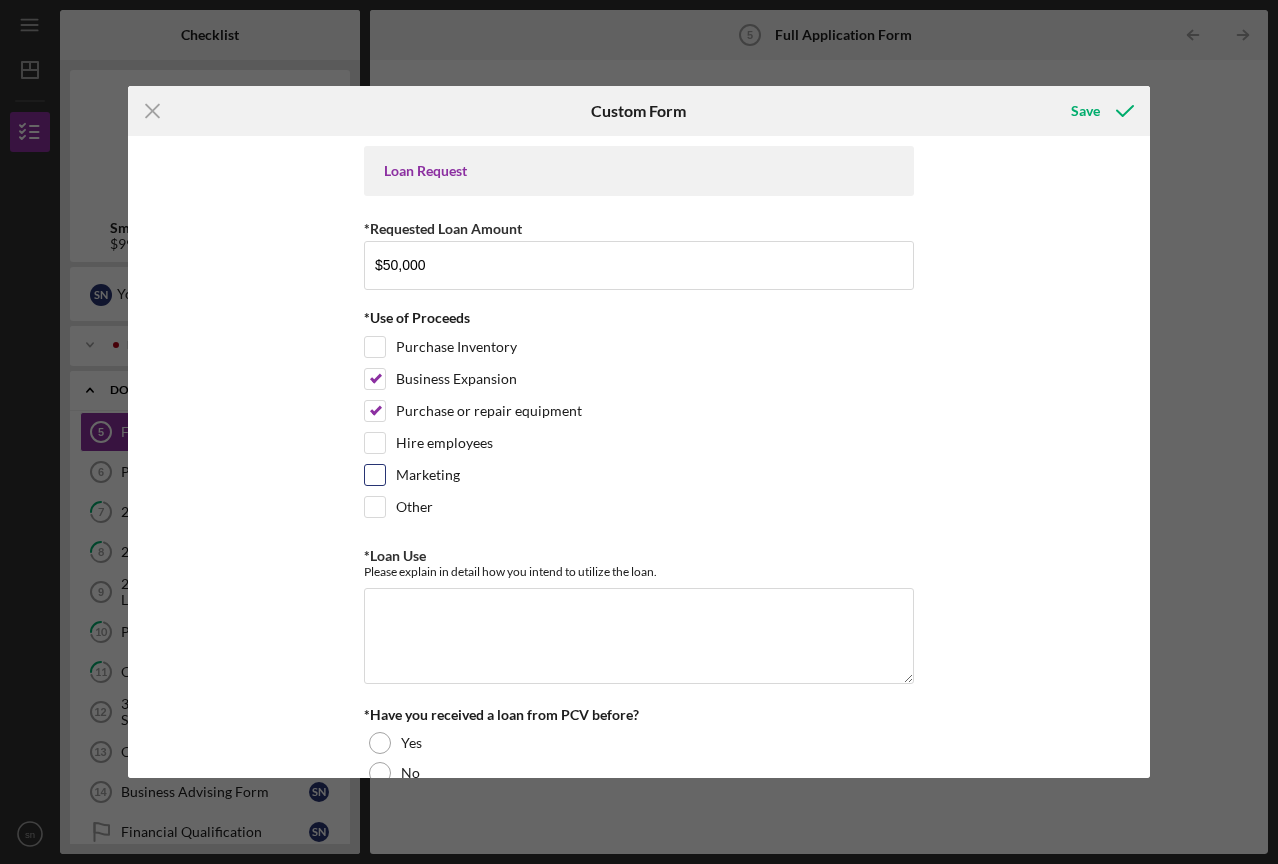 click on "Marketing" at bounding box center [639, 480] 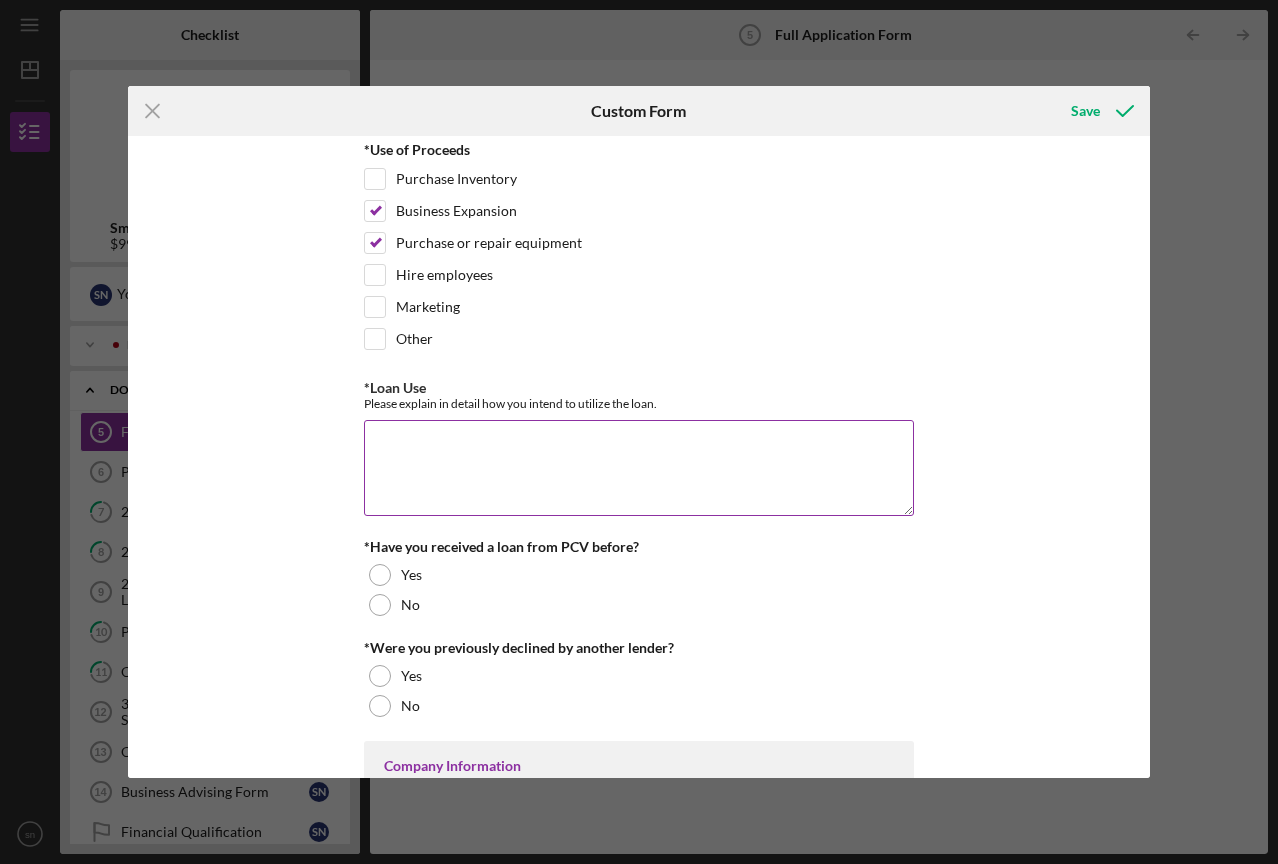 click on "*Loan Use" at bounding box center (639, 468) 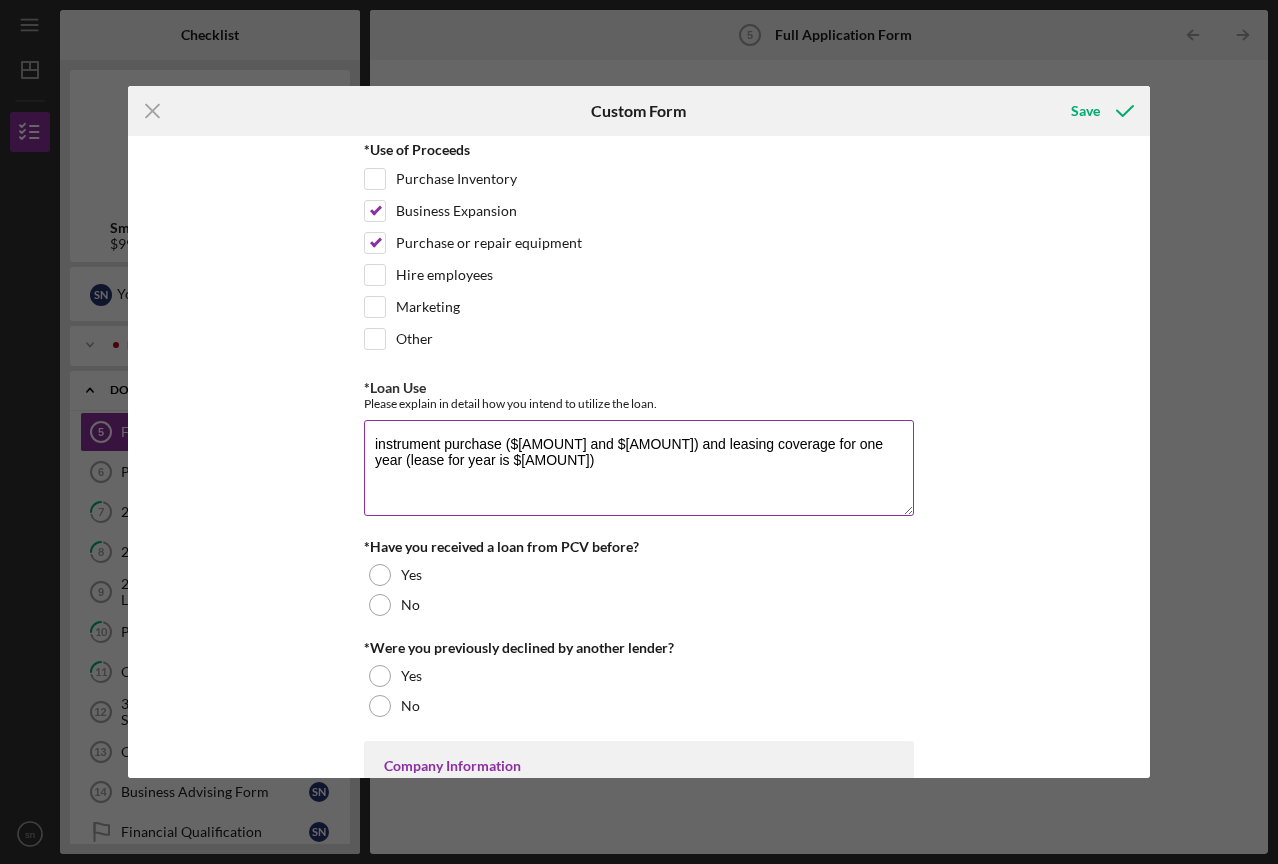 click on "instrument purchase ($[AMOUNT] and $[AMOUNT]) and leasing coverage for one year (lease for year is $[AMOUNT])" at bounding box center [639, 468] 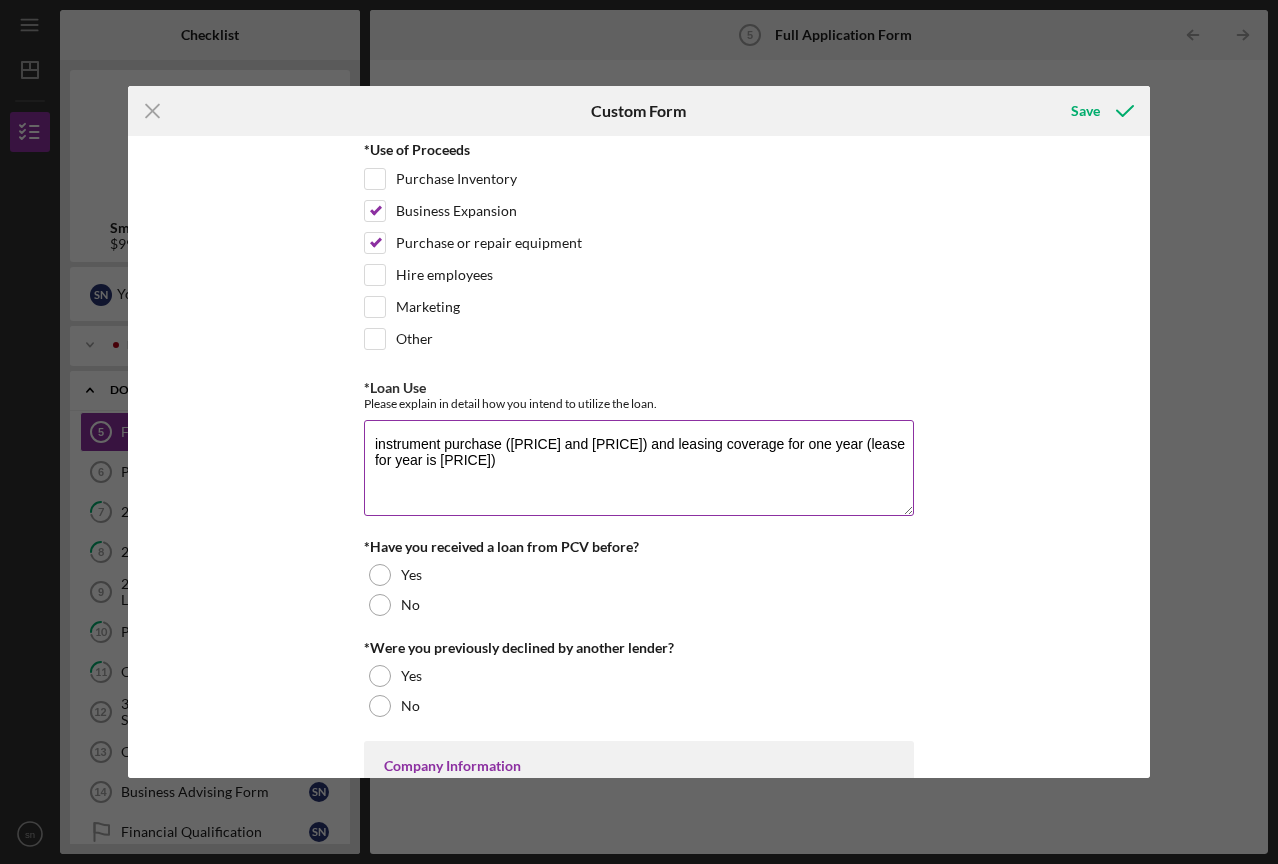 click on "instrument purchase ([PRICE] and [PRICE]) and leasing coverage for one year (lease for year is [PRICE])" at bounding box center (639, 468) 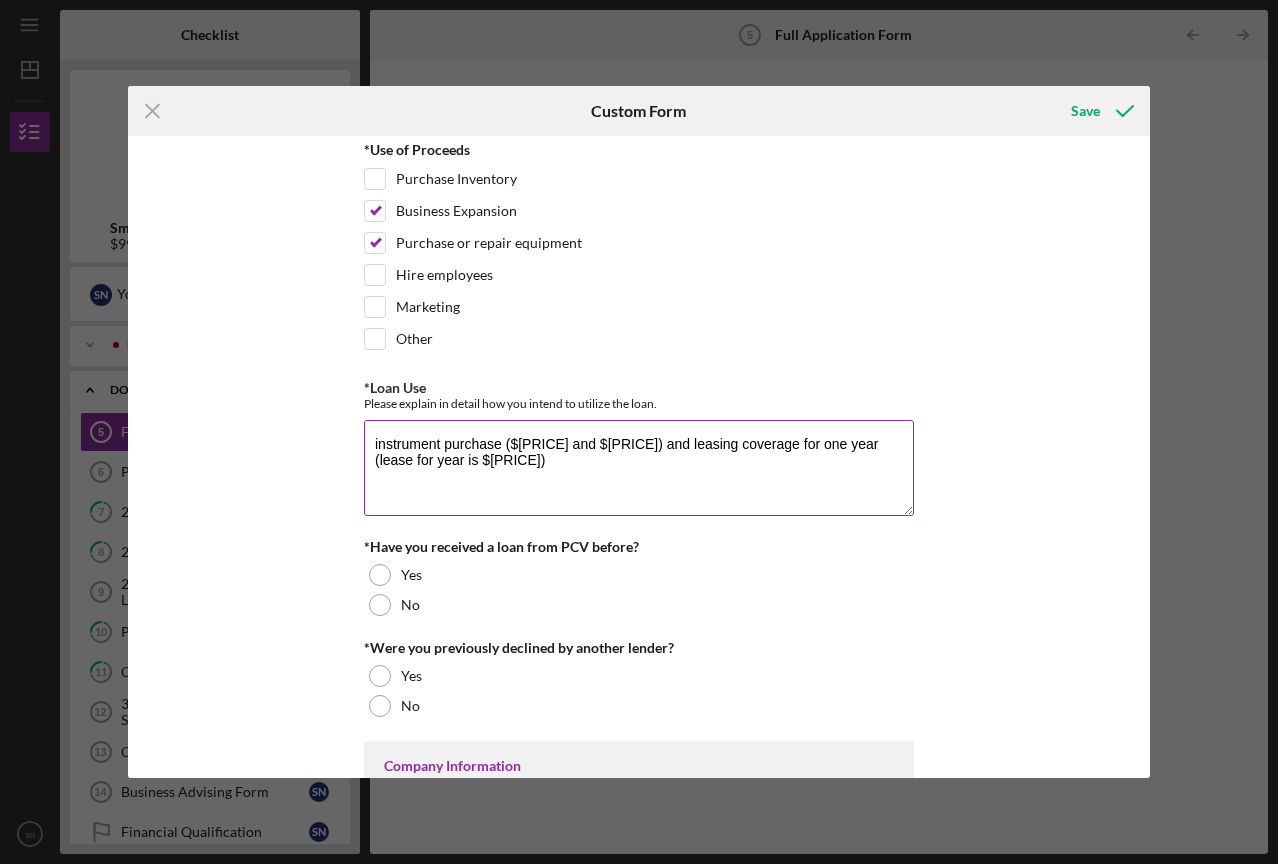 click on "instrument purchase ($[PRICE] and $[PRICE]) and leasing coverage for one year (lease for year is $[PRICE])" at bounding box center [639, 468] 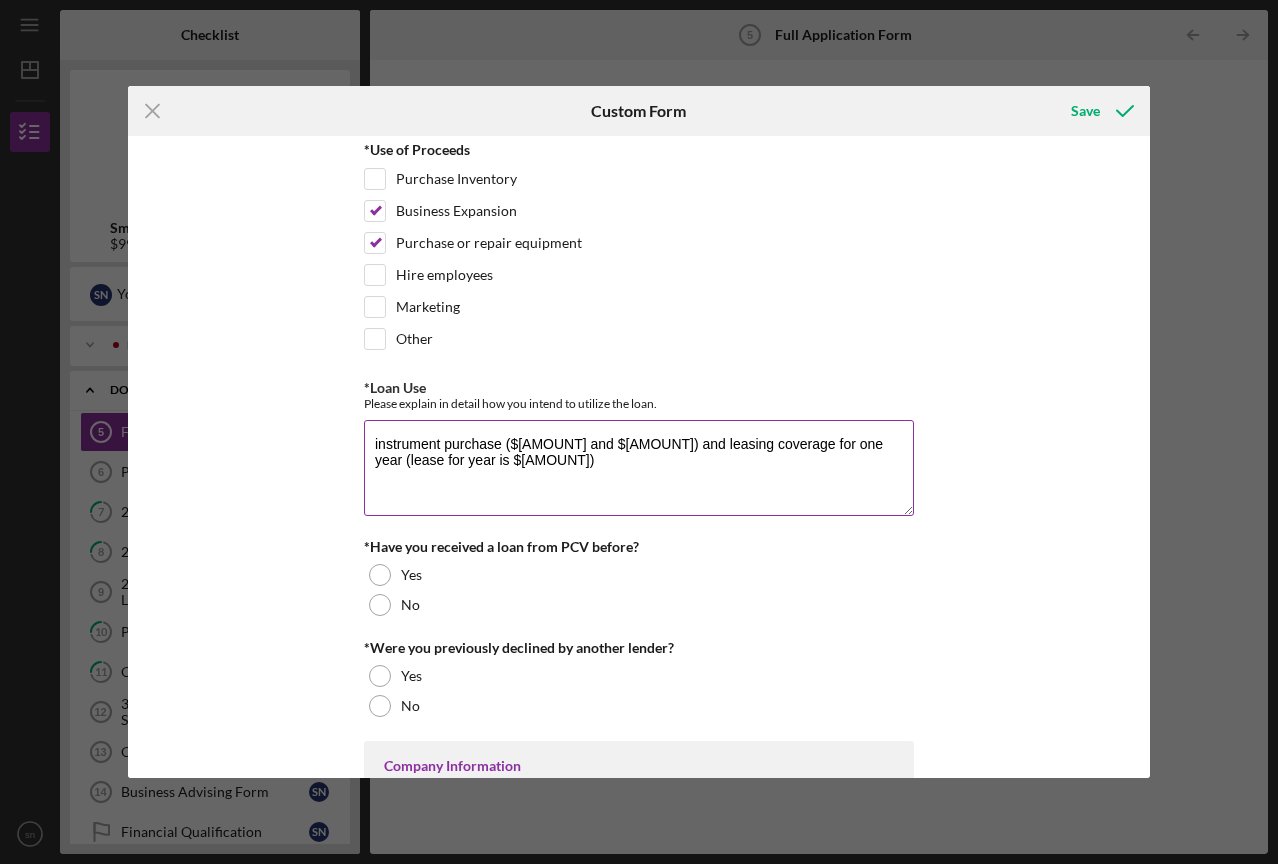 click on "instrument purchase ($[AMOUNT] and $[AMOUNT]) and leasing coverage for one year (lease for year is $[AMOUNT])" at bounding box center (639, 468) 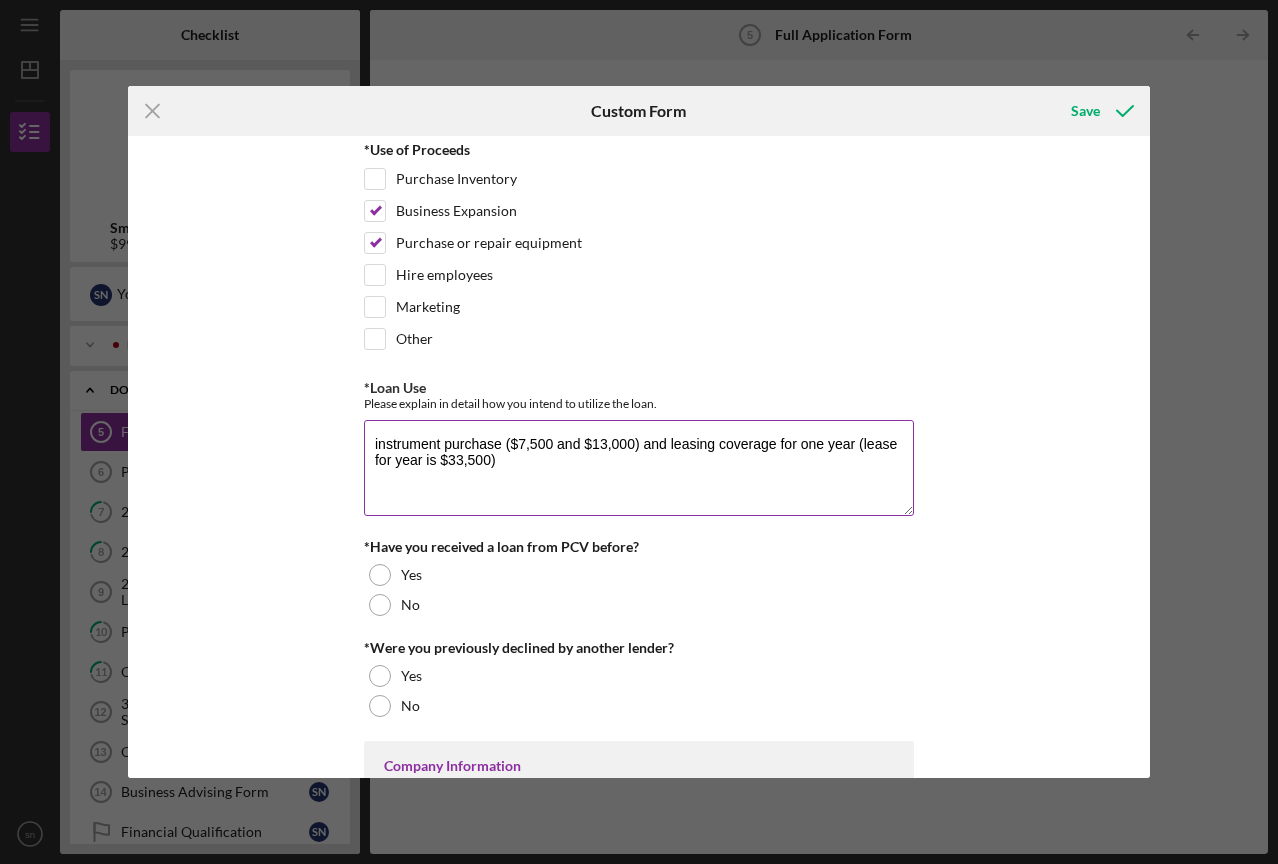 click on "instrument purchase ($7,500 and $13,000) and leasing coverage for one year (lease for year is $33,500)" at bounding box center (639, 468) 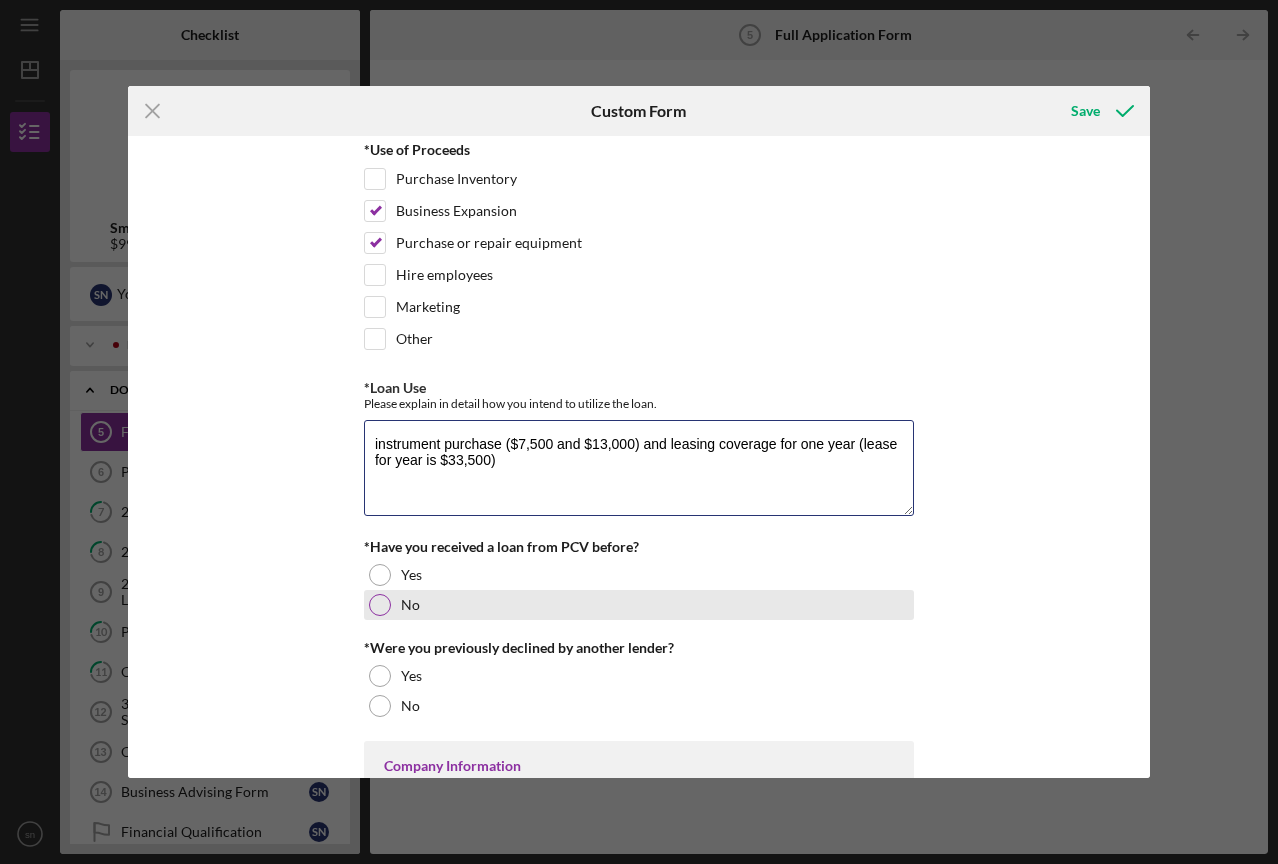 type on "instrument purchase ($7,500 and $13,000) and leasing coverage for one year (lease for year is $33,500)" 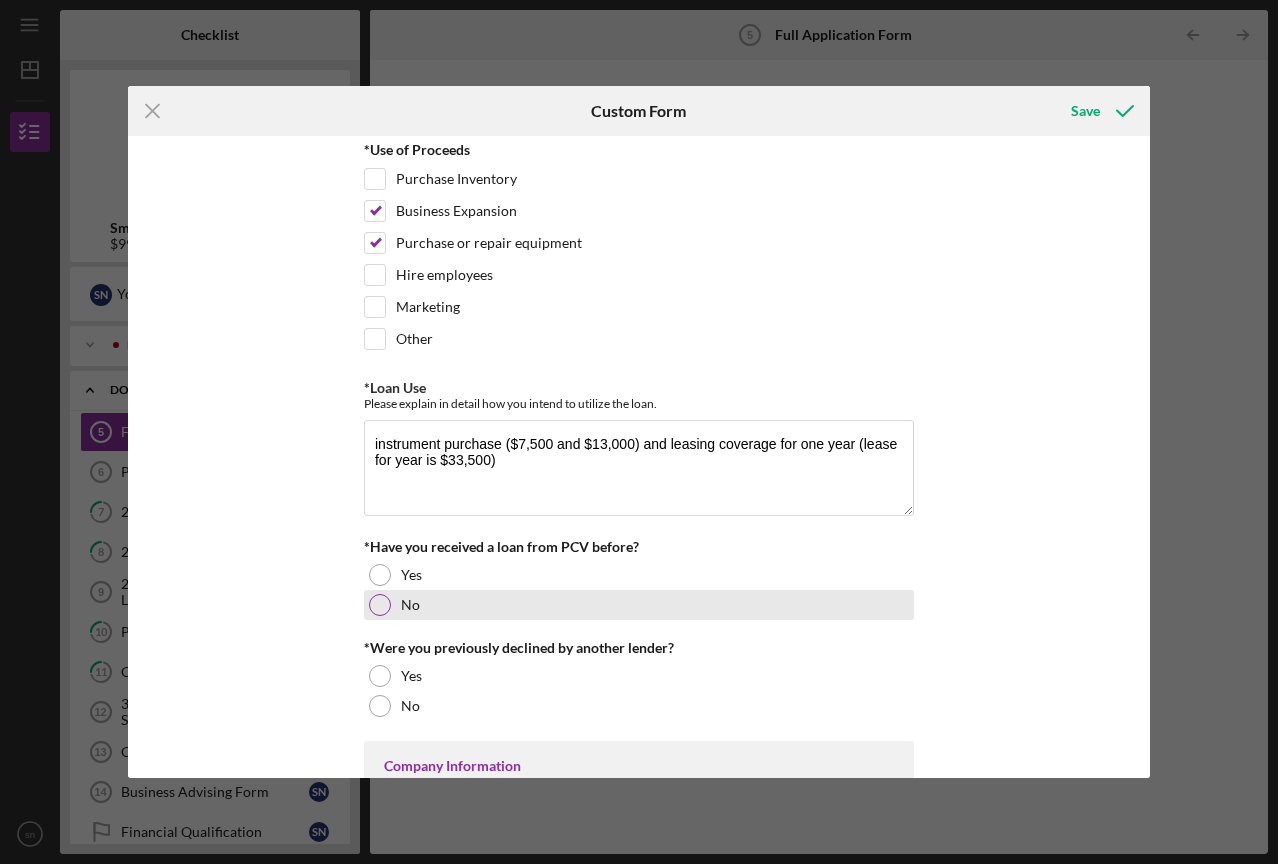click on "No" at bounding box center (639, 605) 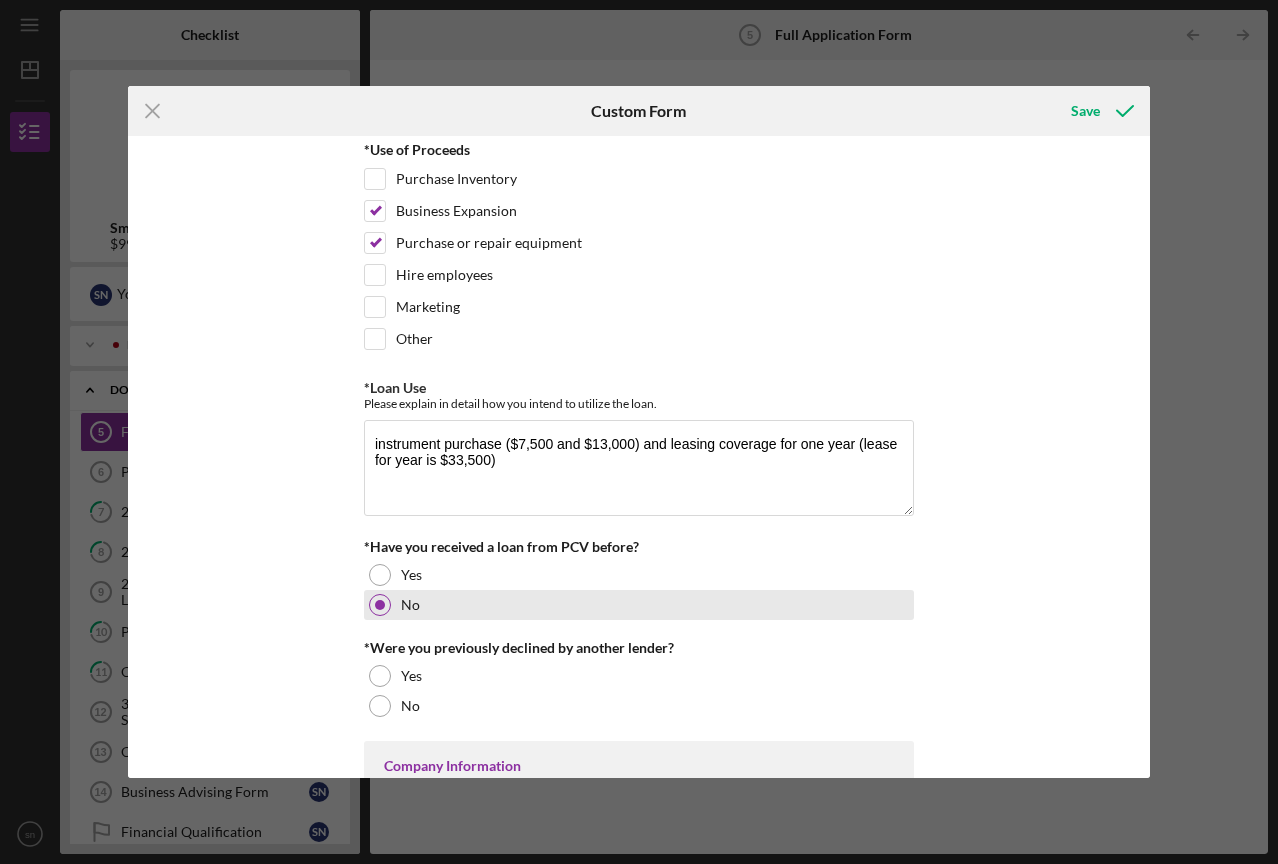 scroll, scrollTop: 287, scrollLeft: 0, axis: vertical 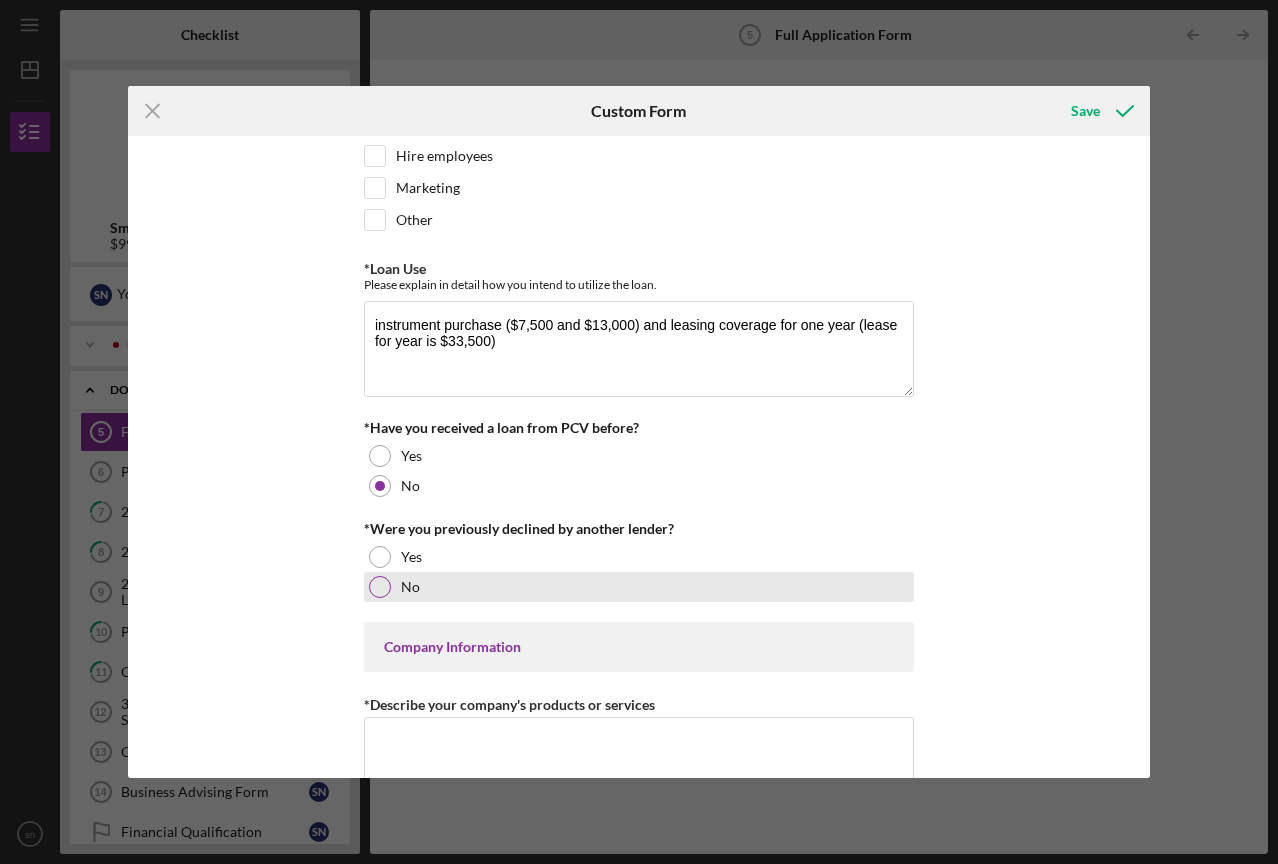 click on "No" at bounding box center [639, 587] 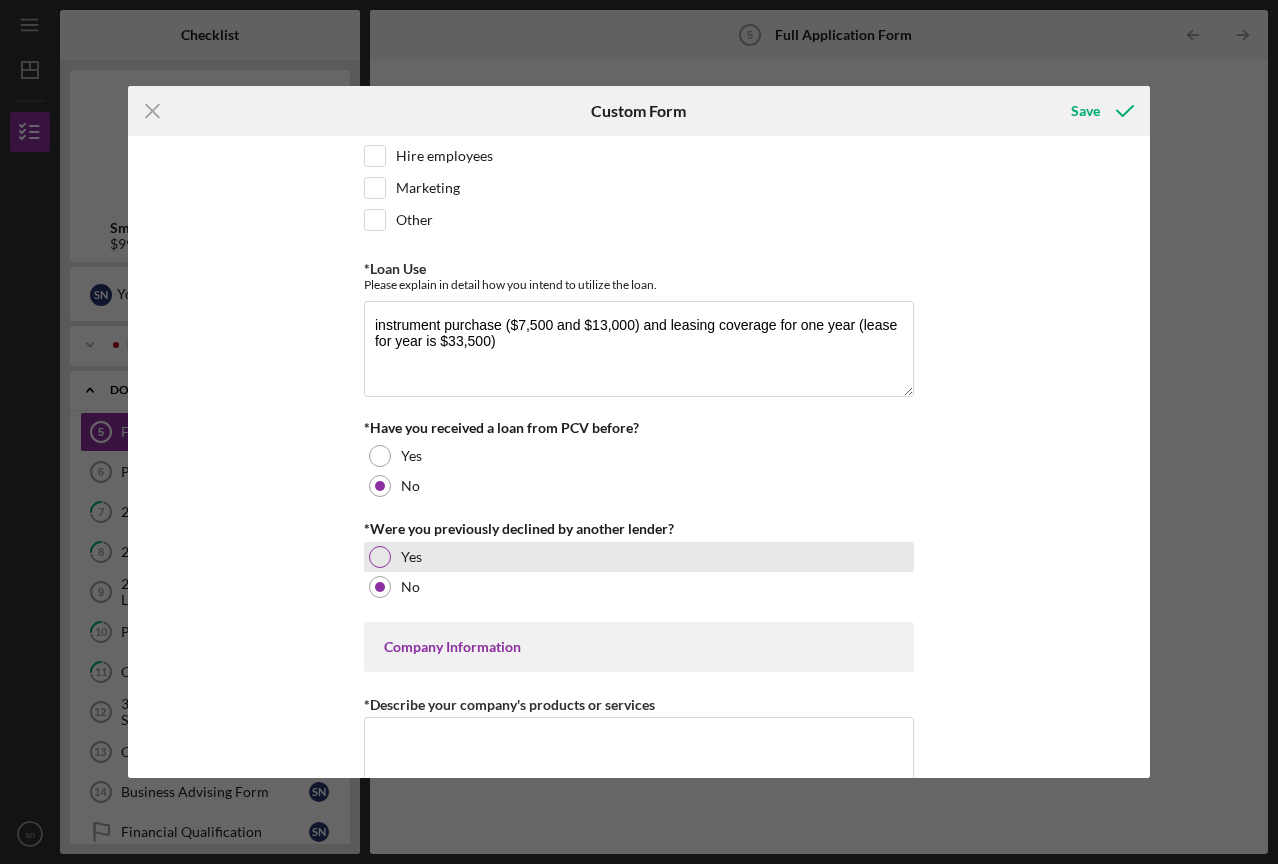 click on "Yes" at bounding box center [639, 557] 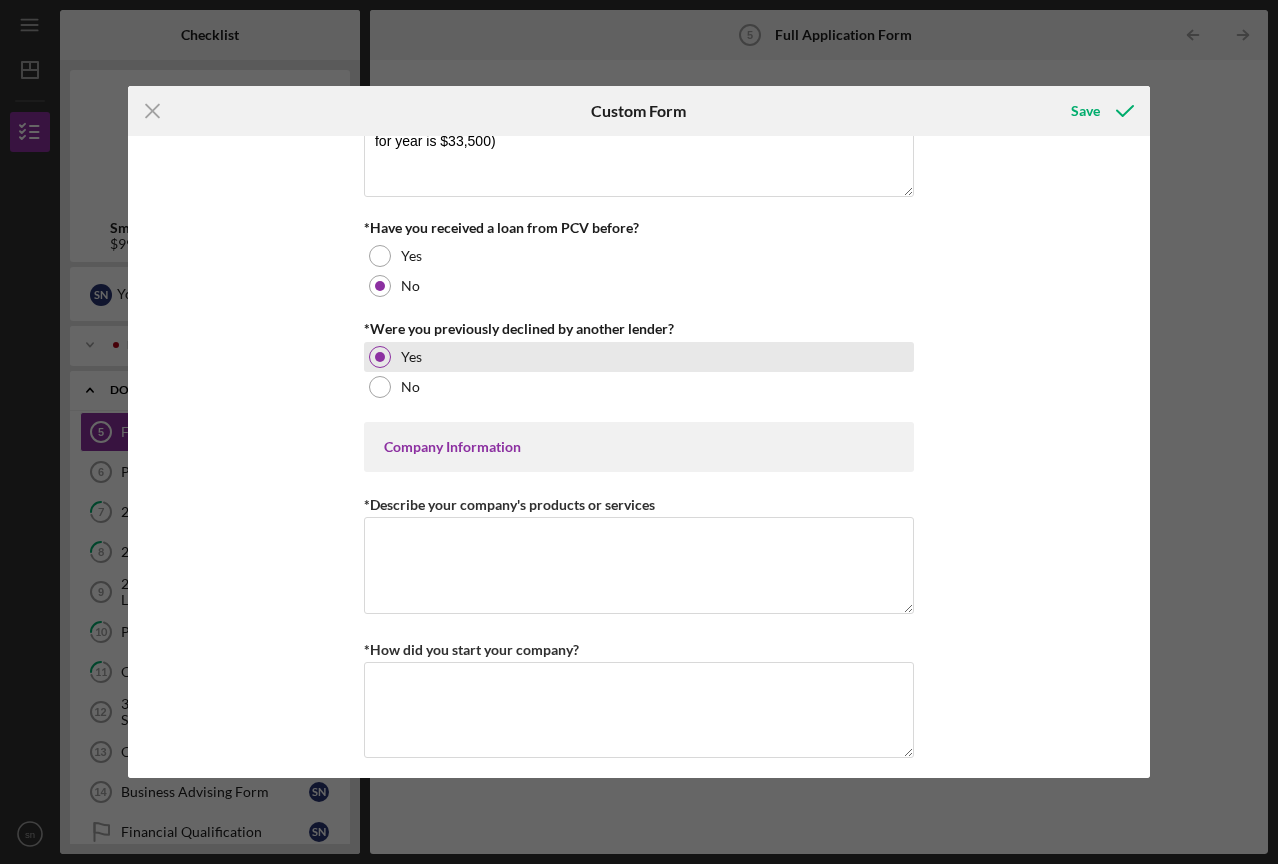 scroll, scrollTop: 523, scrollLeft: 0, axis: vertical 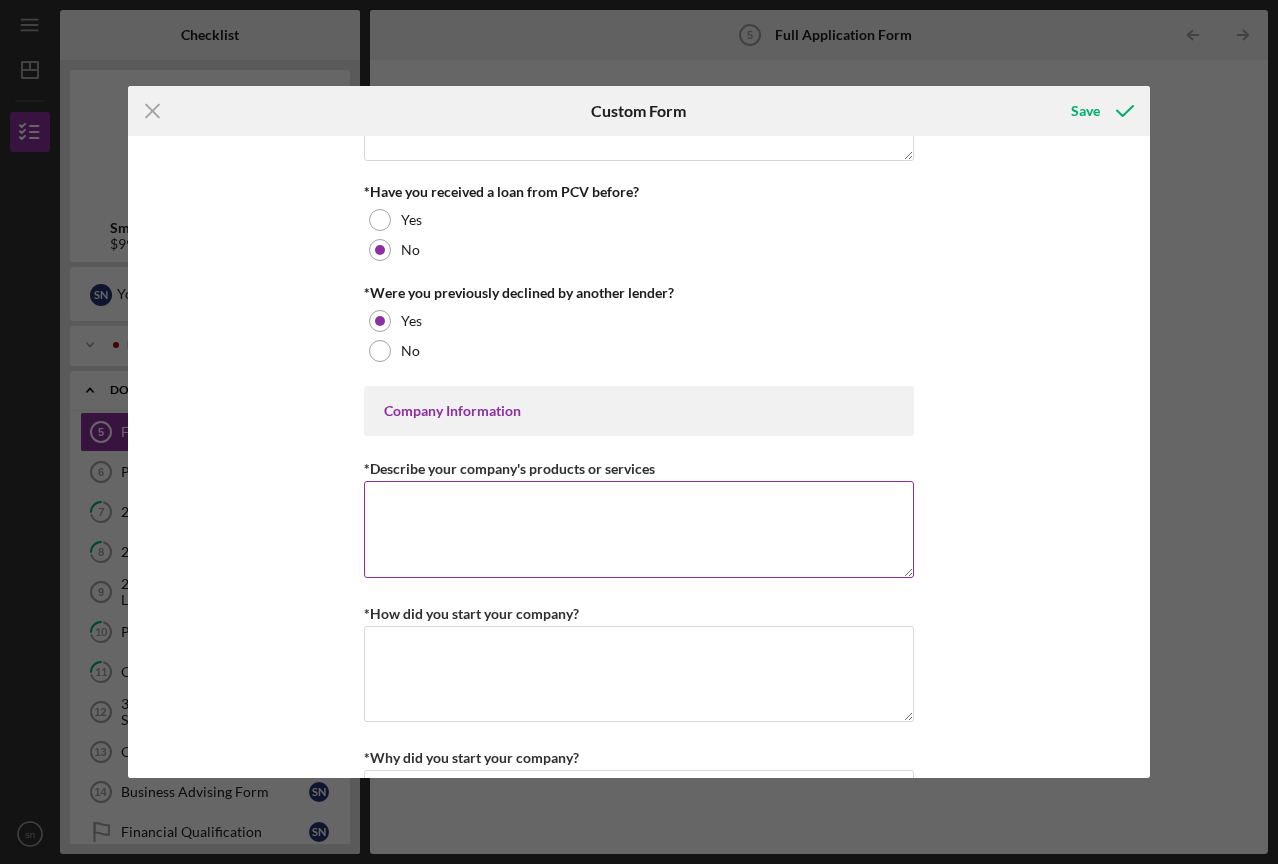 click on "*Describe your company's products or services" at bounding box center [639, 529] 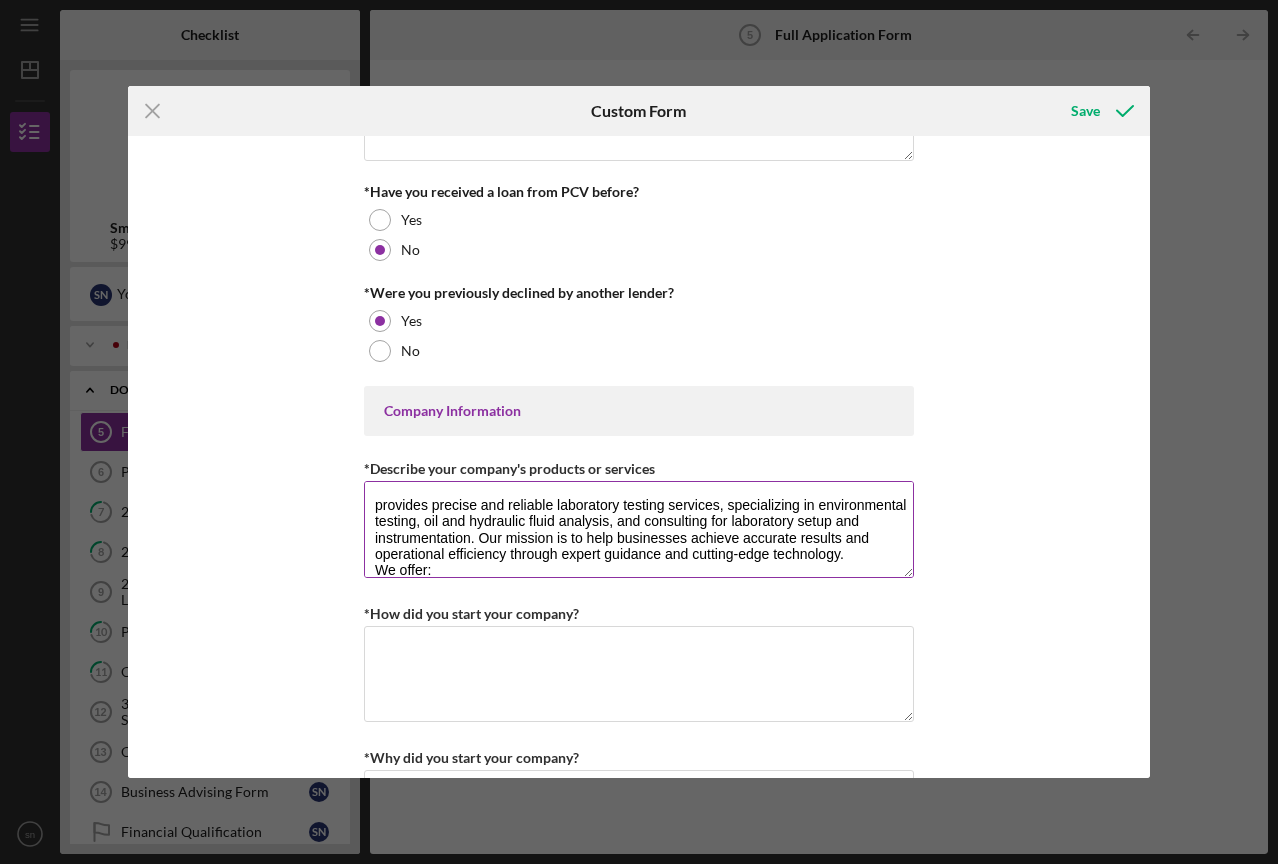 scroll, scrollTop: 0, scrollLeft: 0, axis: both 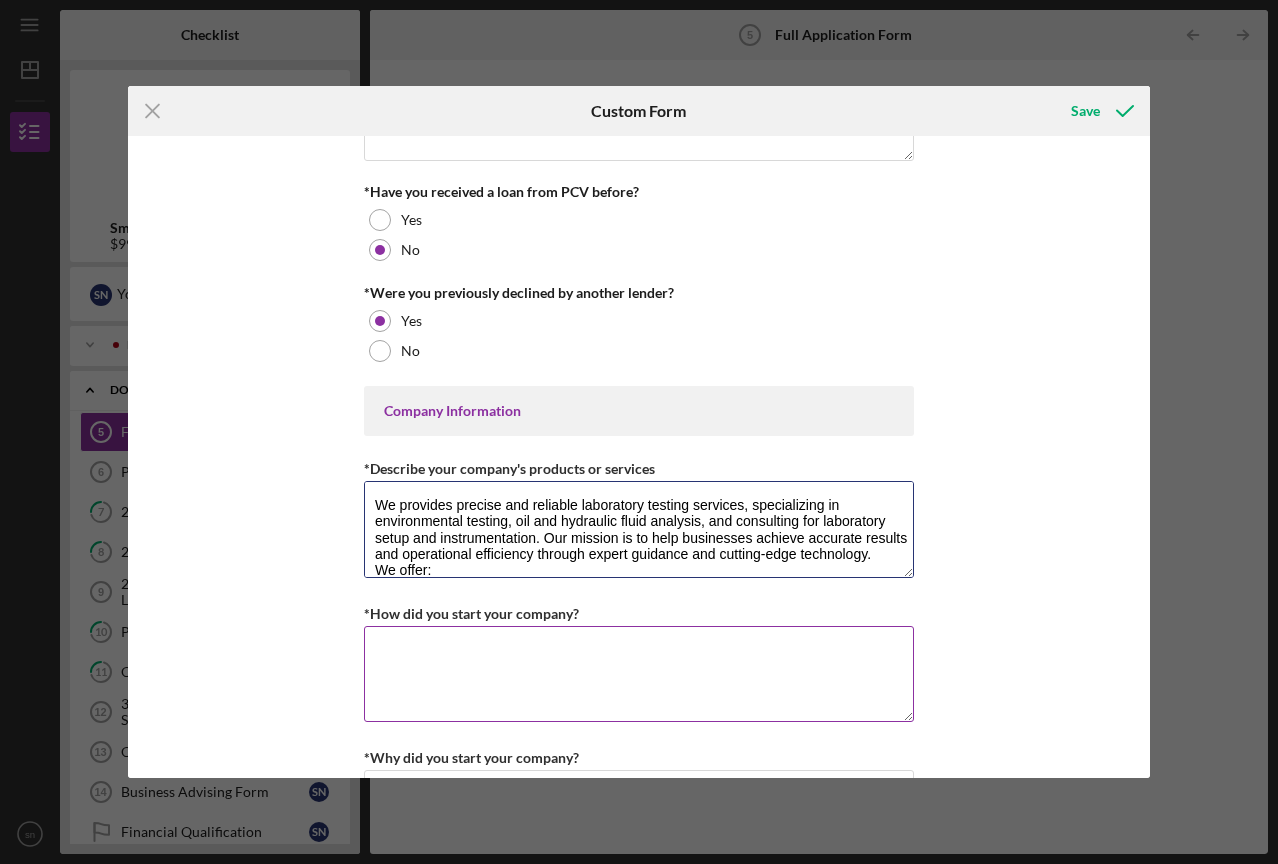 type on "We provides precise and reliable laboratory testing services, specializing in environmental testing, oil and hydraulic fluid analysis, and consulting for laboratory setup and instrumentation. Our mission is to help businesses achieve accurate results and operational efficiency through expert guidance and cutting-edge technology.
We offer:
•	Environmental Testing for air, water, soil, and waste.
•	Oil & Hydraulic Fluid Testing for industrial clients.
•	Consulting Services for laboratory setup, instrumentation, training, SOPs, and method development." 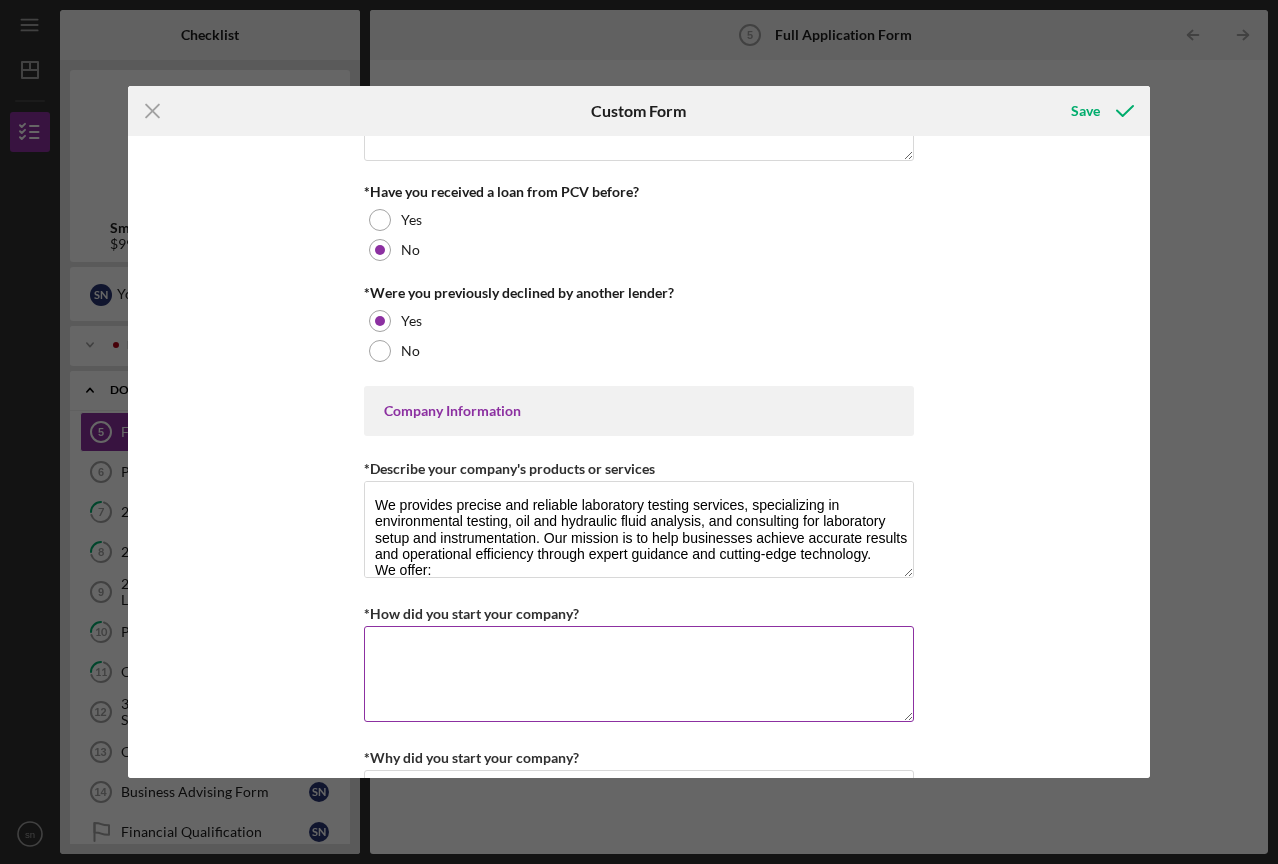 click on "*How did you start your company?" at bounding box center (639, 674) 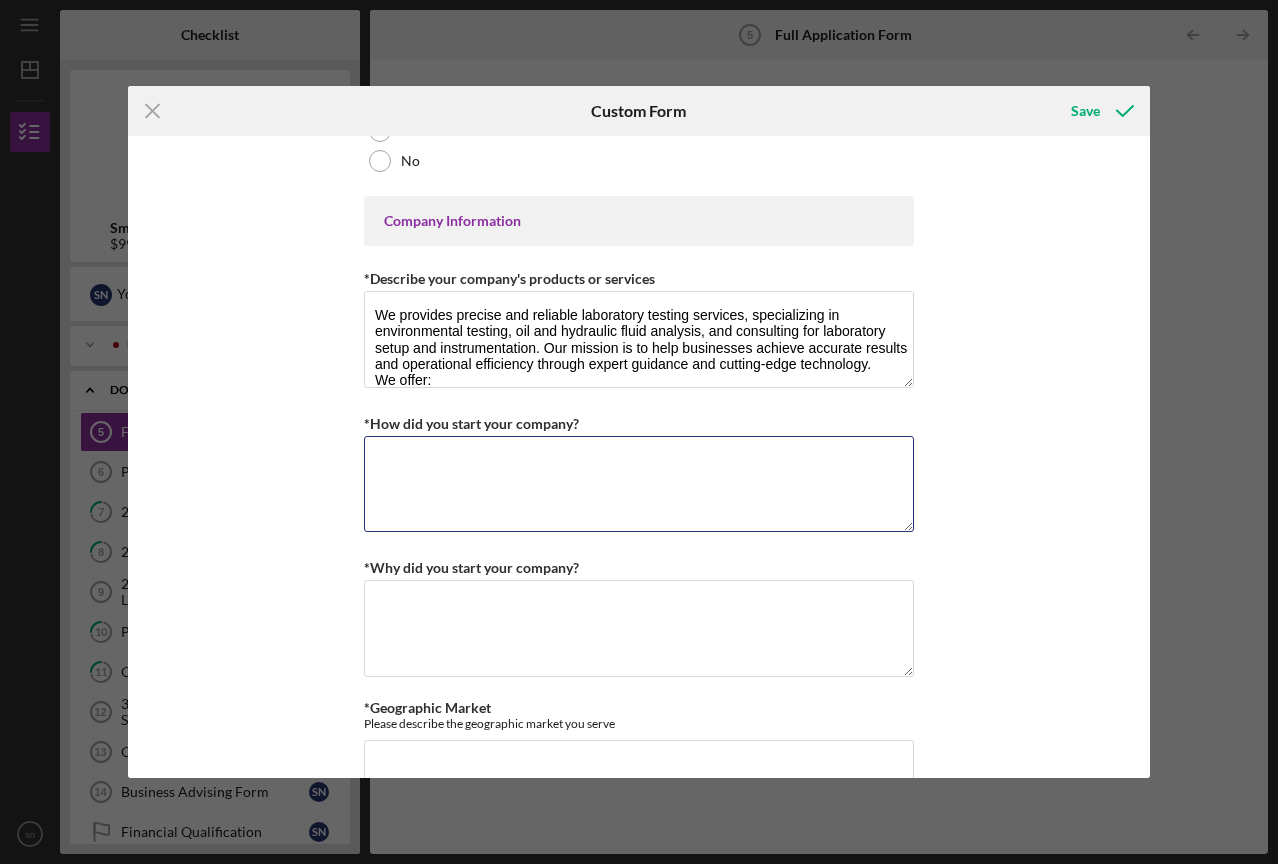 scroll, scrollTop: 715, scrollLeft: 0, axis: vertical 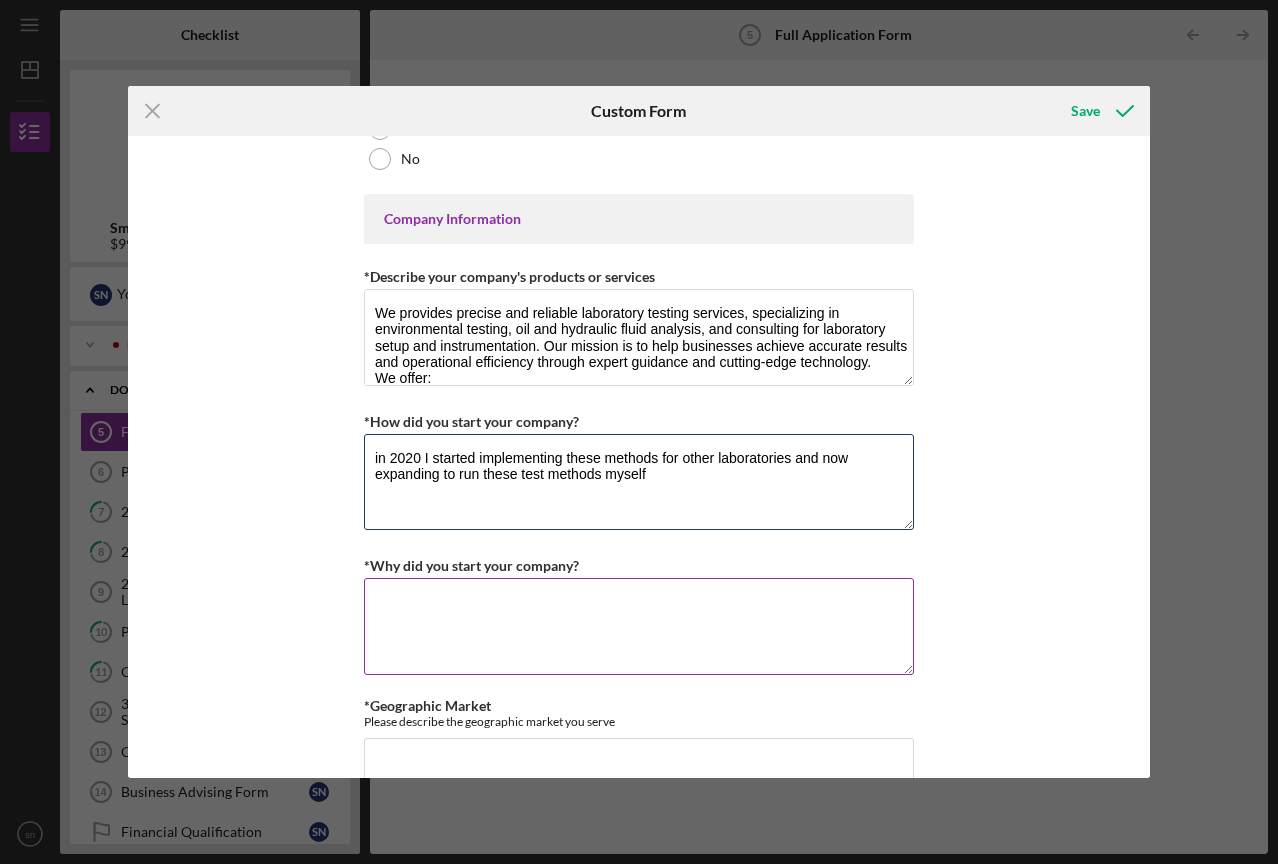 type on "in 2020 I started implementing these methods for other laboratories and now expanding to run these test methods myself" 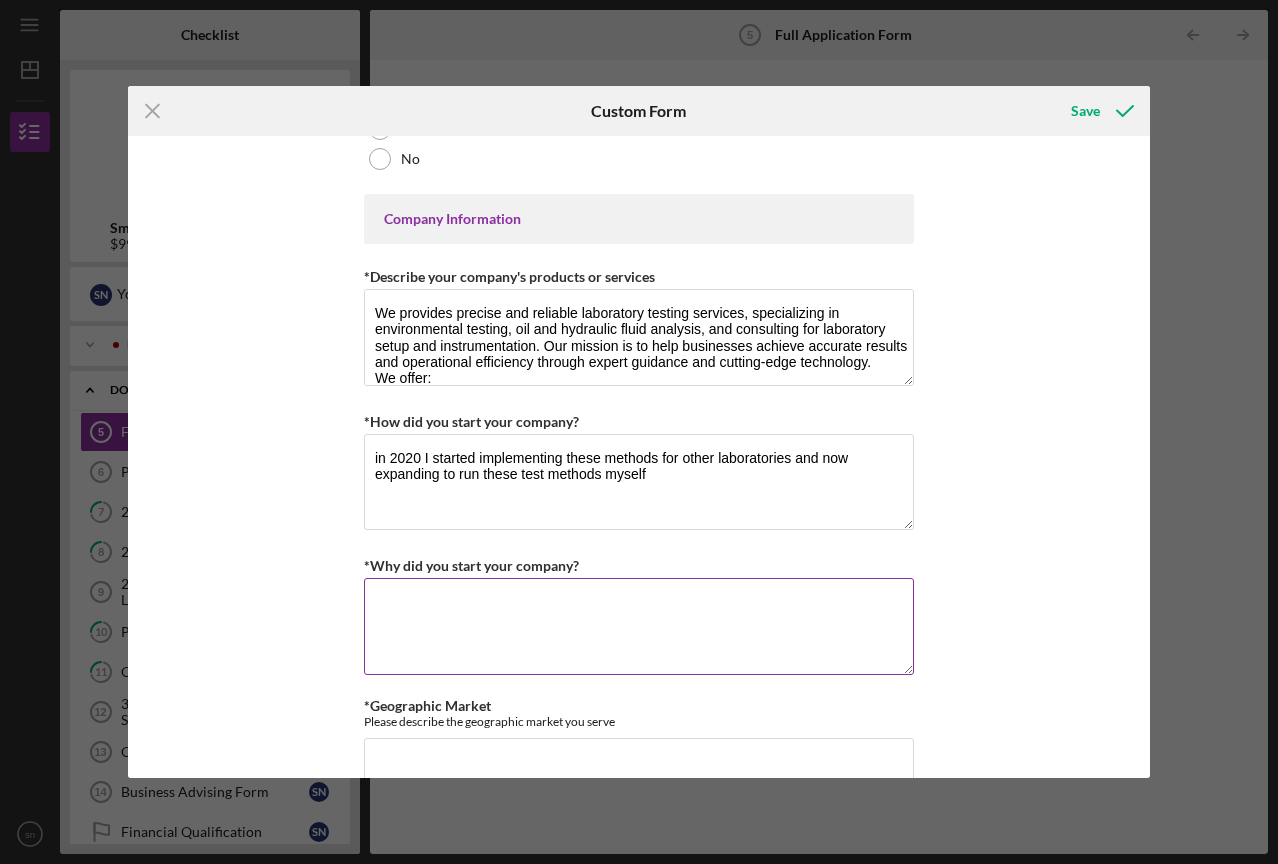 click on "*Why did you start your company?" at bounding box center [639, 626] 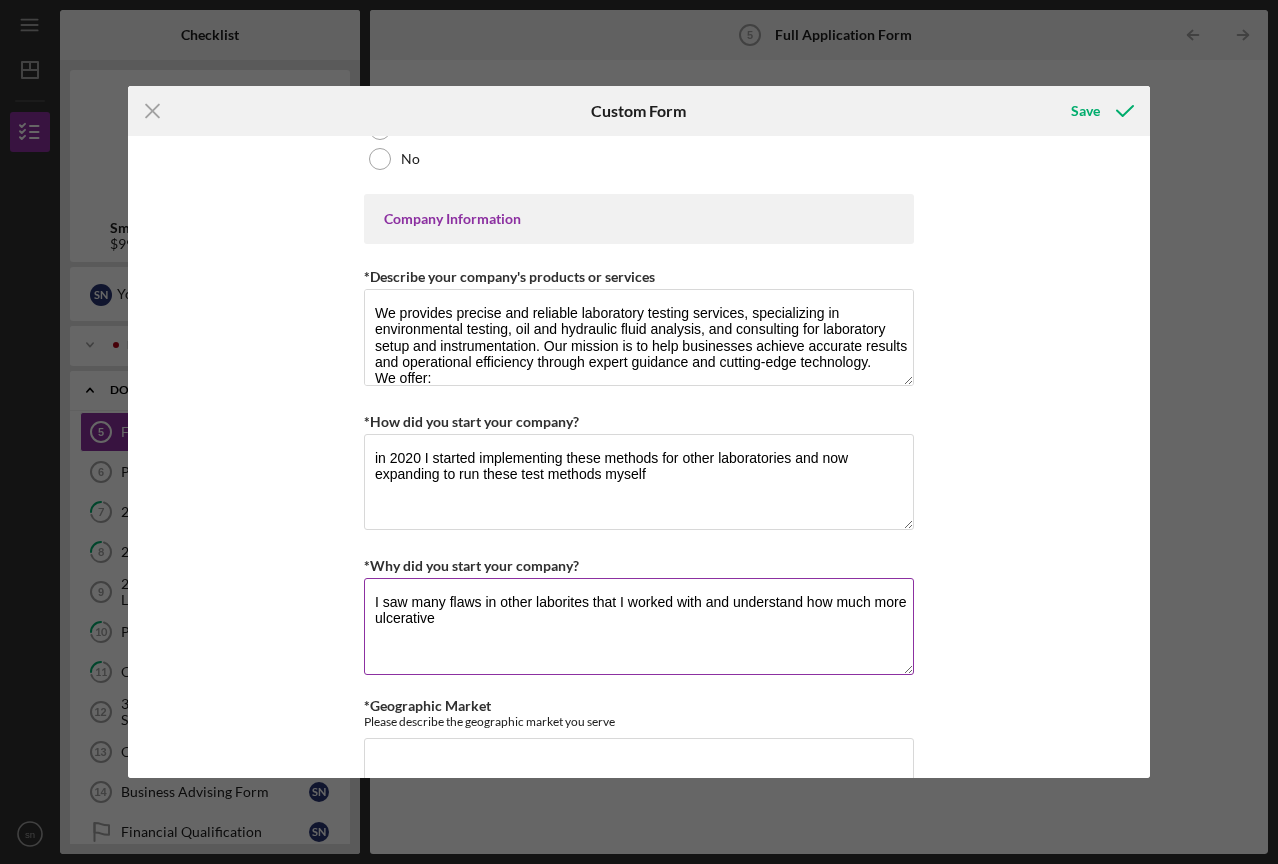 click on "I saw many flaws in other laborites that I worked with and understand how much more ulcerative" at bounding box center [639, 626] 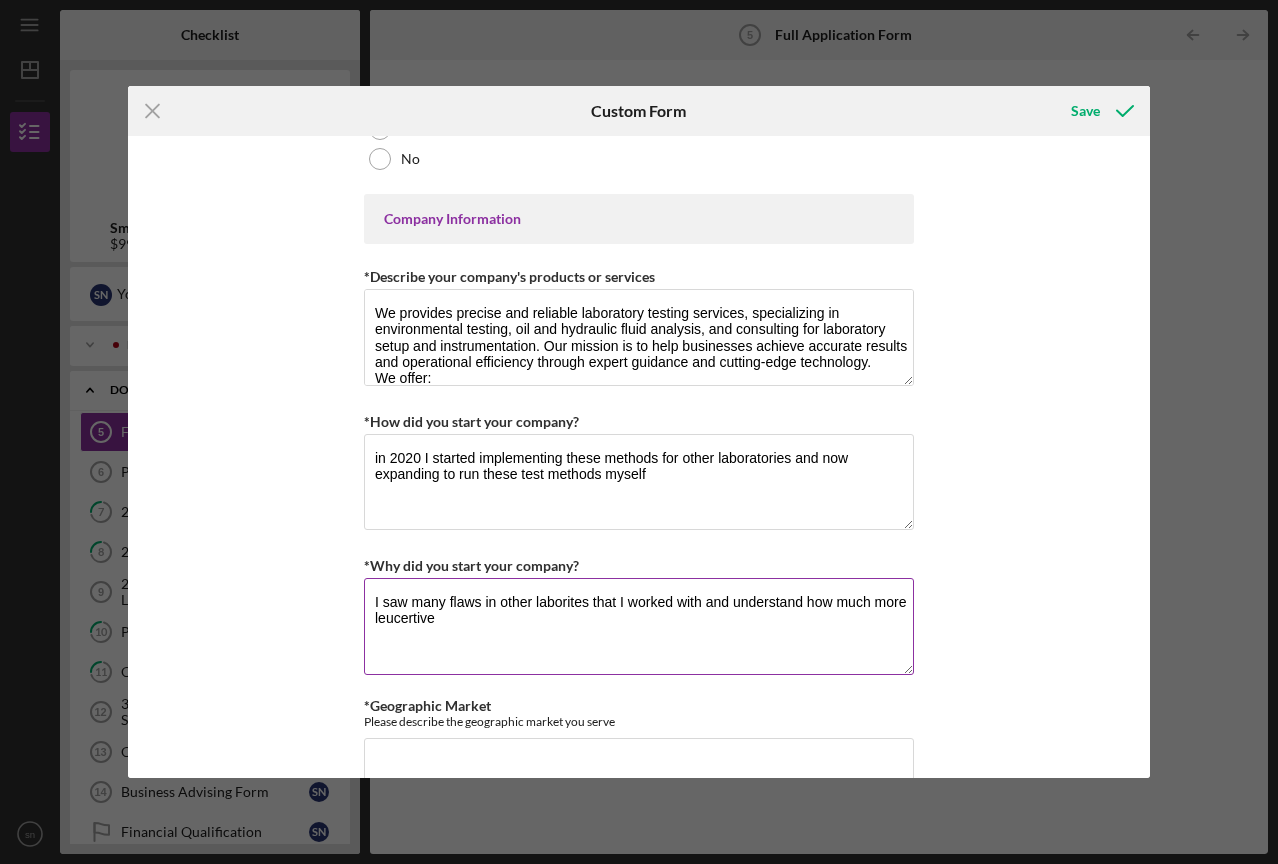 click on "I saw many flaws in other laborites that I worked with and understand how much more leucertive" at bounding box center [639, 626] 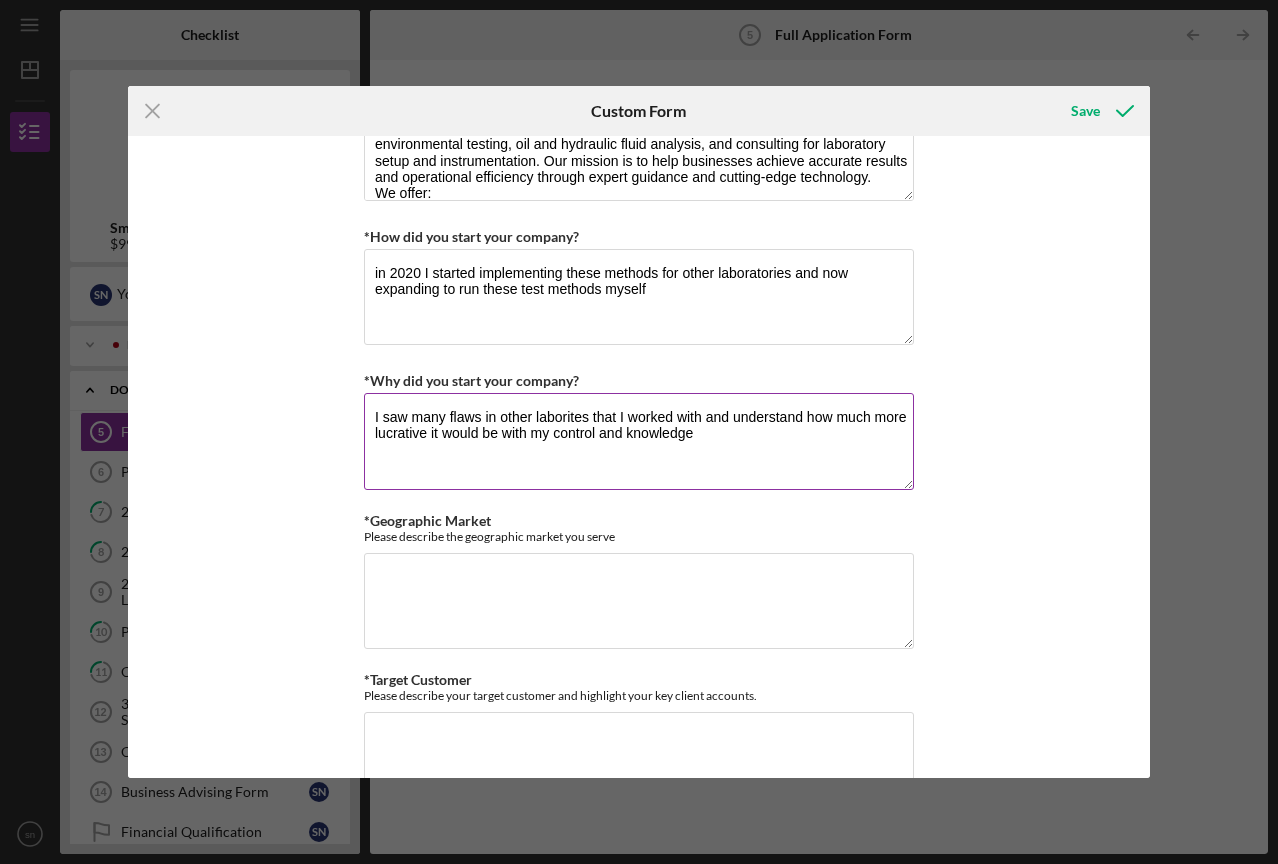 scroll, scrollTop: 906, scrollLeft: 0, axis: vertical 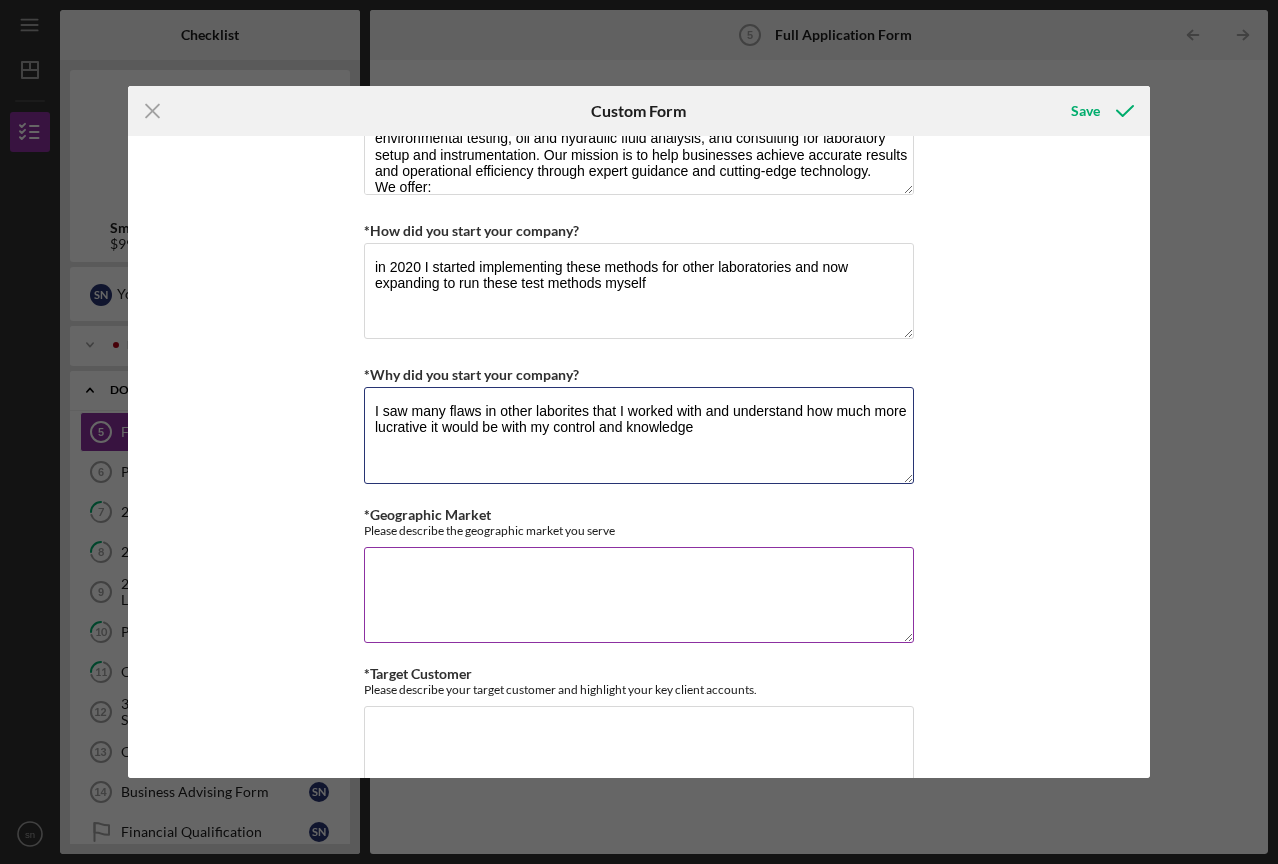 type on "I saw many flaws in other laborites that I worked with and understand how much more lucrative it would be with my control and knowledge" 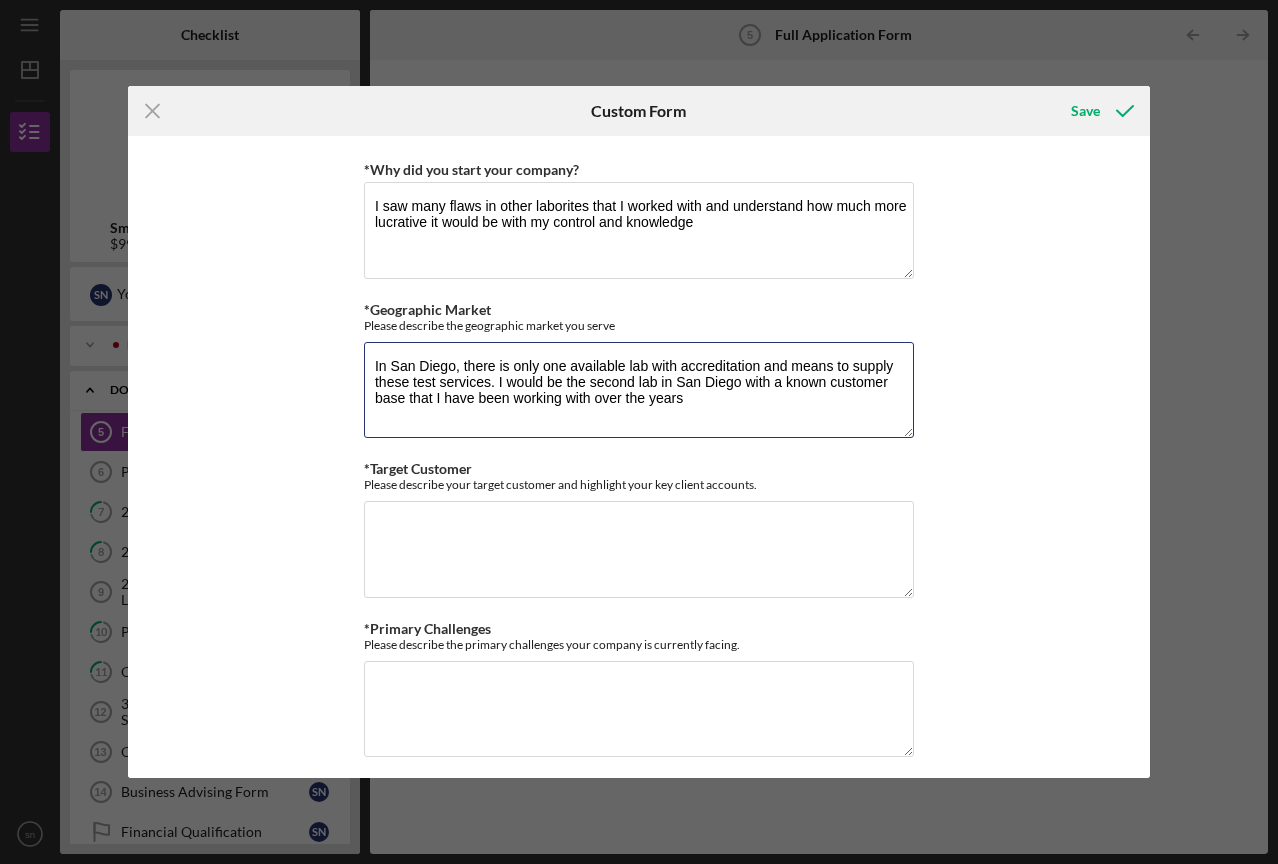 scroll, scrollTop: 1113, scrollLeft: 0, axis: vertical 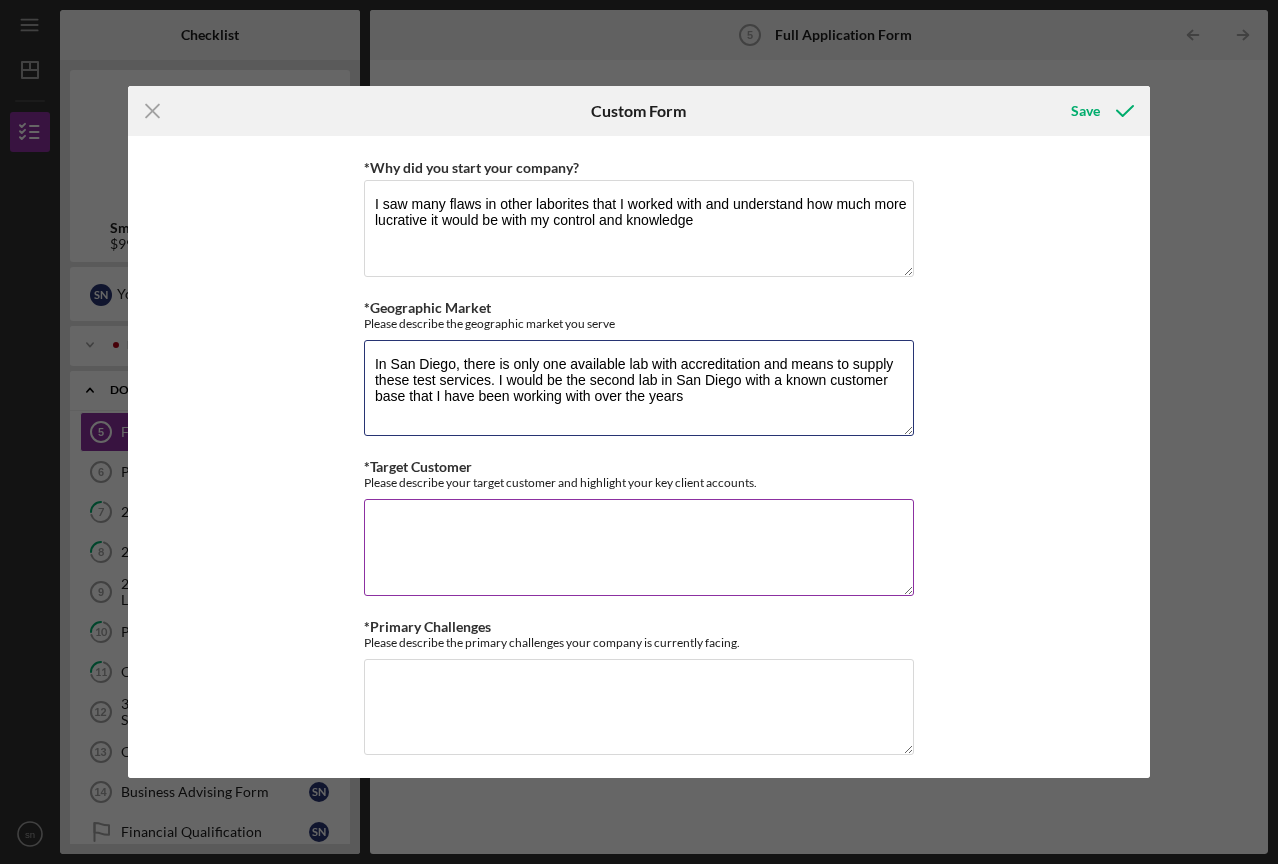type on "In San Diego, there is only one available lab with accreditation and means to supply these test services. I would be the second lab in San Diego with a known customer base that I have been working with over the years" 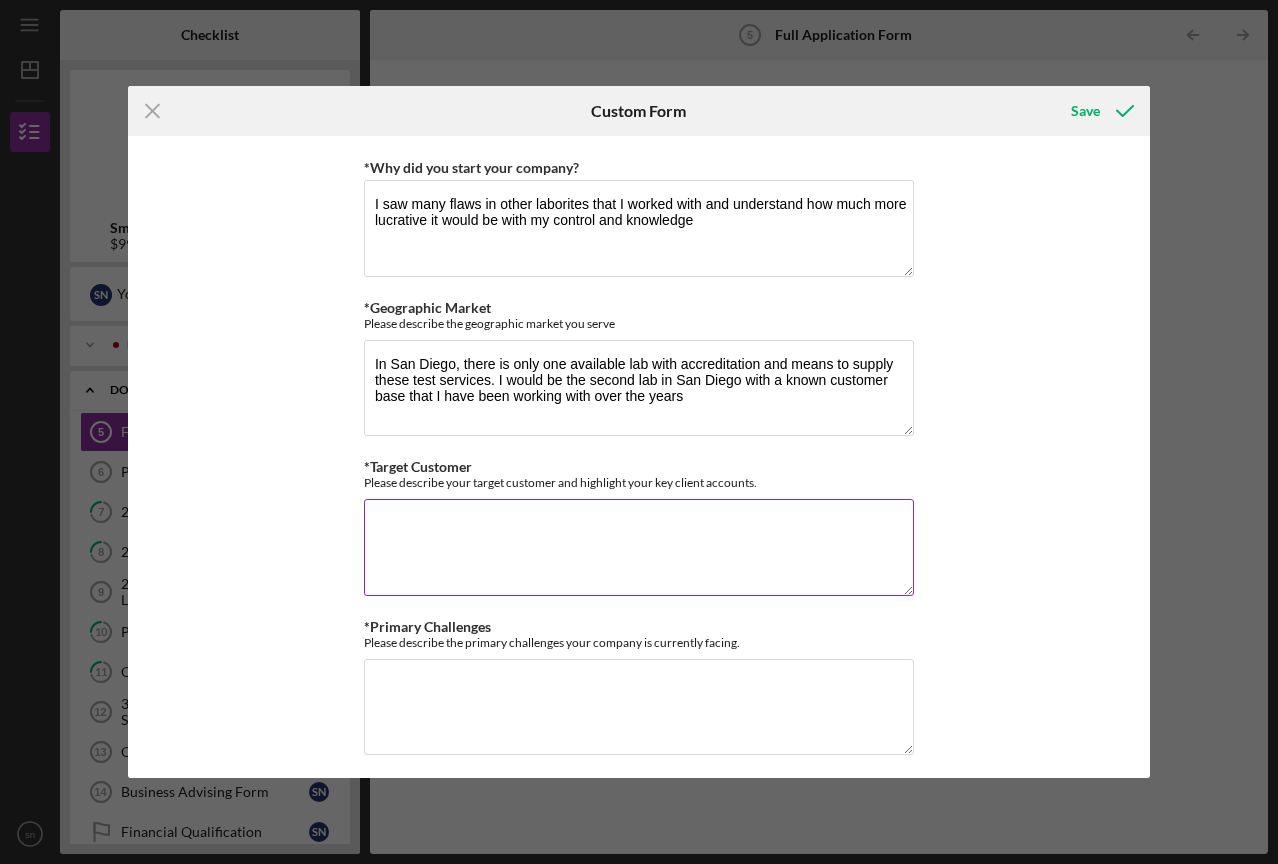 click on "*Target Customer" at bounding box center (639, 547) 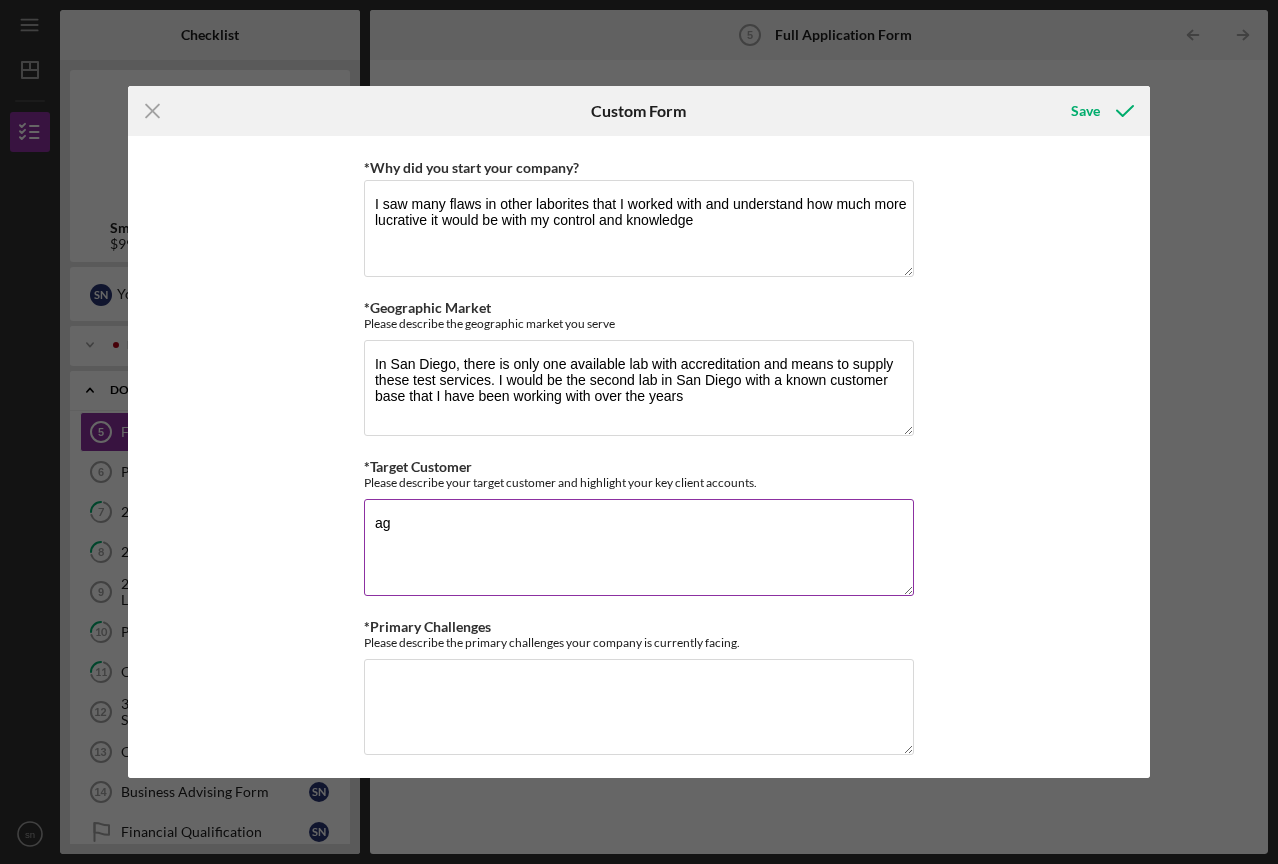 type on "a" 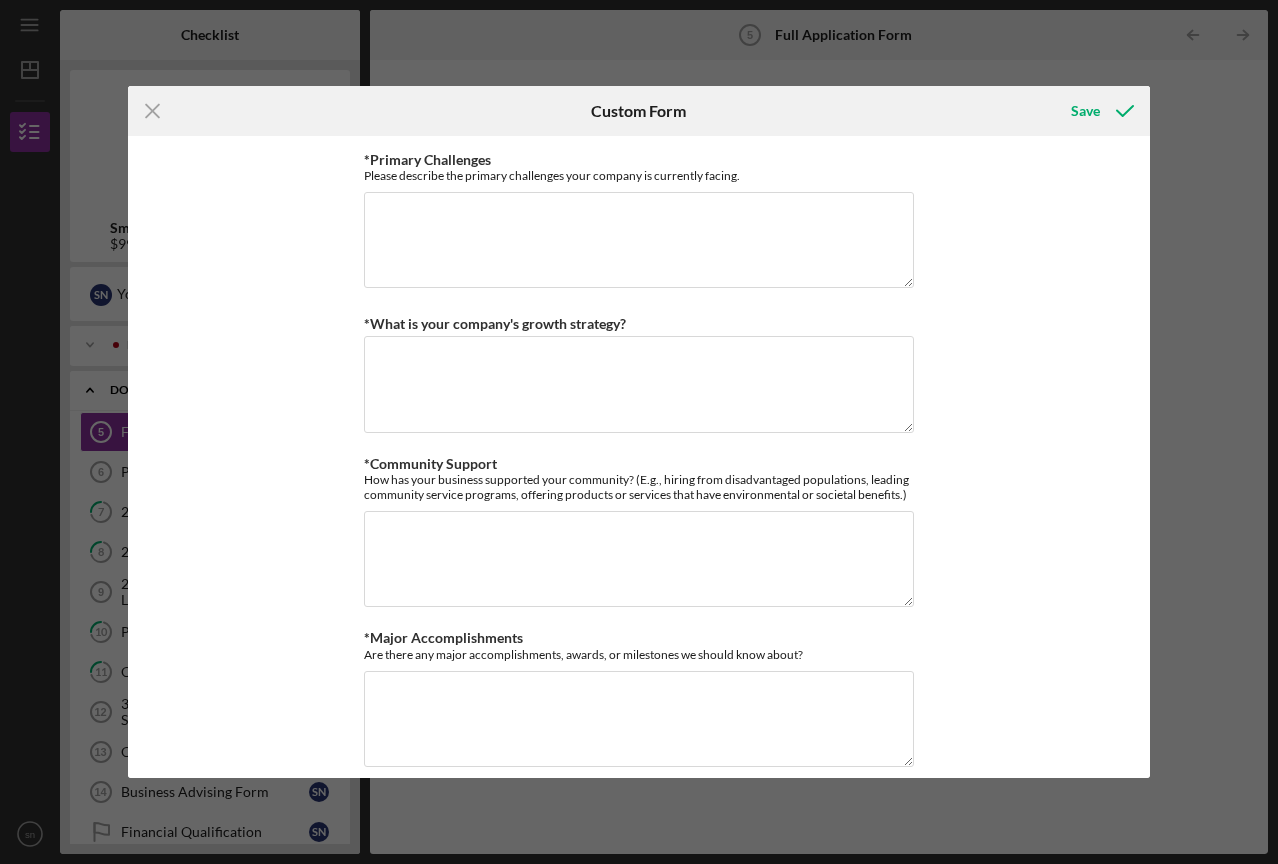 scroll, scrollTop: 1425, scrollLeft: 0, axis: vertical 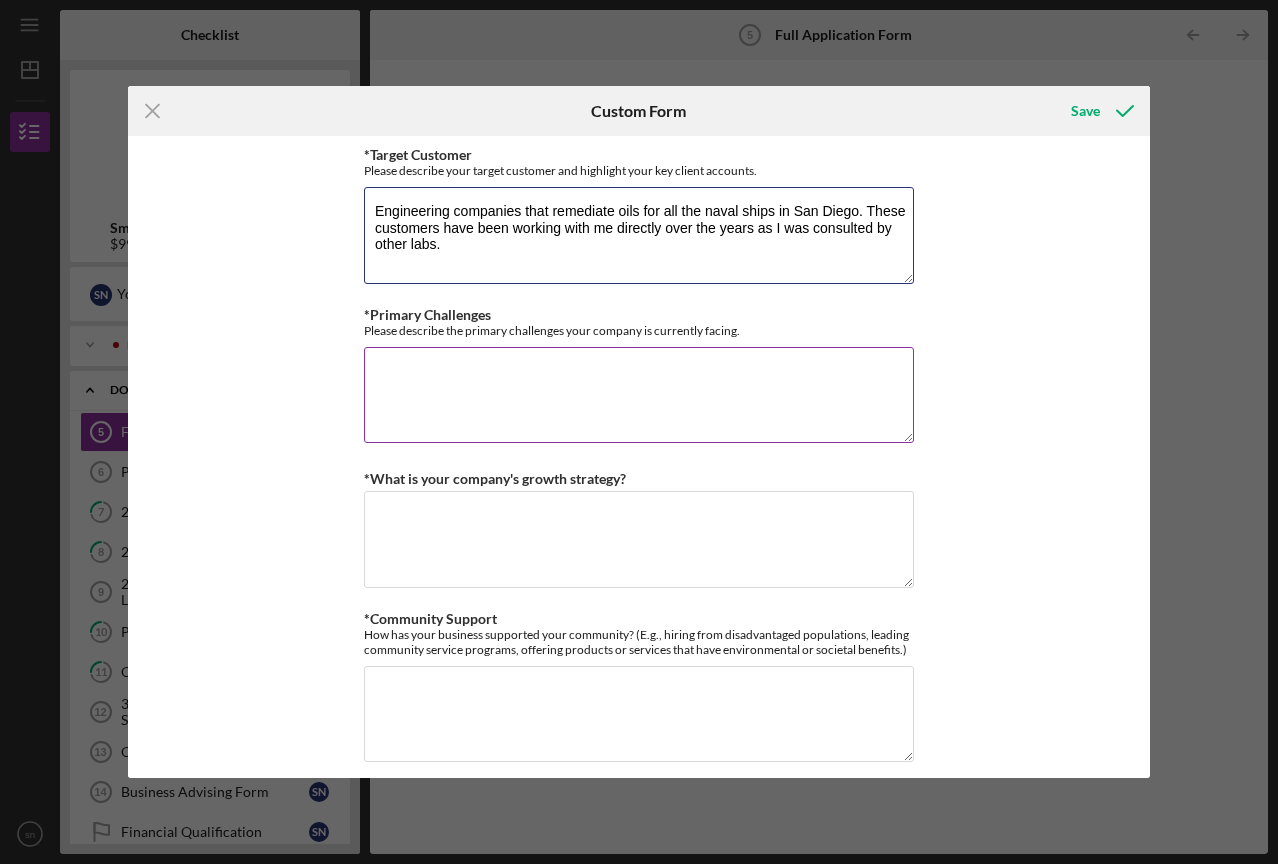 type on "Engineering companies that remediate oils for all the naval ships in San Diego. These customers have been working with me directly over the years as I was consulted by other labs." 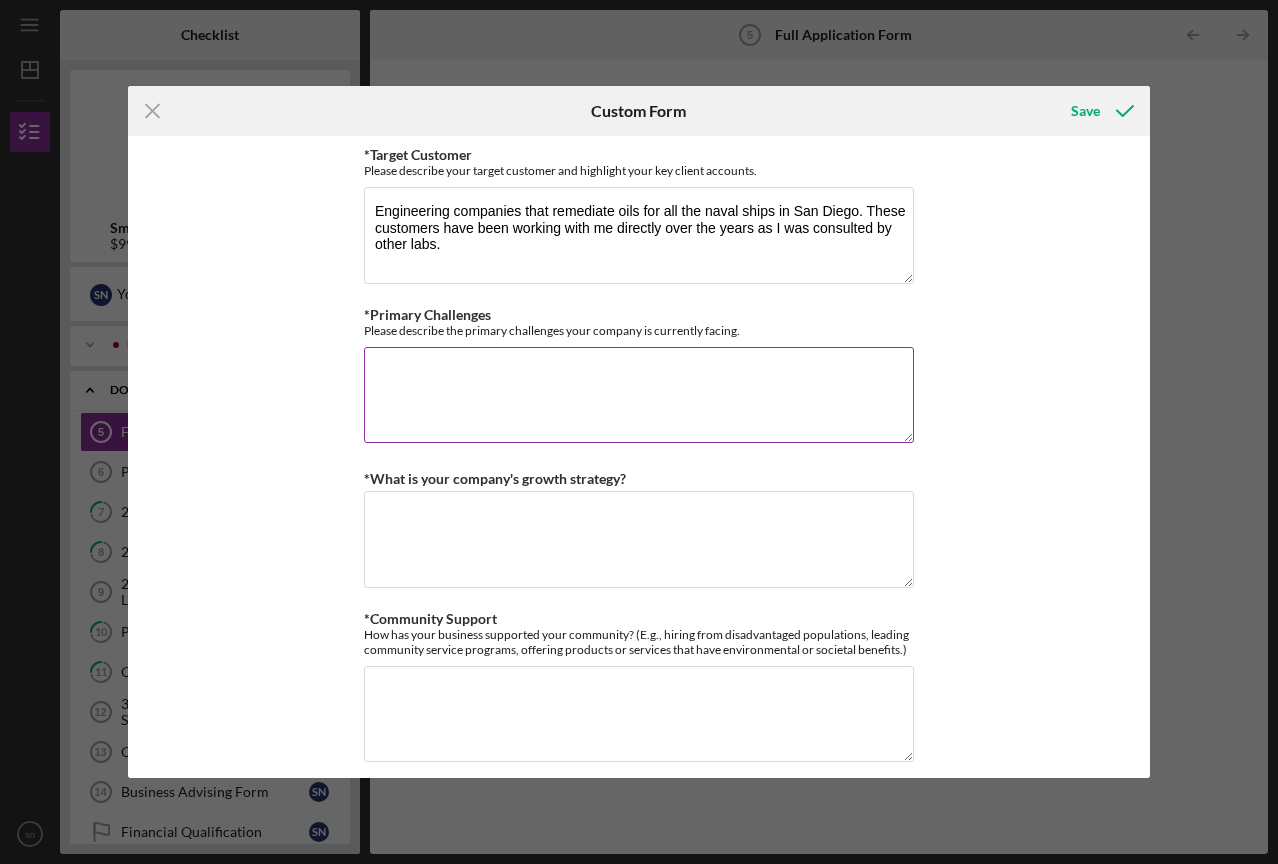 click on "*Primary Challenges" at bounding box center (639, 395) 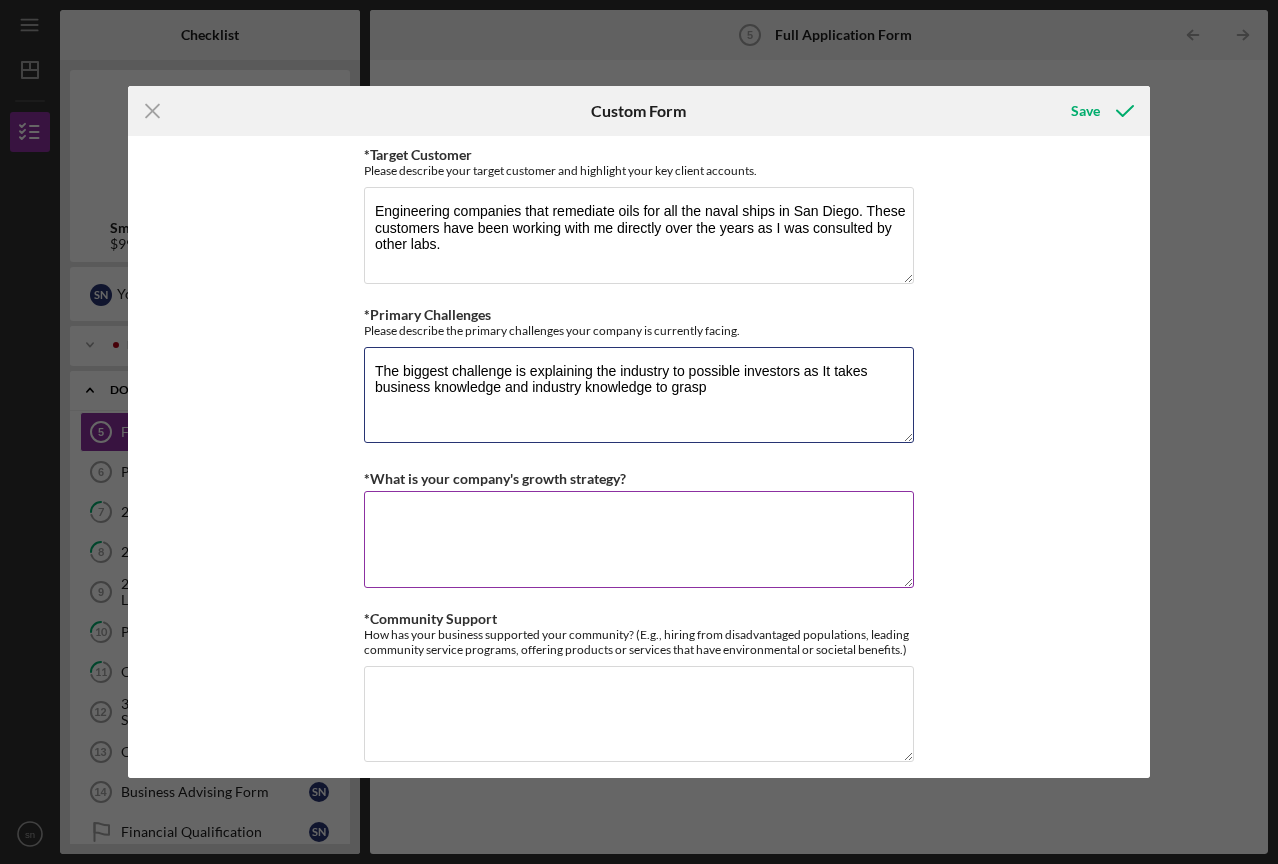 type on "The biggest challenge is explaining the industry to possible investors as It takes business knowledge and industry knowledge to grasp" 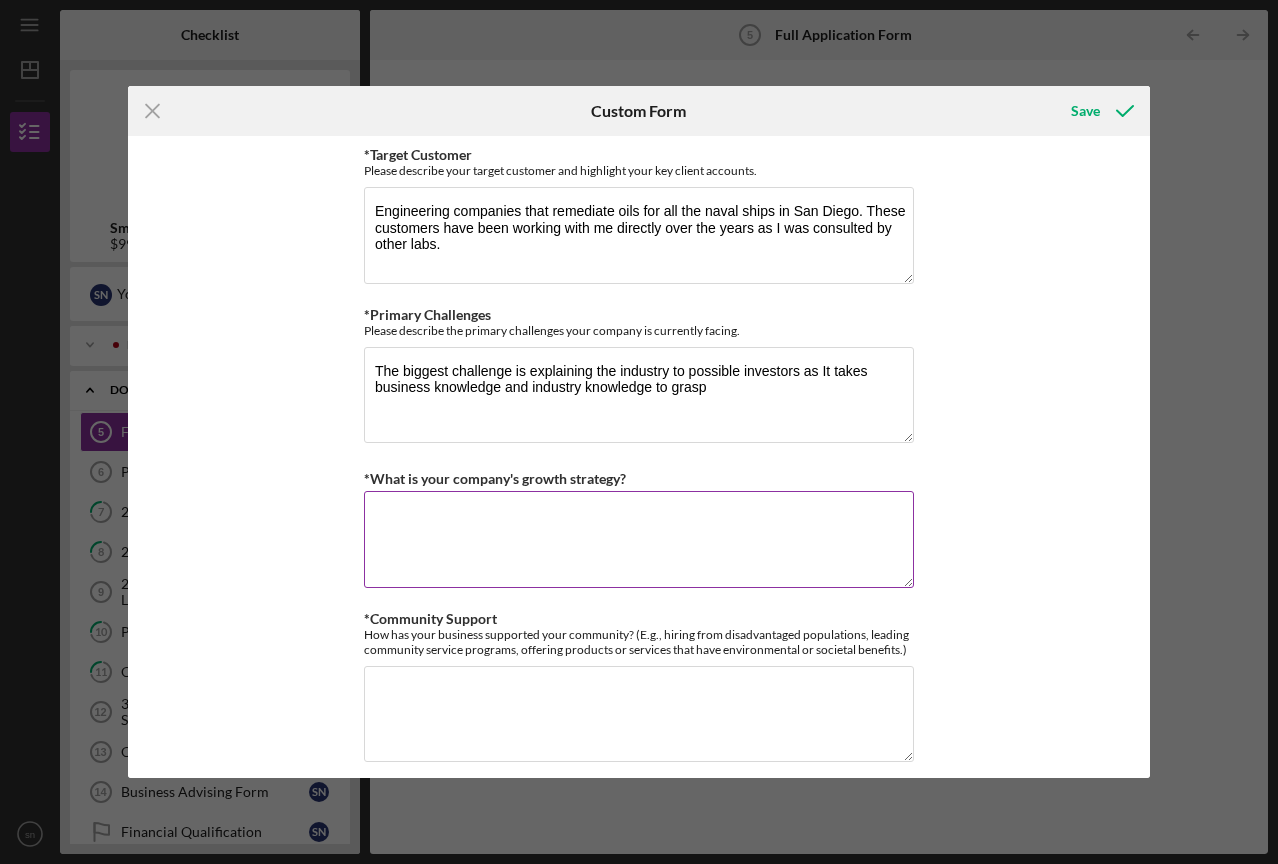 click on "*What is your company's growth strategy?" at bounding box center (639, 539) 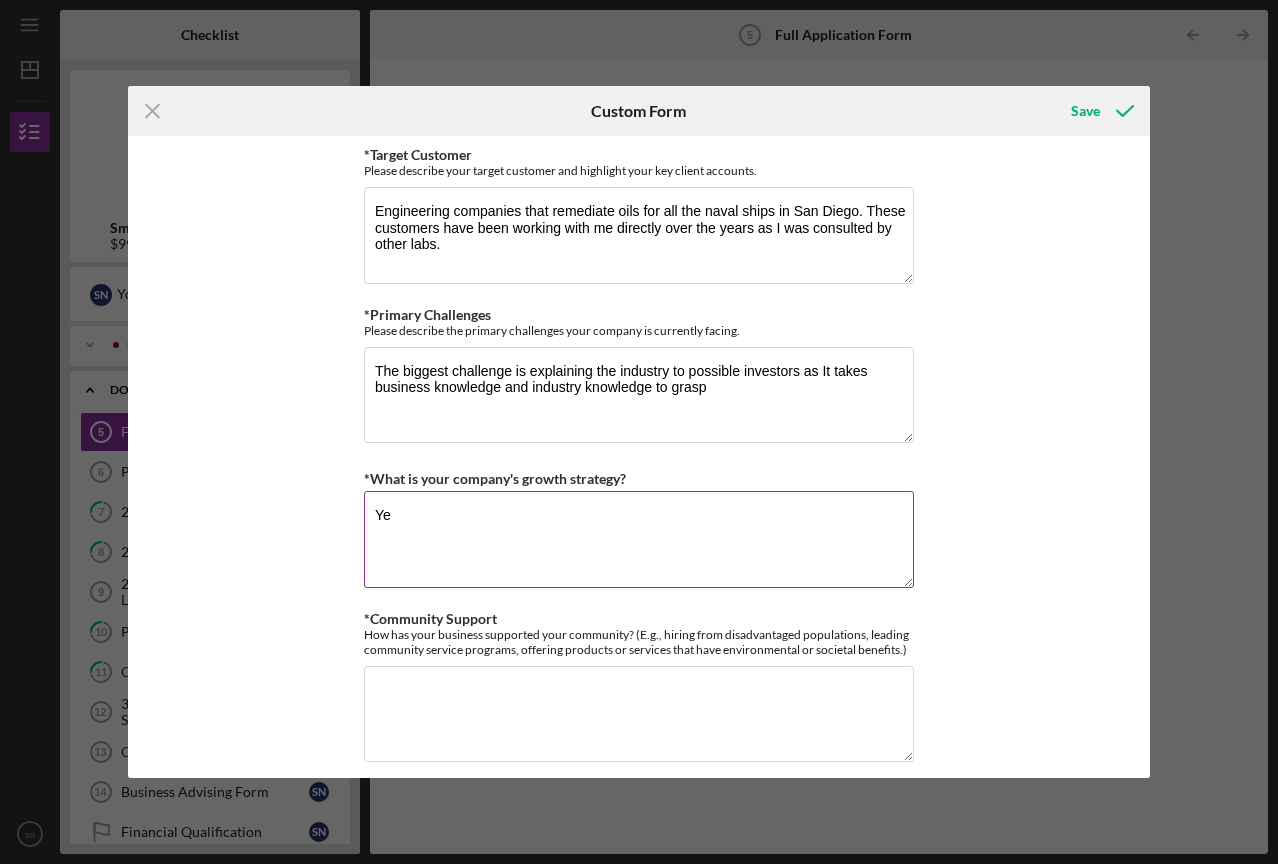 type on "Y" 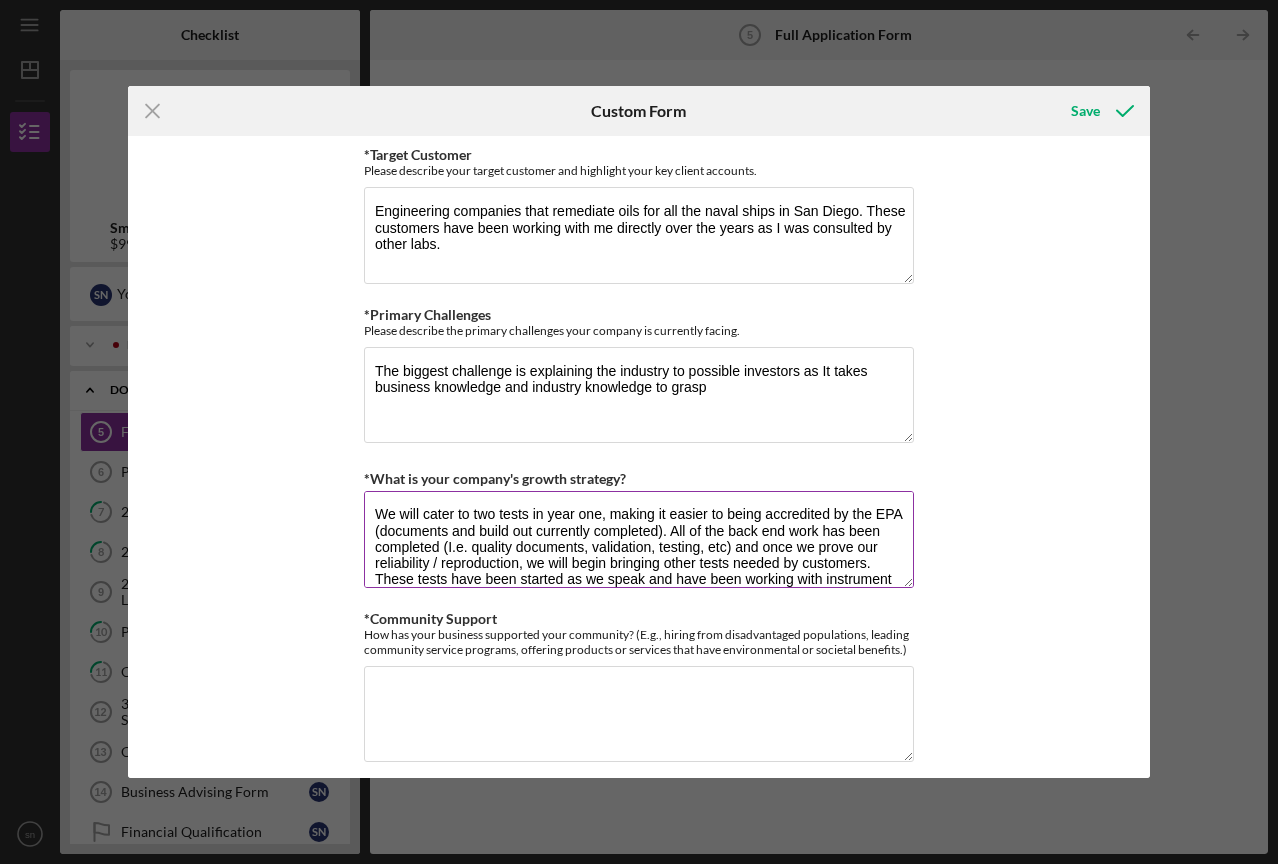 scroll, scrollTop: 17, scrollLeft: 0, axis: vertical 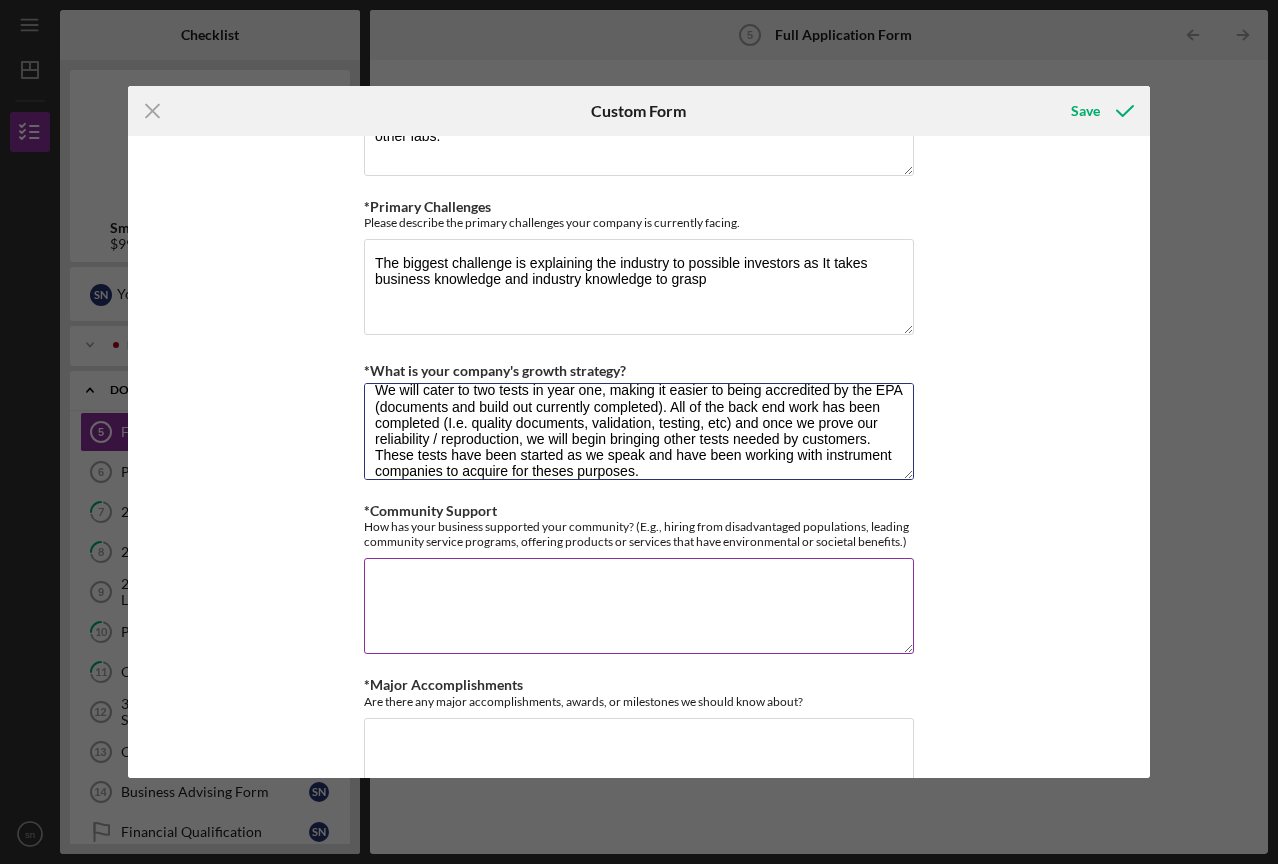 type on "We will cater to two tests in year one, making it easier to being accredited by the EPA (documents and build out currently completed). All of the back end work has been completed (I.e. quality documents, validation, testing, etc) and once we prove our reliability / reproduction, we will begin bringing other tests needed by customers. These tests have been started as we speak and have been working with instrument companies to acquire for theses purposes." 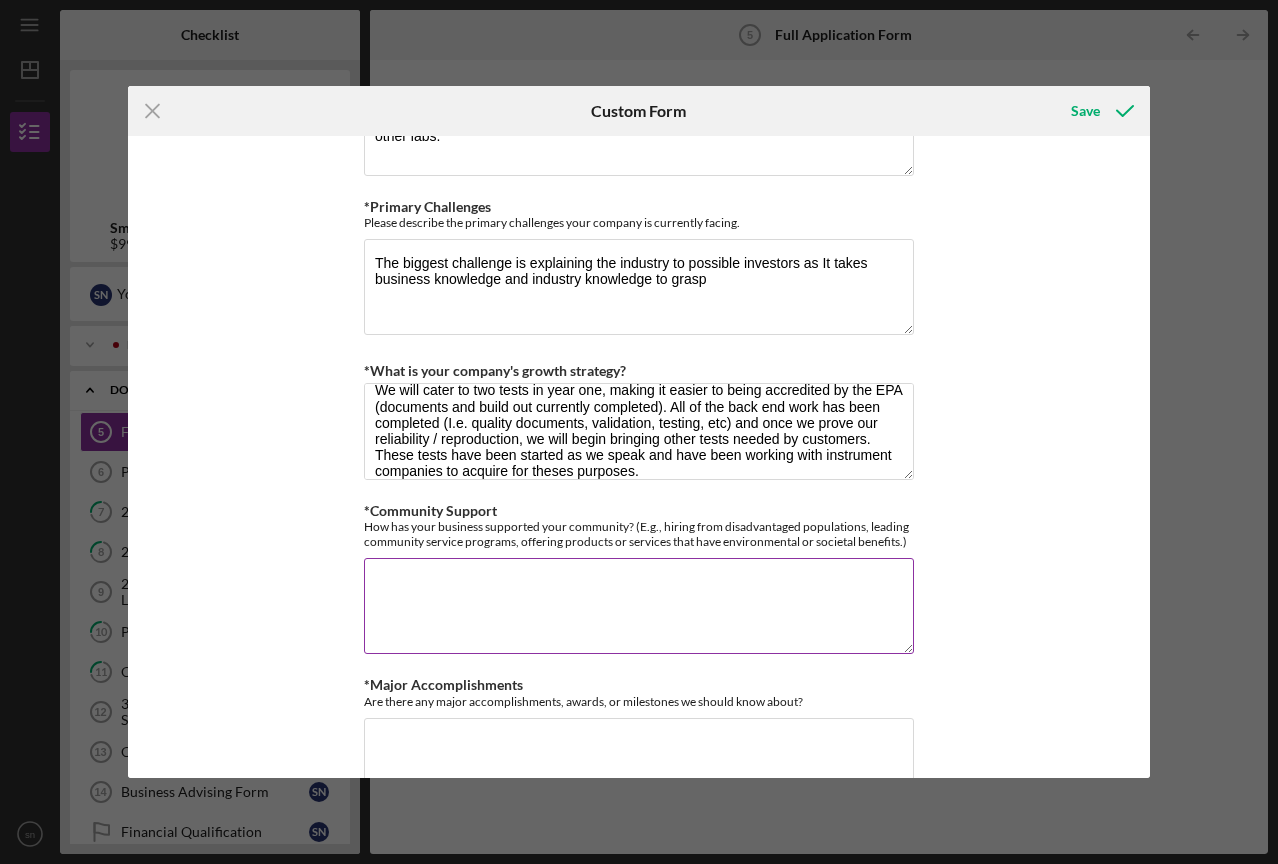 click on "*Community Support" at bounding box center [639, 606] 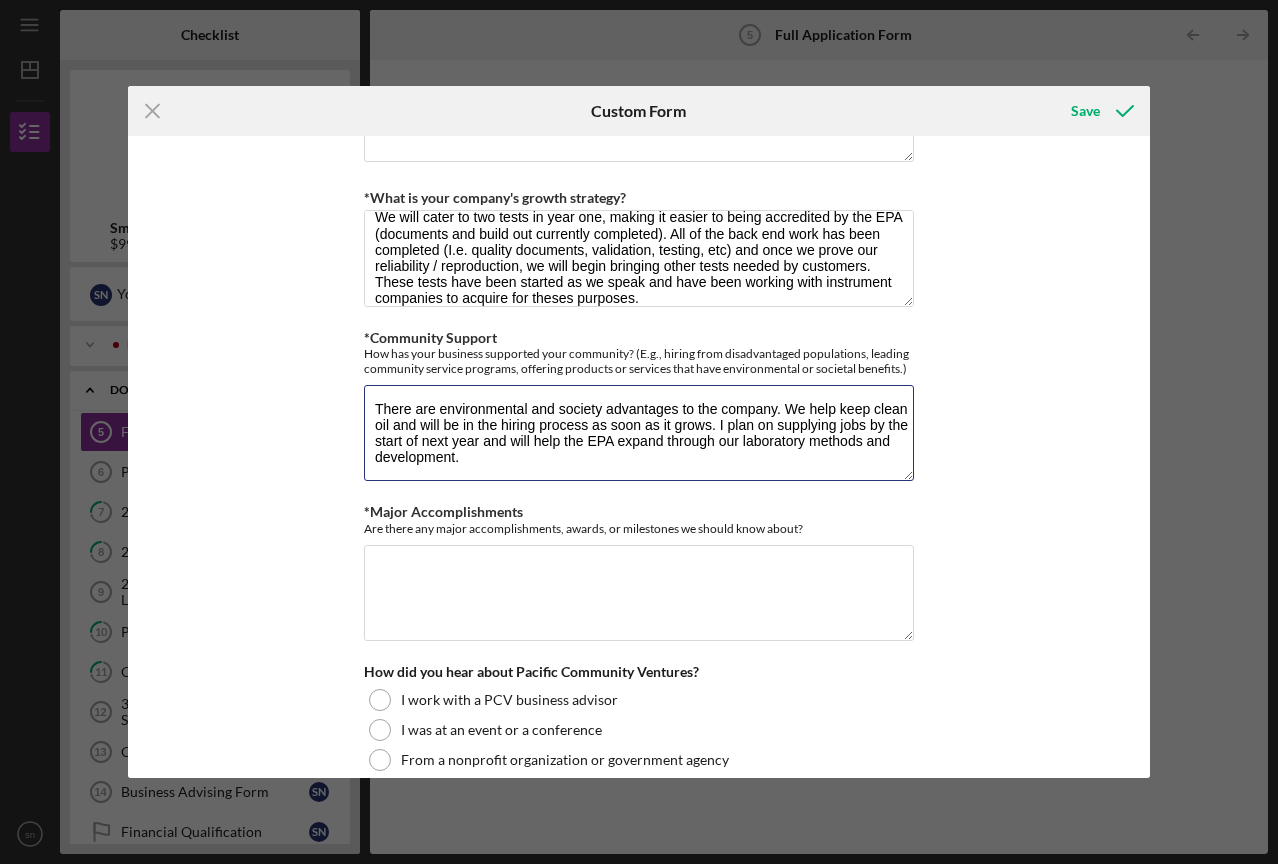 scroll, scrollTop: 1735, scrollLeft: 0, axis: vertical 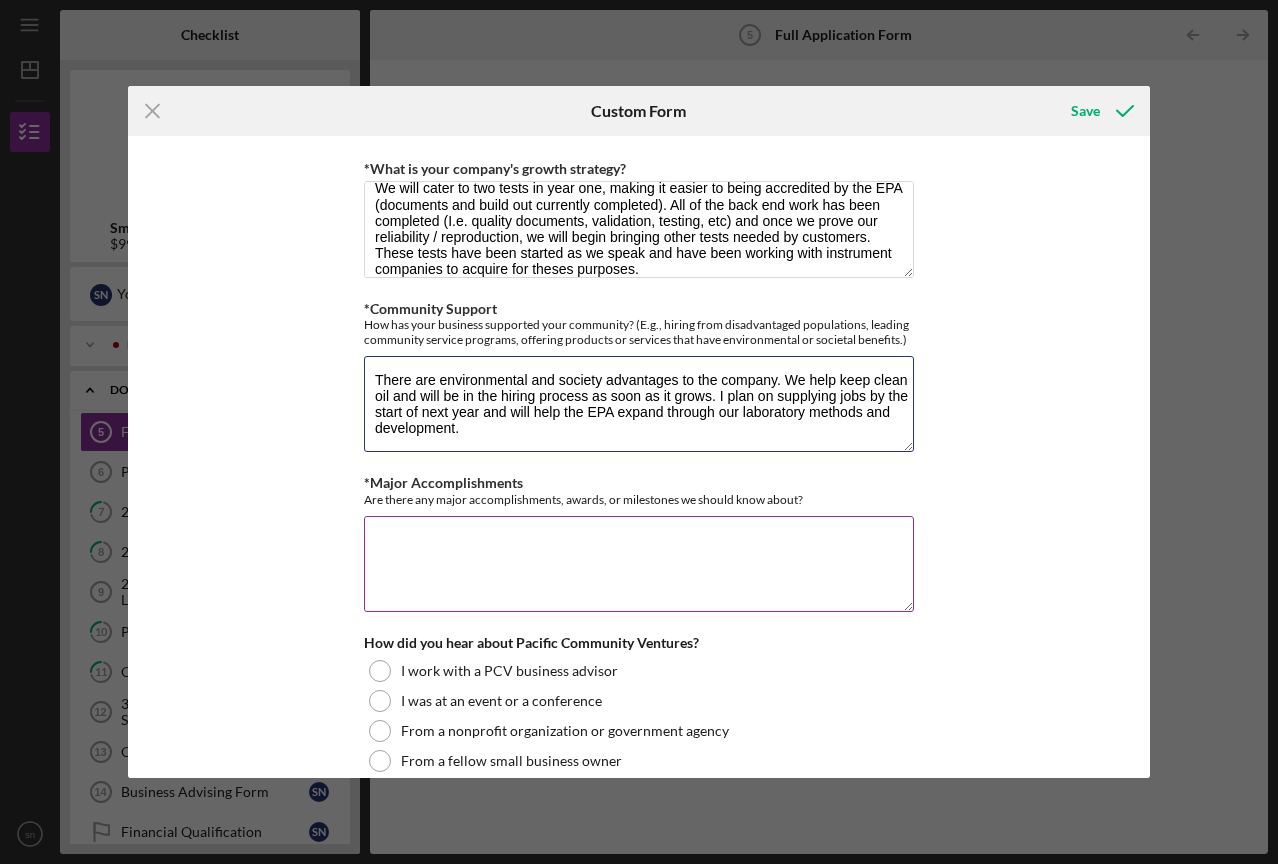 type on "There are environmental and society advantages to the company. We help keep clean oil and will be in the hiring process as soon as it grows. I plan on supplying jobs by the start of next year and will help the EPA expand through our laboratory methods and development." 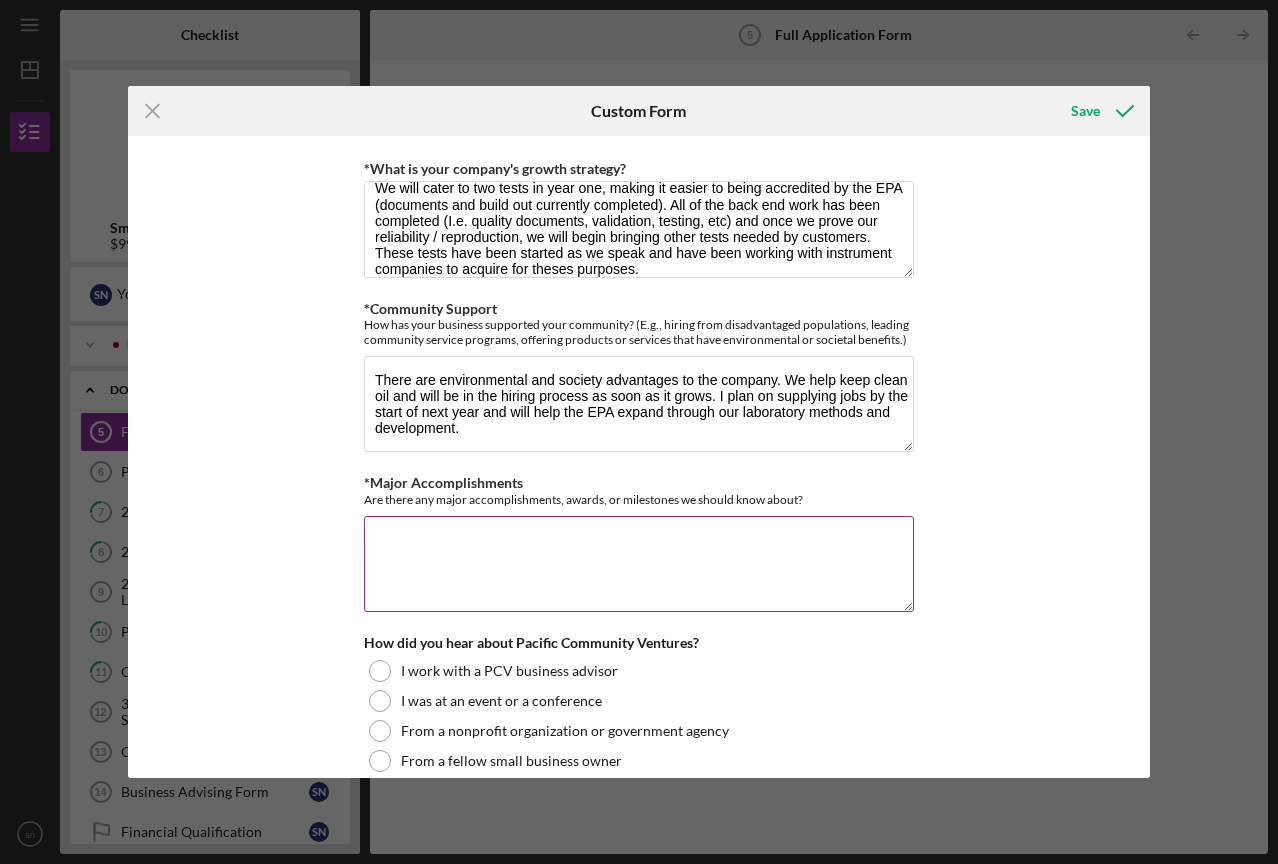 click on "*Major Accomplishments" at bounding box center [639, 564] 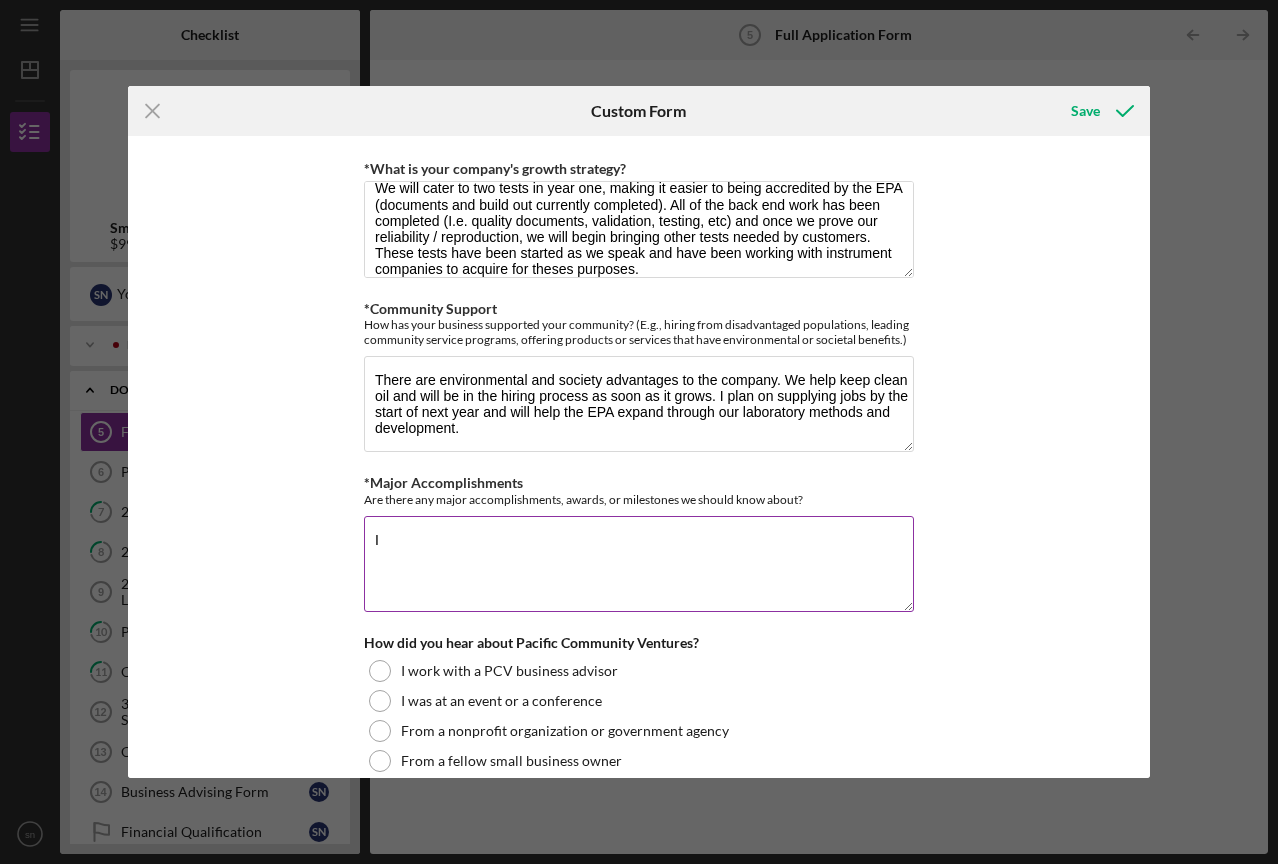 type on "I" 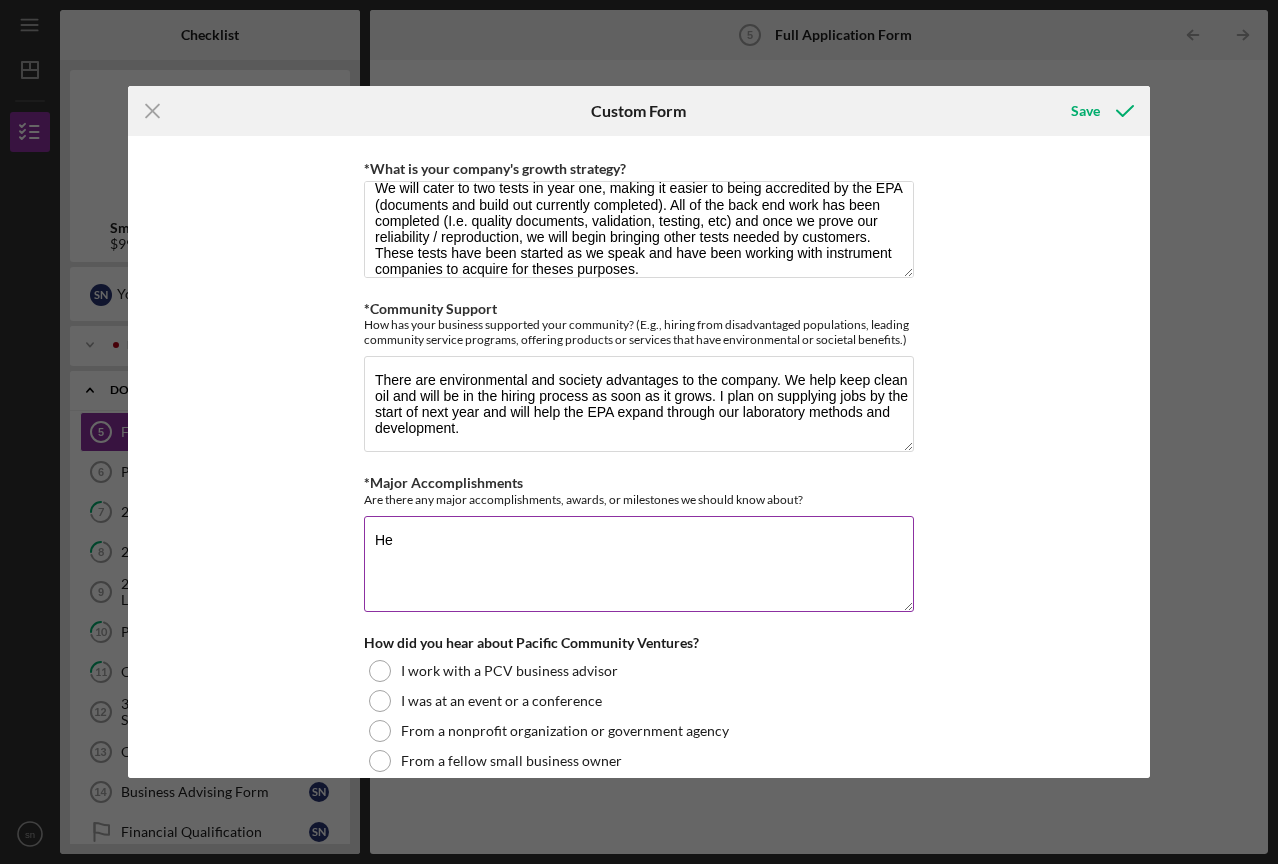type on "H" 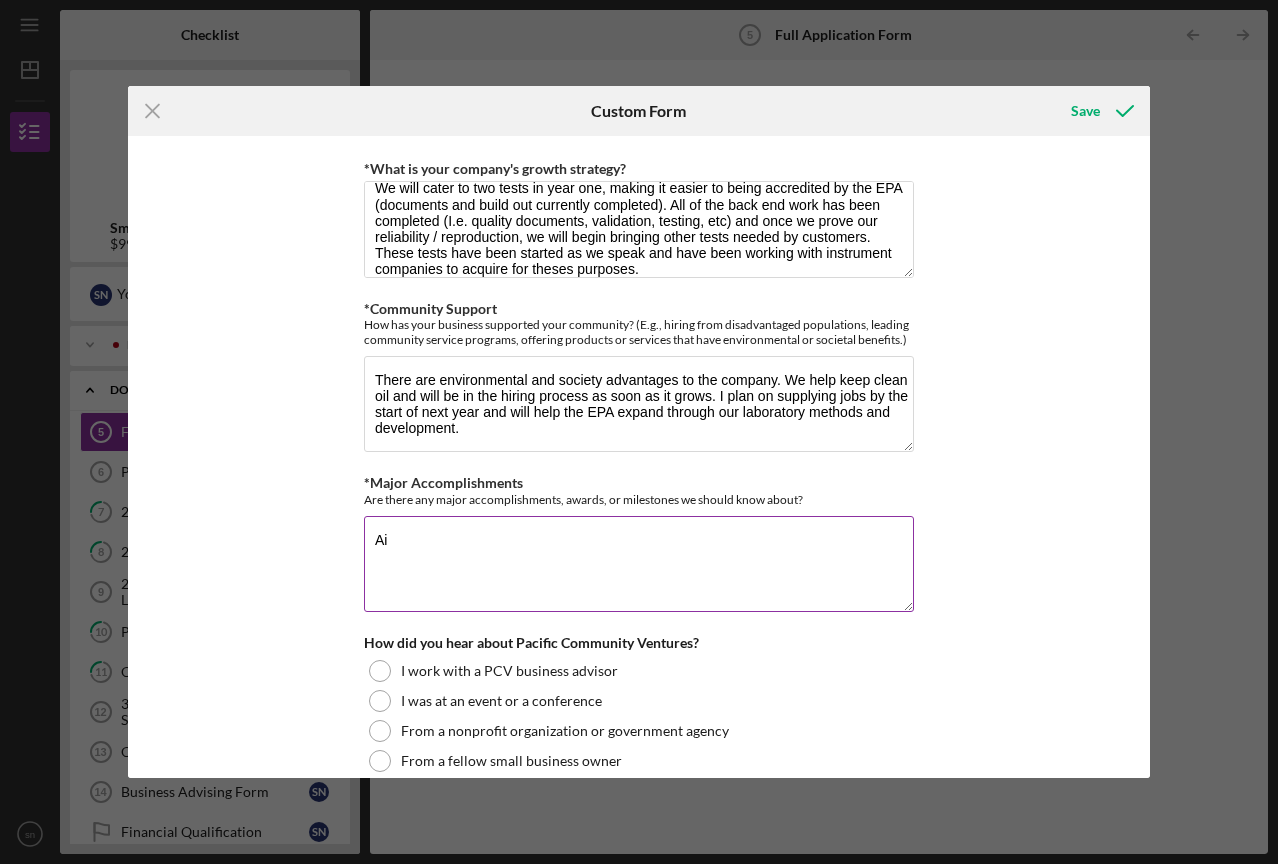 type on "A" 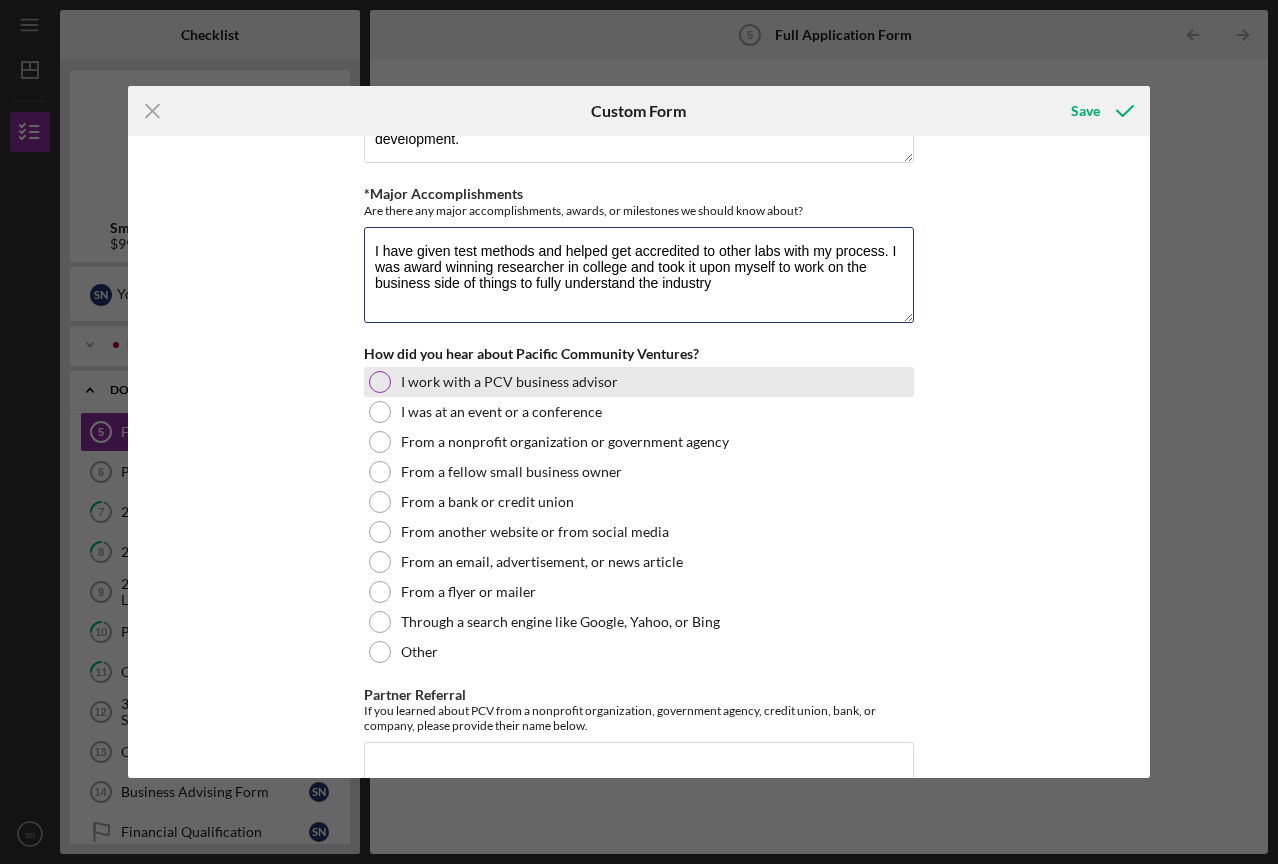 scroll, scrollTop: 2031, scrollLeft: 0, axis: vertical 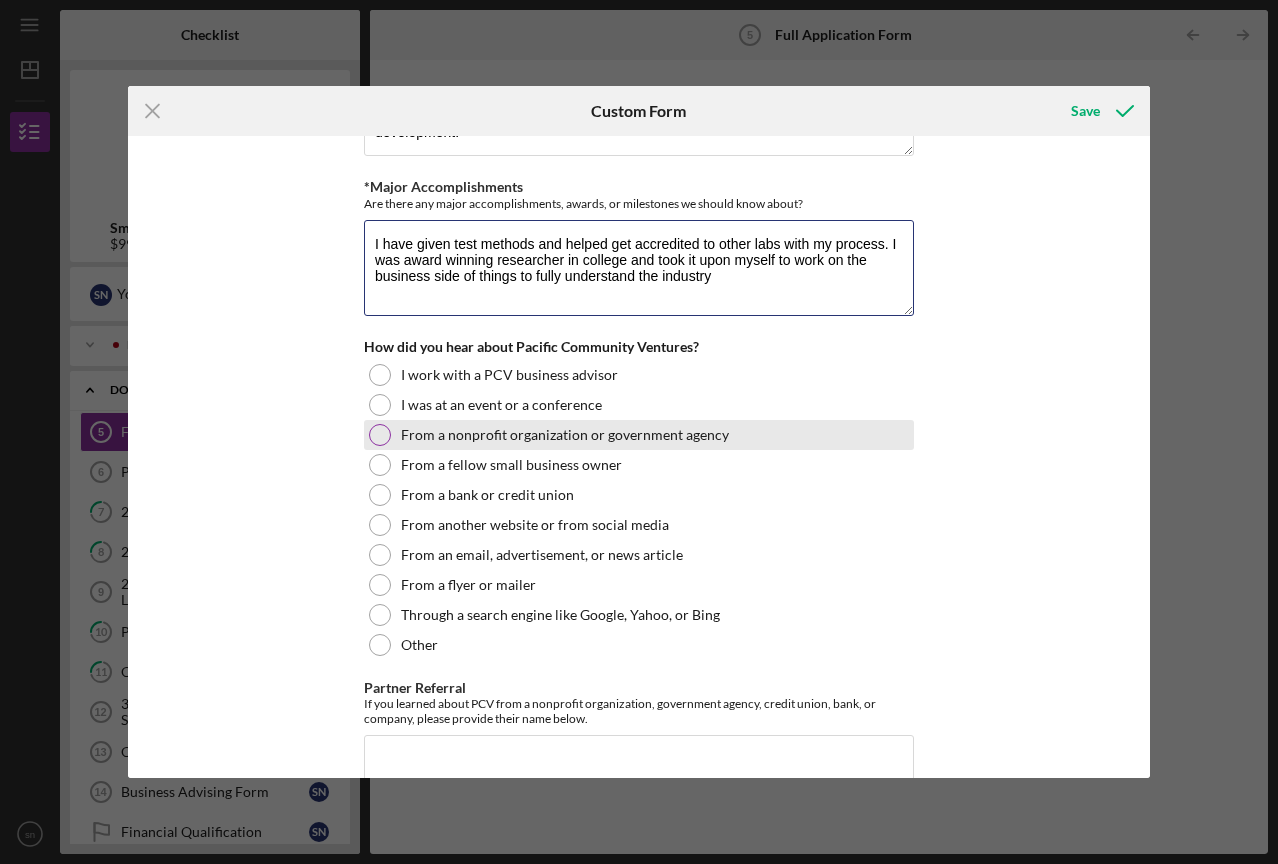 type on "I have given test methods and helped get accredited to other labs with my process. I was award winning researcher in college and took it upon myself to work on the business side of things to fully understand the industry" 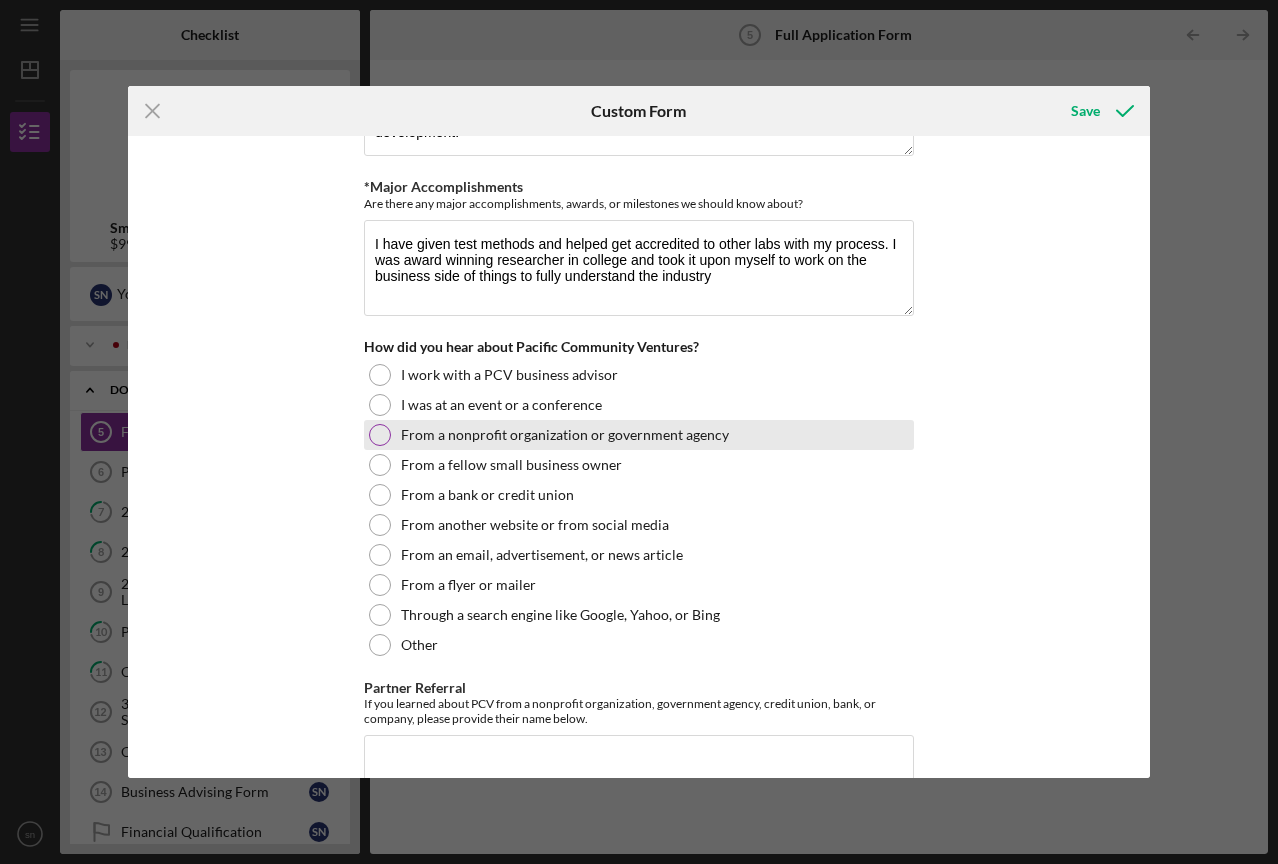 click on "From a nonprofit organization or government agency" at bounding box center [565, 435] 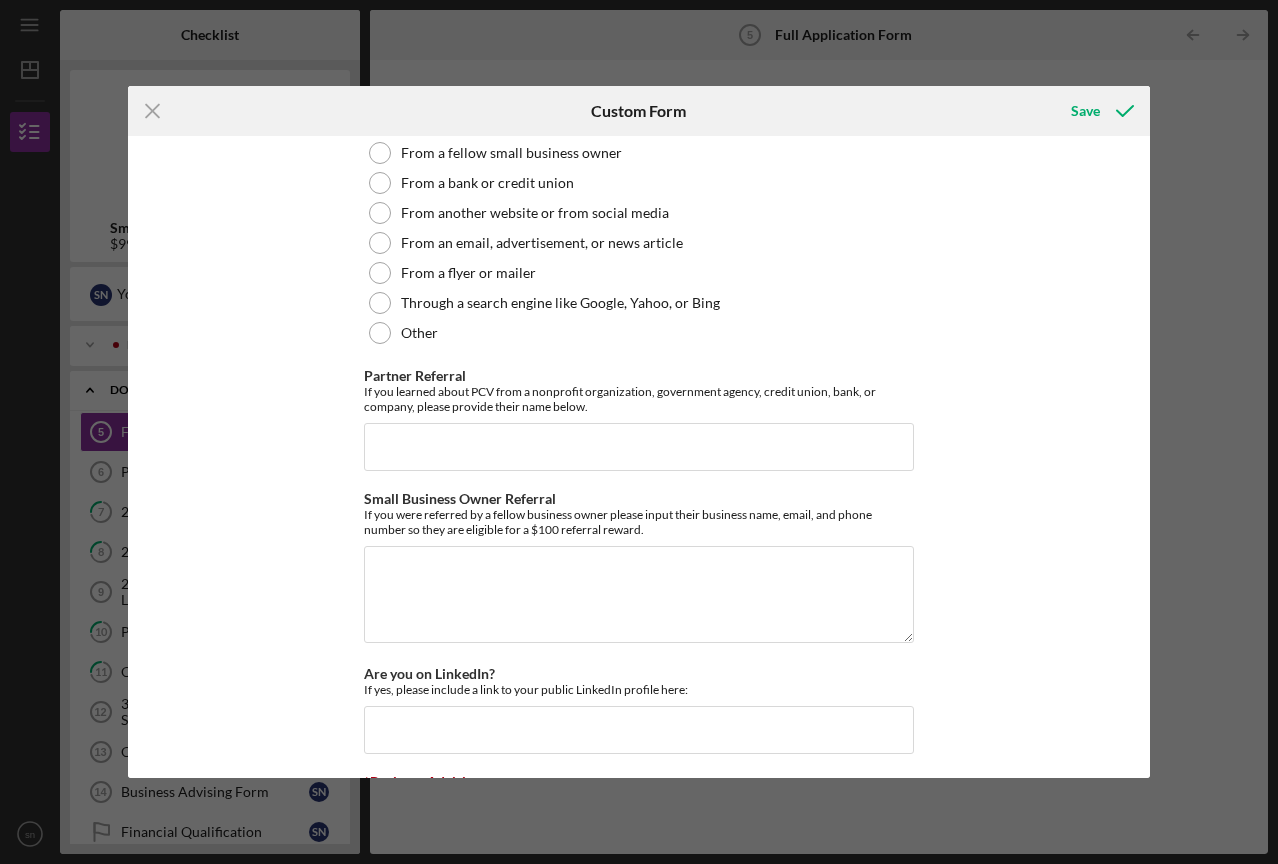 scroll, scrollTop: 2305, scrollLeft: 0, axis: vertical 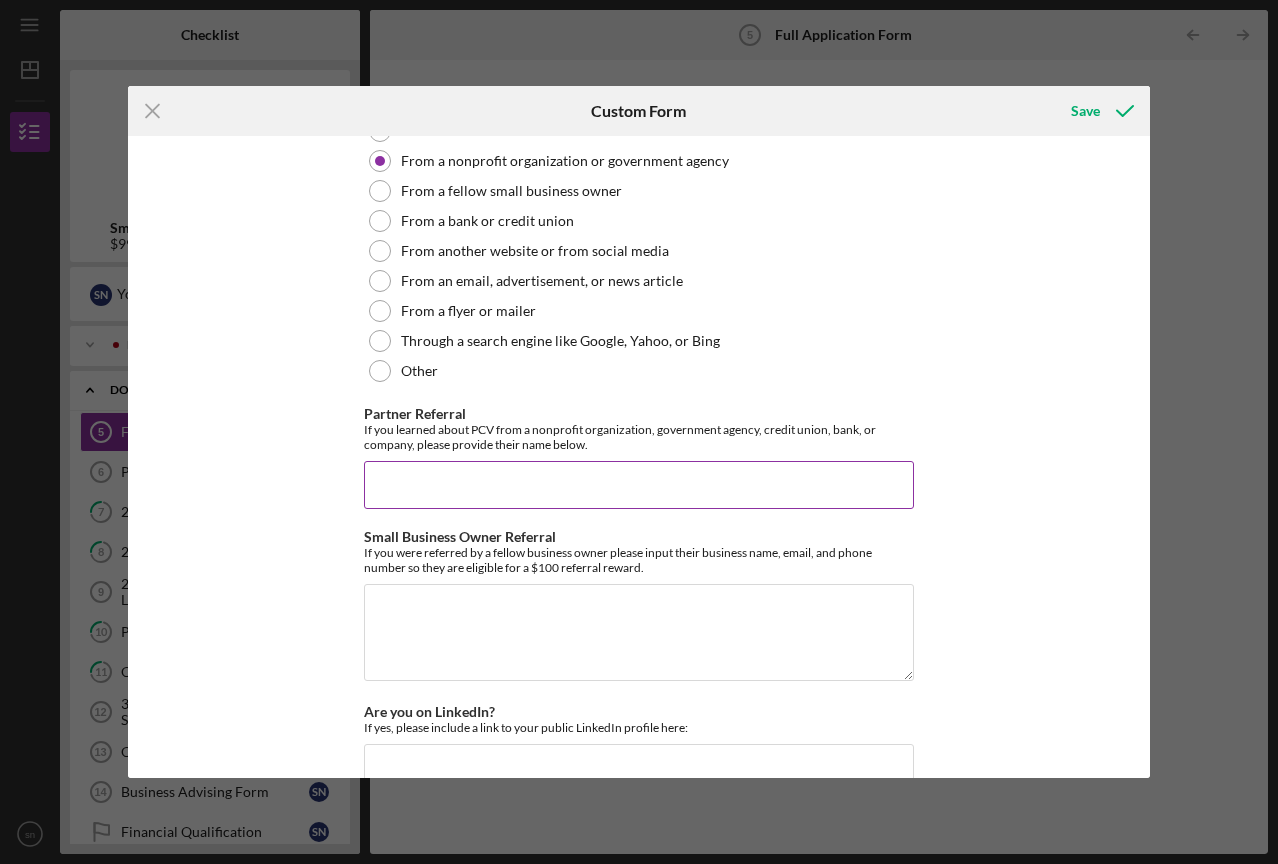 click on "Partner Referral" at bounding box center (639, 485) 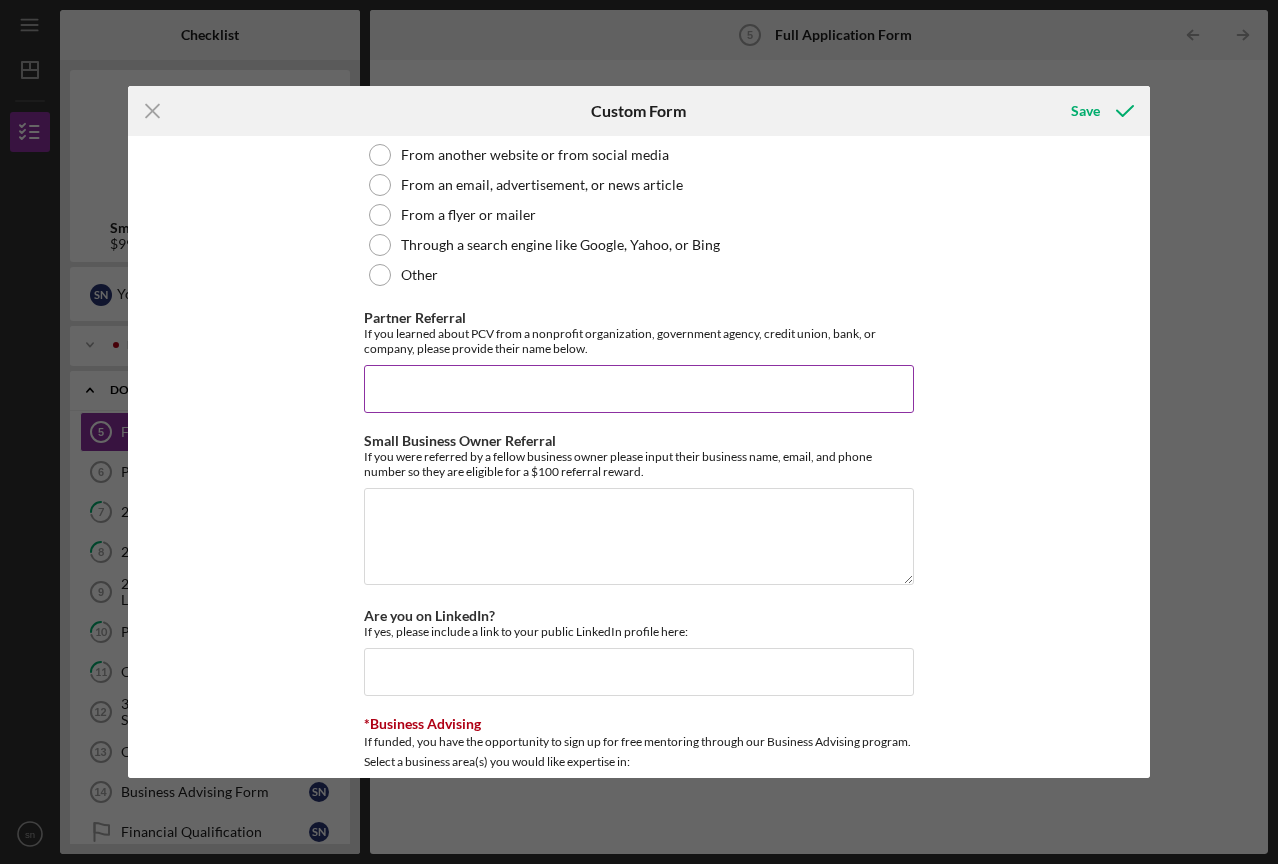drag, startPoint x: 726, startPoint y: 458, endPoint x: 391, endPoint y: 397, distance: 340.50845 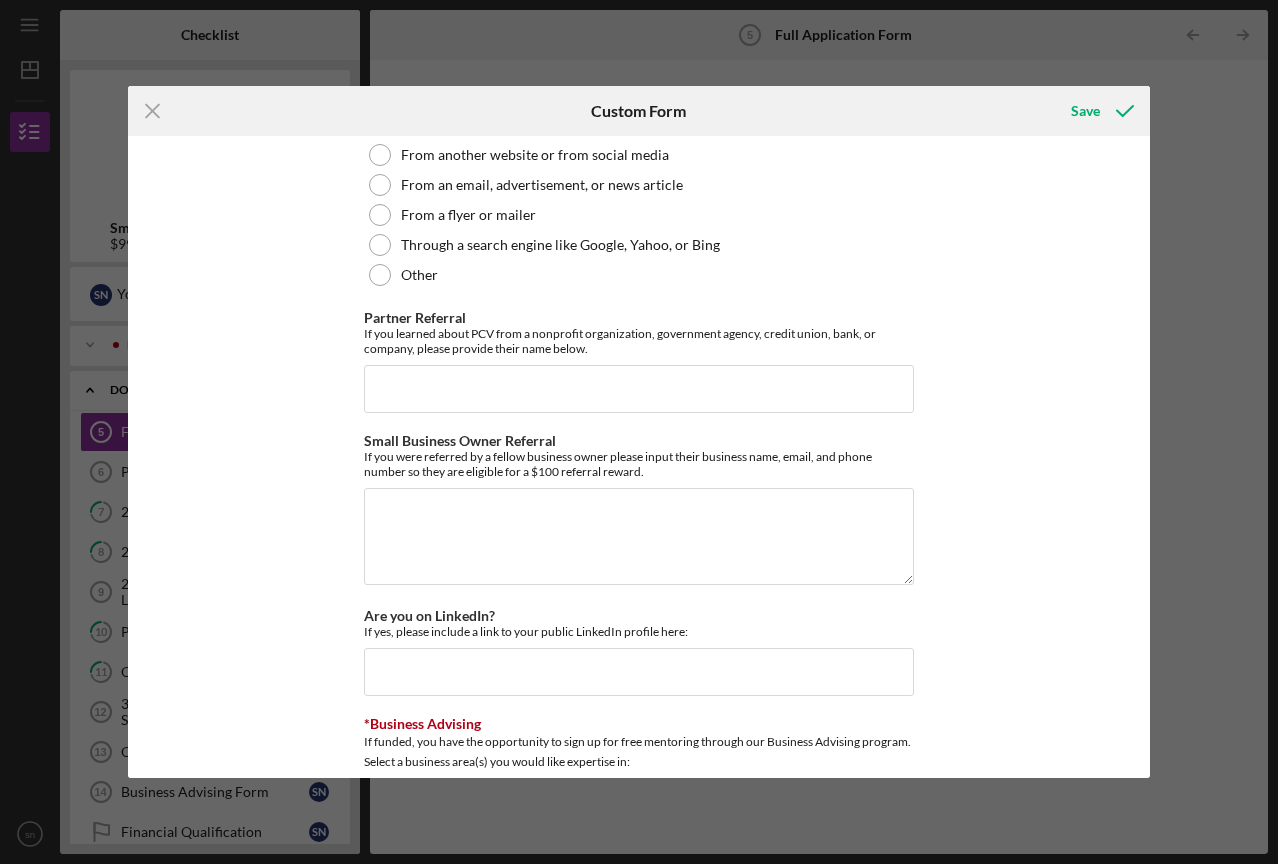 click on "Loan Request *Requested Loan Amount [PRICE] *Use of Proceeds Purchase Inventory Business Expansion Purchase or repair equipment Hire employees Marketing Other *Loan Use Please explain in detail how you intend to utilize the loan. instrument purchase ([PRICE] and [PRICE]) and leasing coverage for one year (lease for year is [PRICE]) *Have you received a loan from PCV before? Yes No *Were you previously declined by another lender? Yes No Company Information *Describe your company's products or services *How did you start your company? in [YEAR] I started implementing these methods for other laboratories and now expanding to run these test methods myself *Why did you start your company? I saw many flaws in other laborites that I worked with and understand how much more lucrative it would be with my control and knowledge   *Geographic Market Please describe the geographic market you serve *Target Customer Please describe your target customer and highlight your key client accounts. *Primary Challenges Other Marketing" at bounding box center (639, 456) 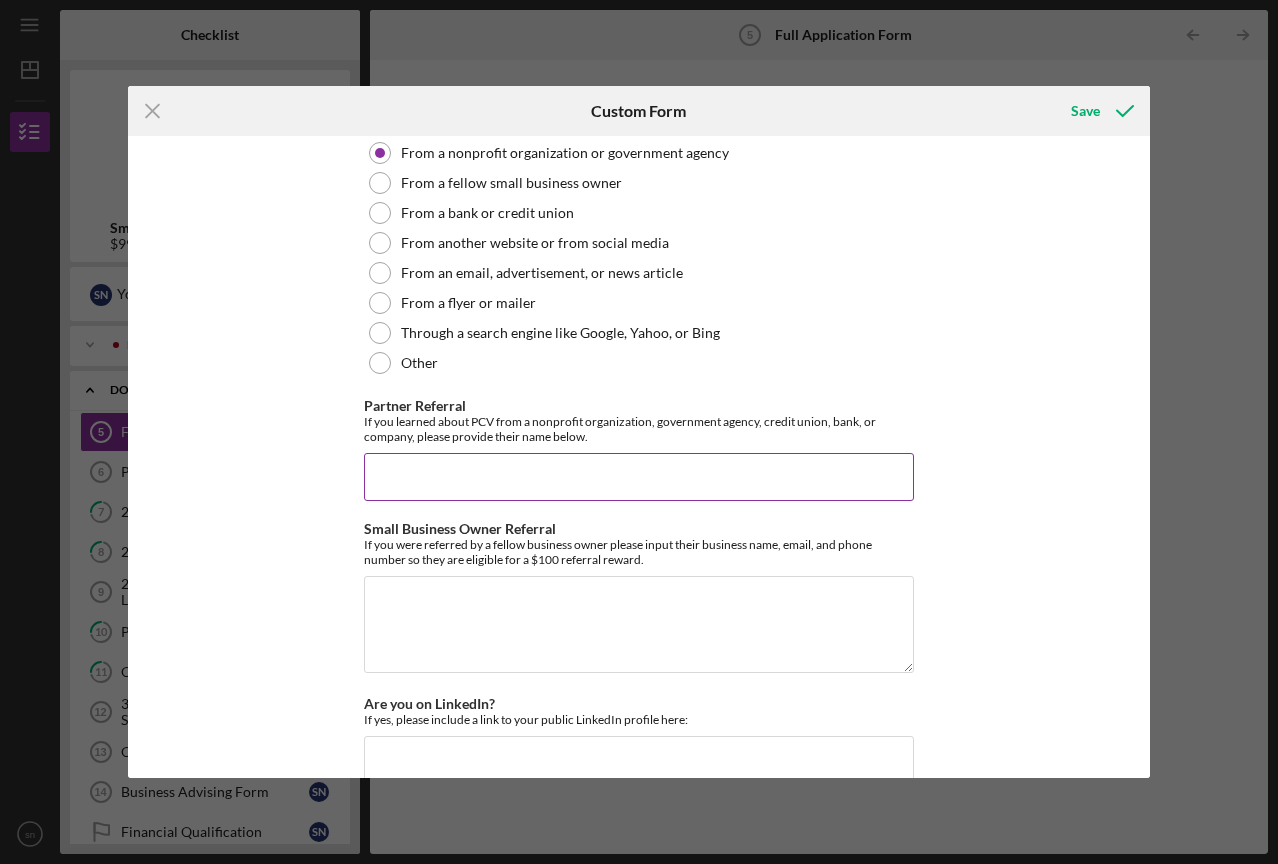 scroll, scrollTop: 2279, scrollLeft: 0, axis: vertical 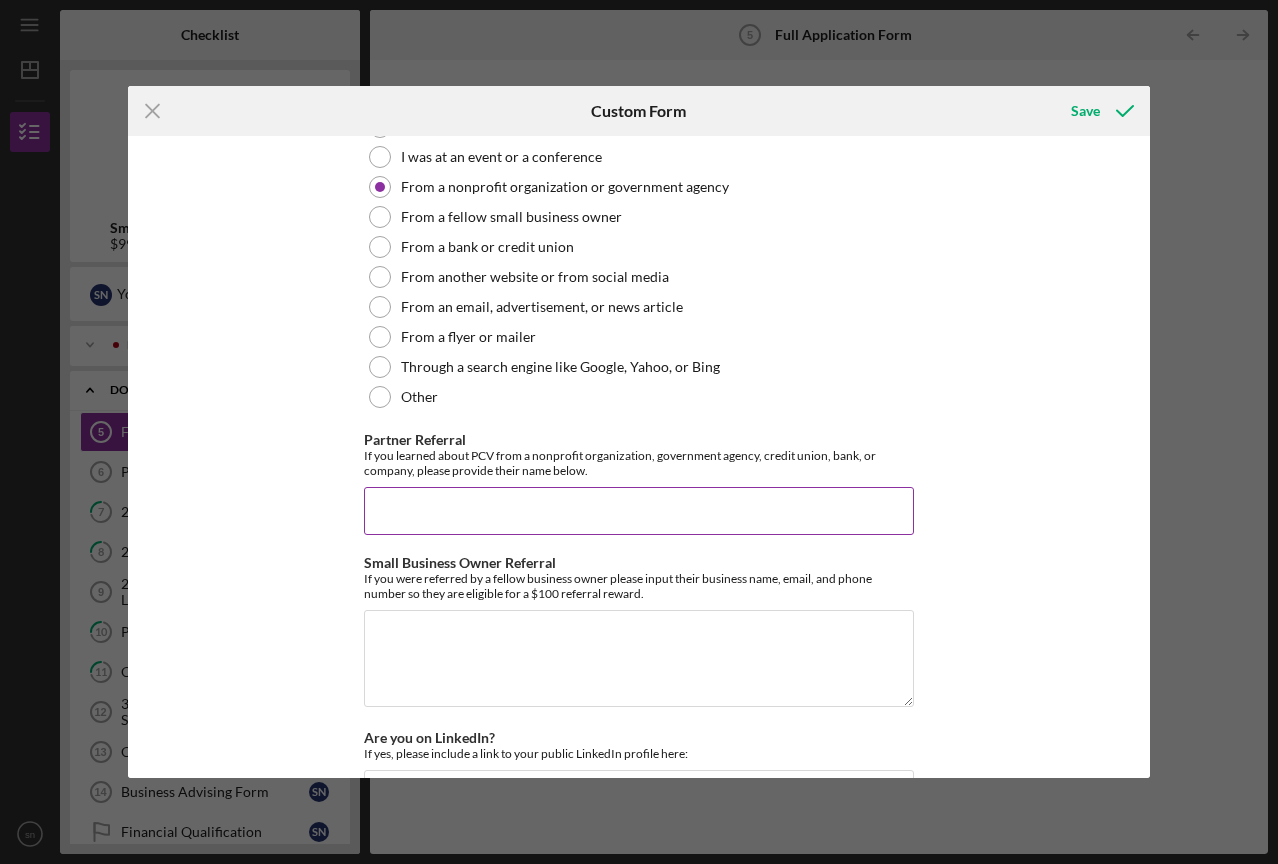 click on "Partner Referral" at bounding box center [639, 511] 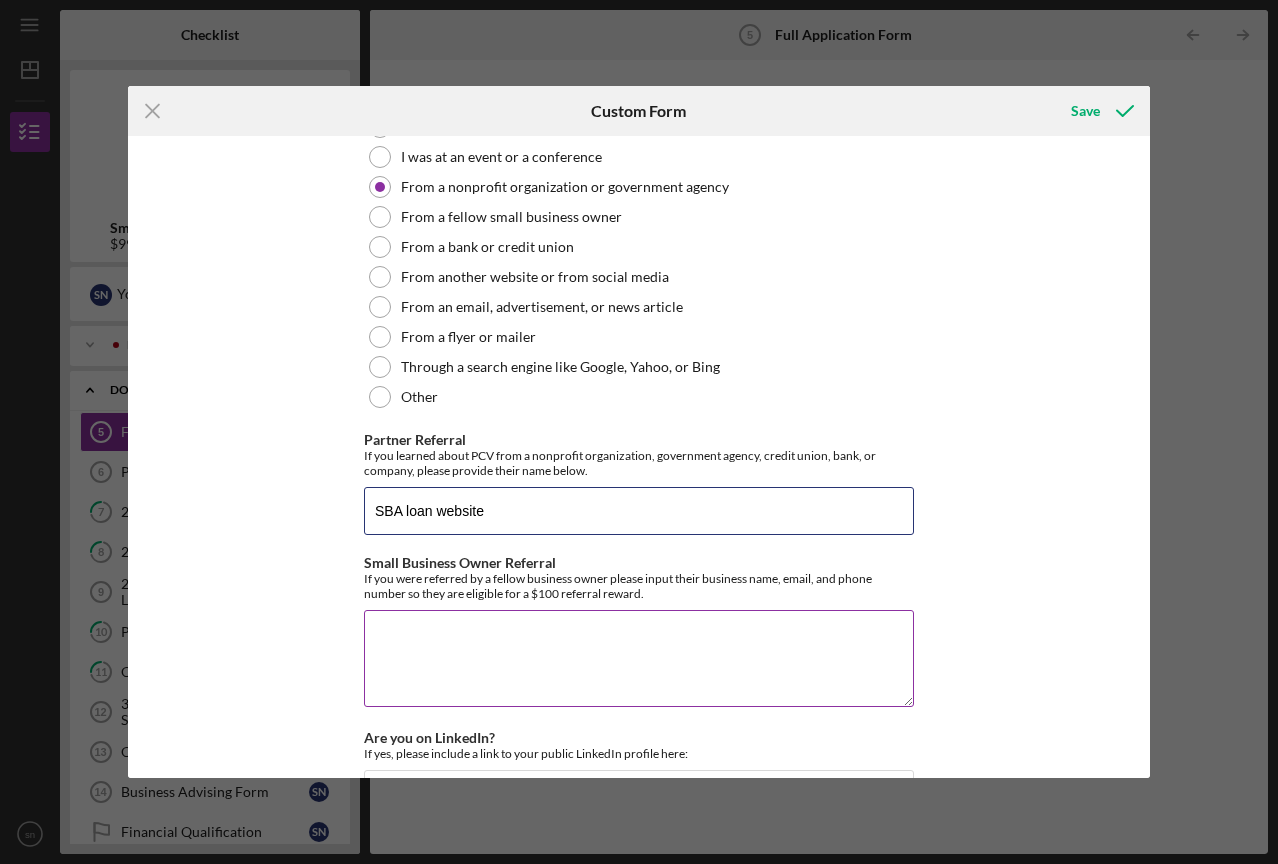 type on "SBA loan website" 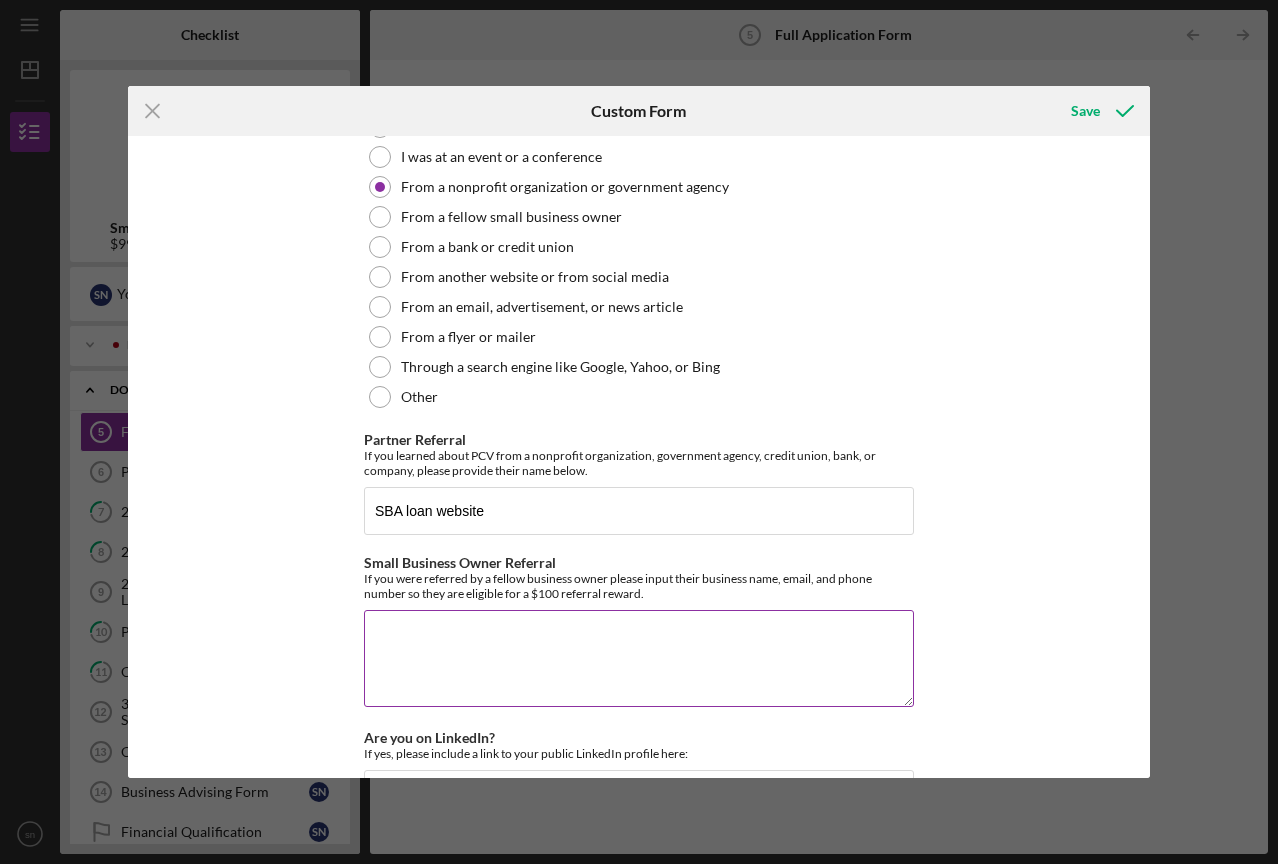 click on "Small Business Owner Referral" at bounding box center (639, 658) 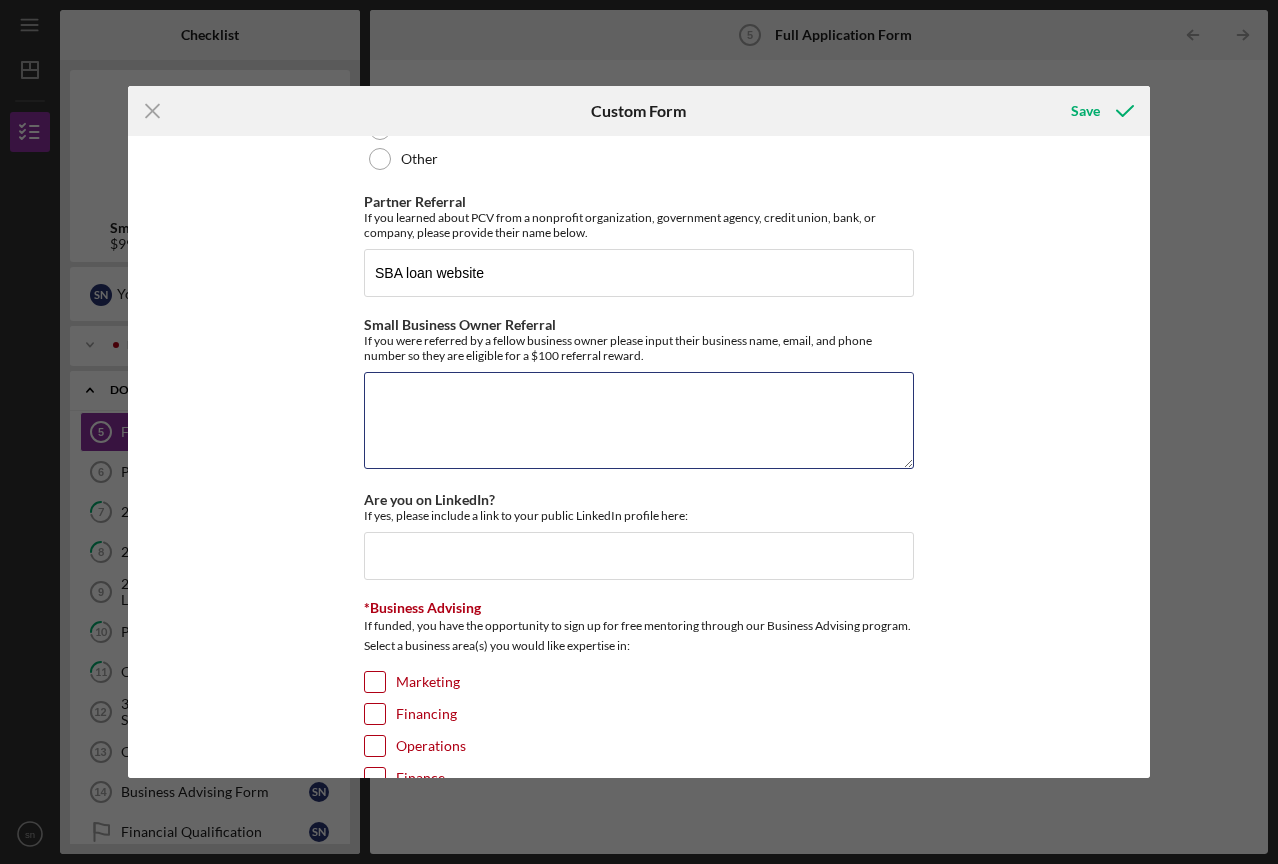 scroll, scrollTop: 2518, scrollLeft: 0, axis: vertical 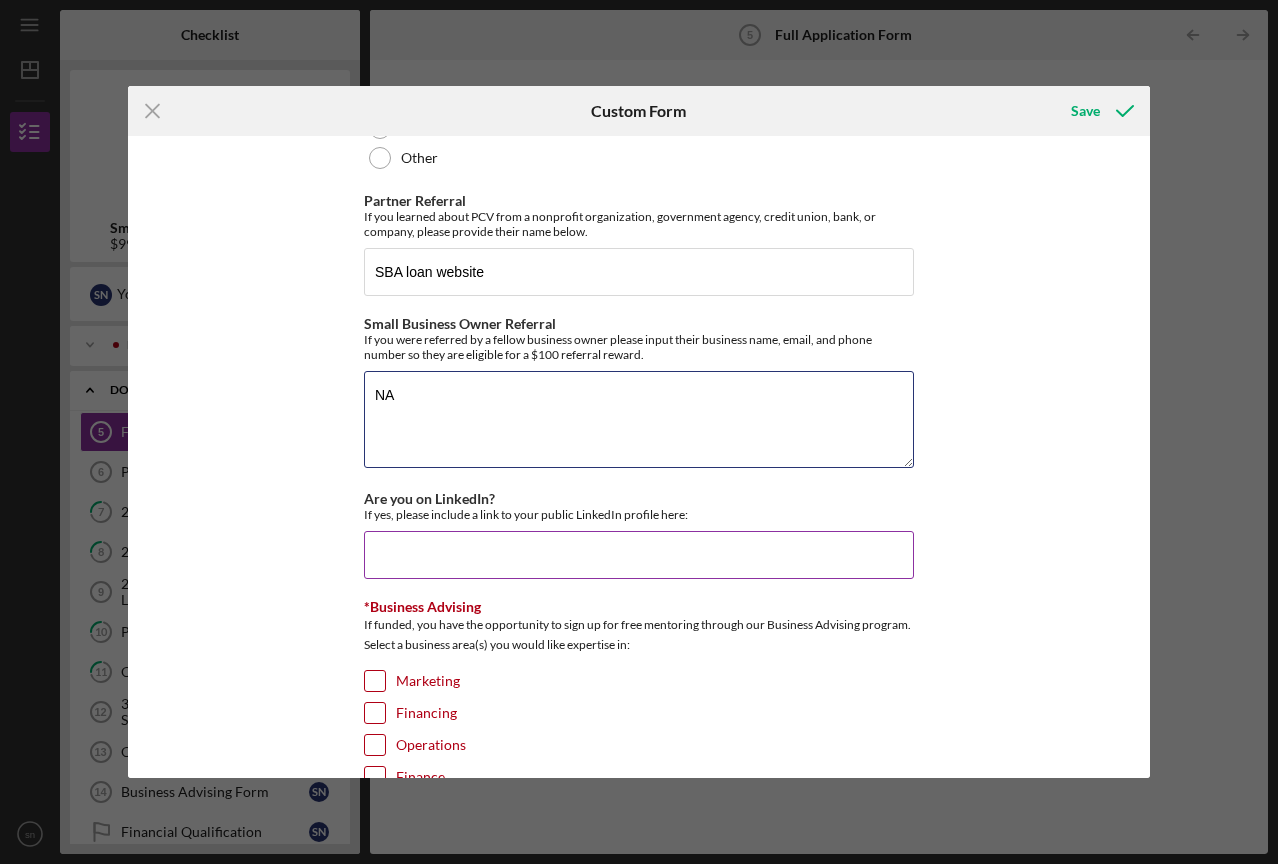 type on "NA" 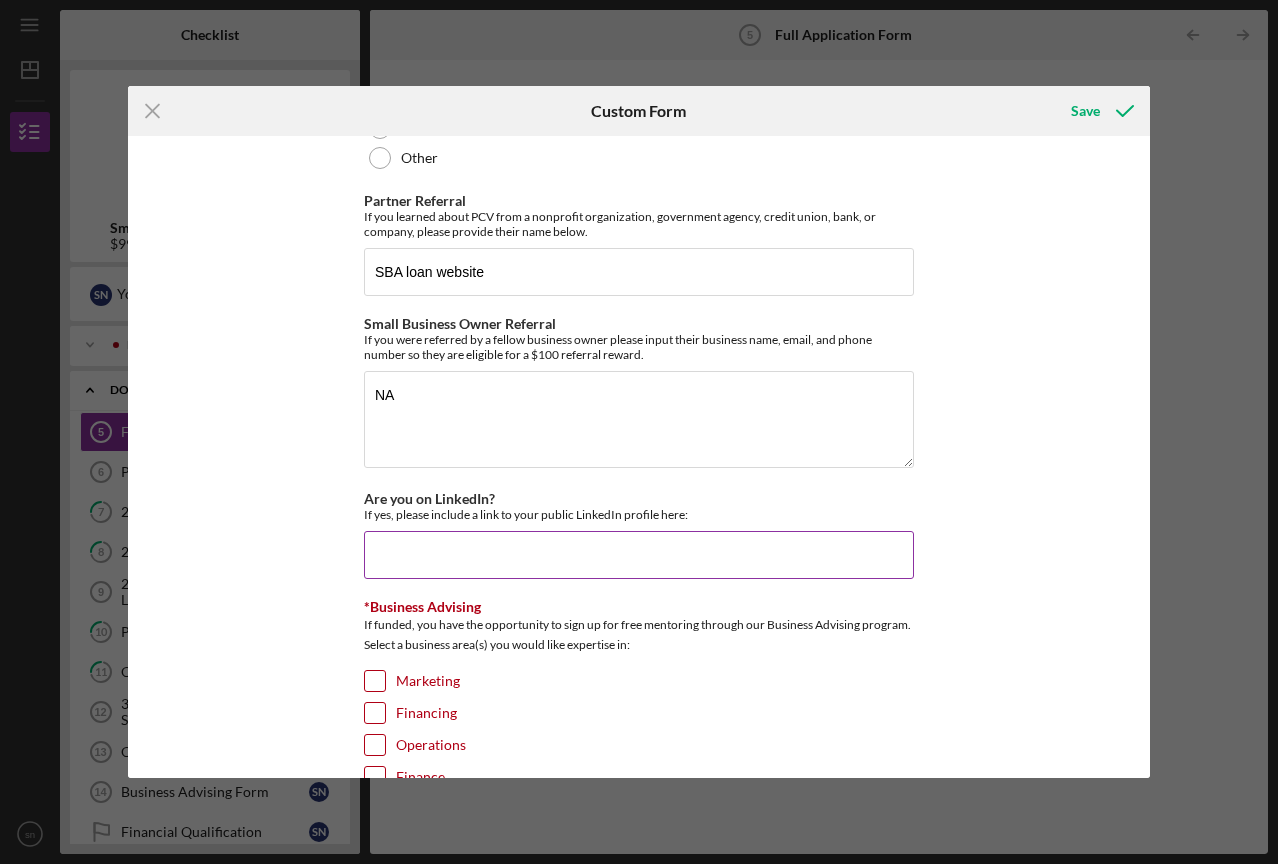 click on "Are you on LinkedIn?" at bounding box center (639, 555) 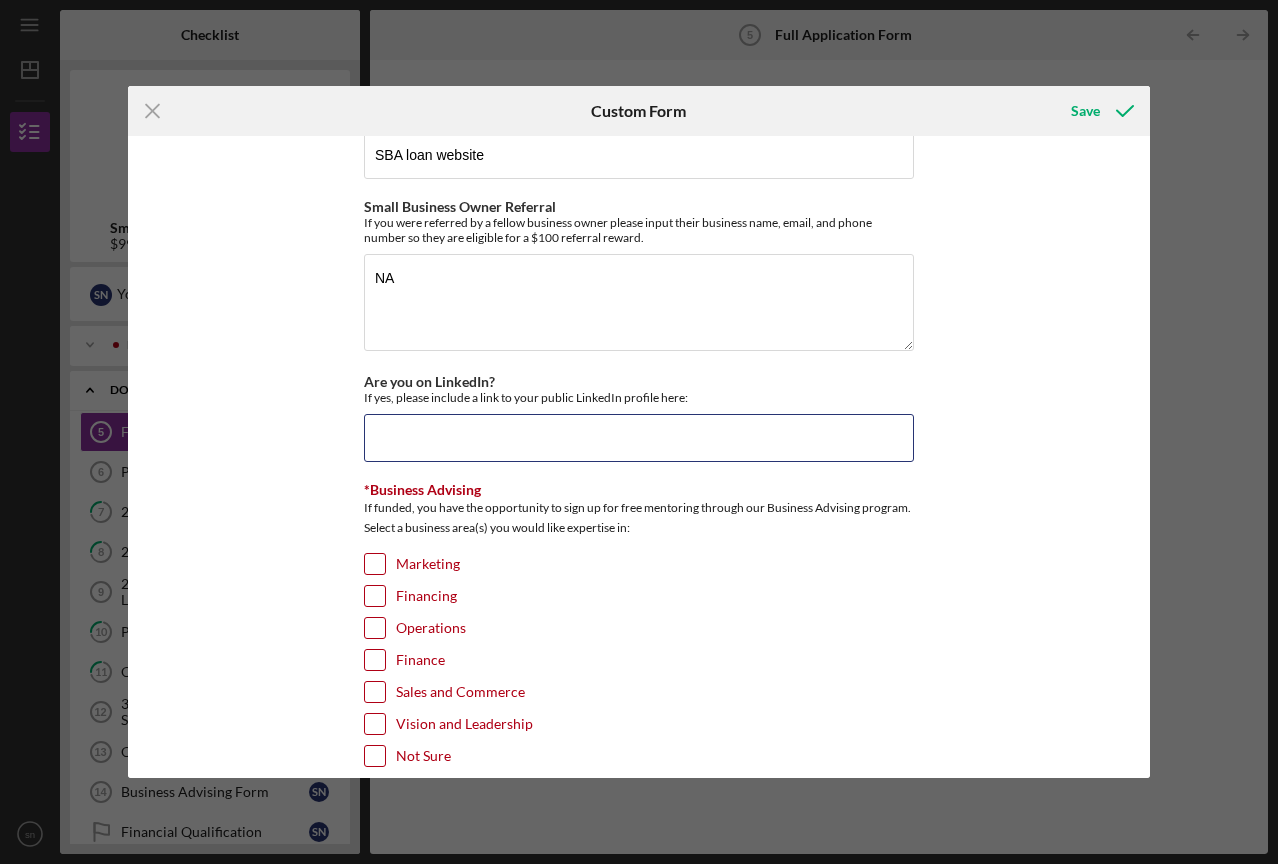 scroll, scrollTop: 2636, scrollLeft: 0, axis: vertical 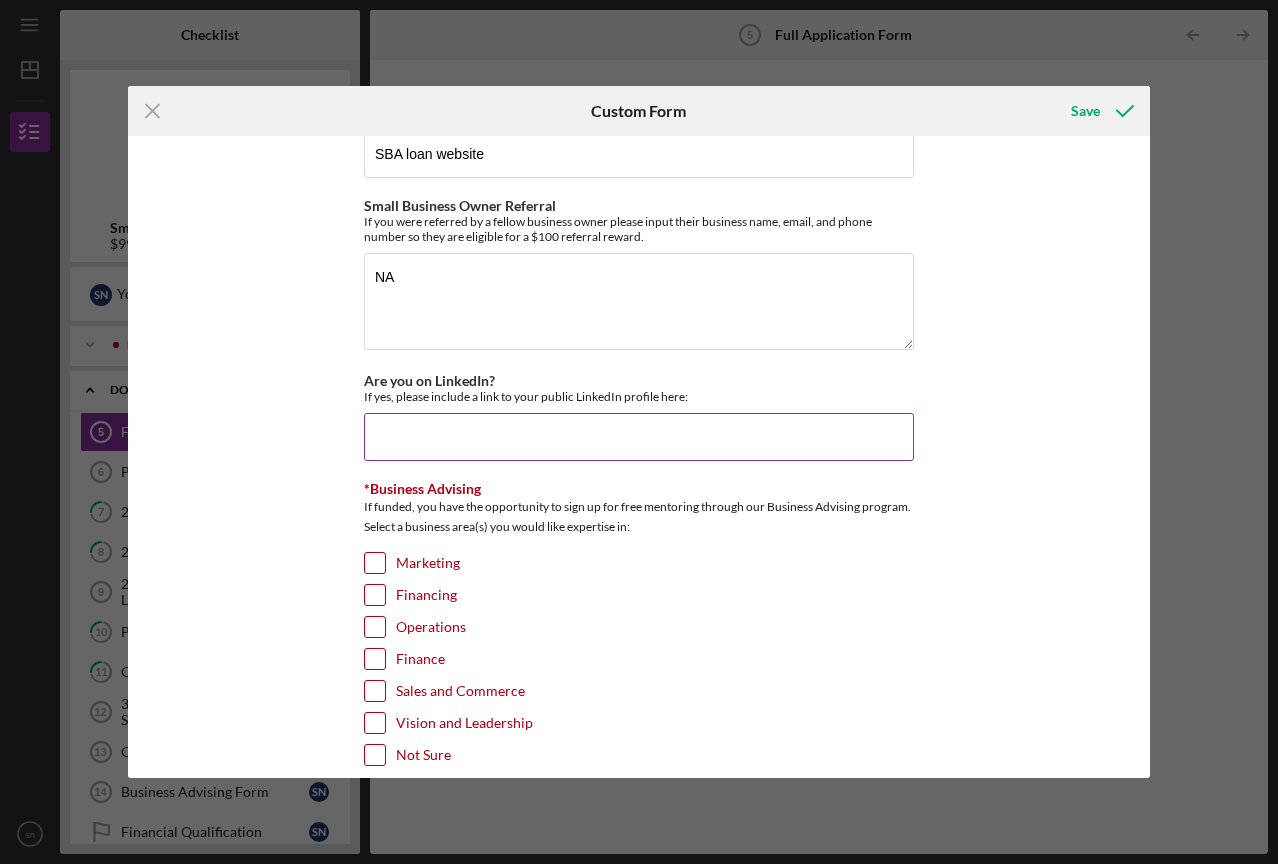 paste on "https://www.linkedin.com/in/[NAME]/[ID]/" 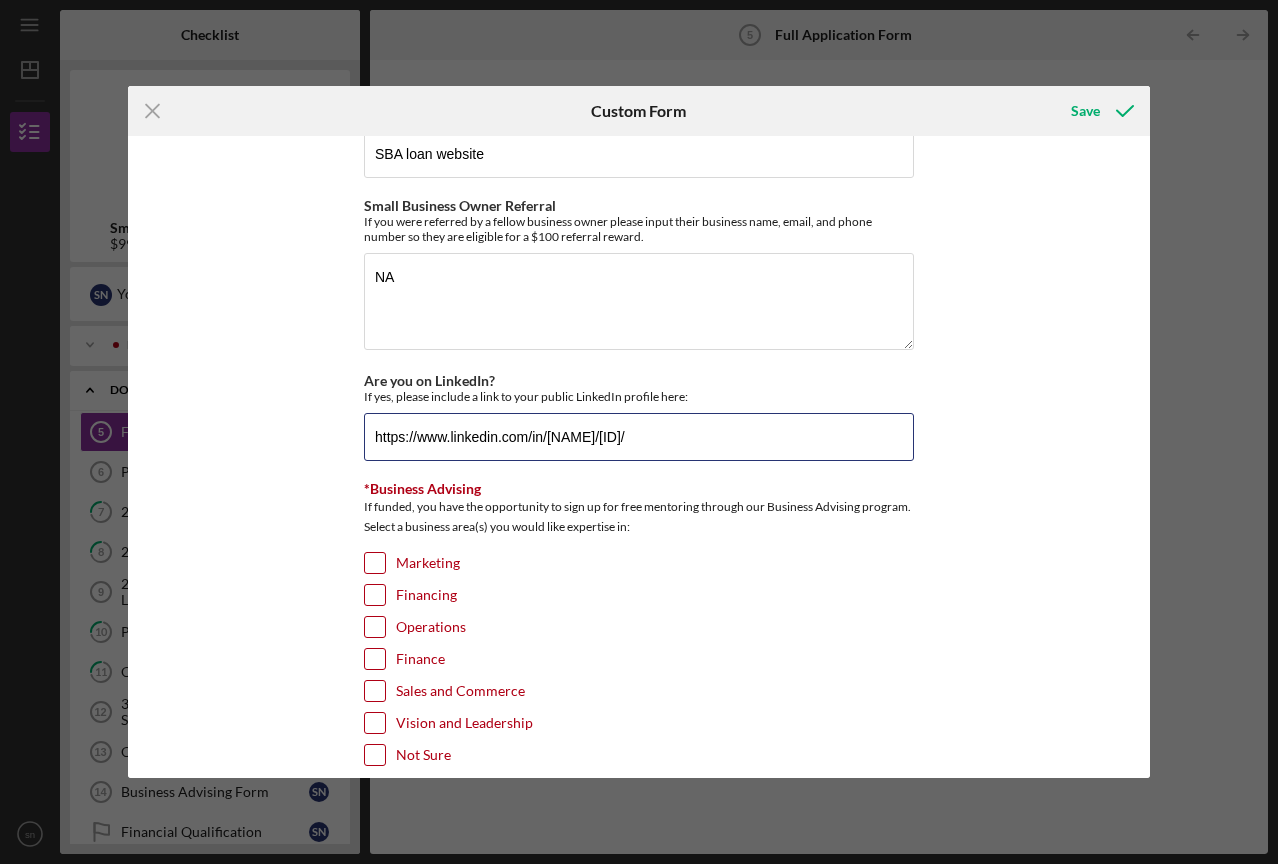 type on "https://www.linkedin.com/in/[NAME]/[ID]/" 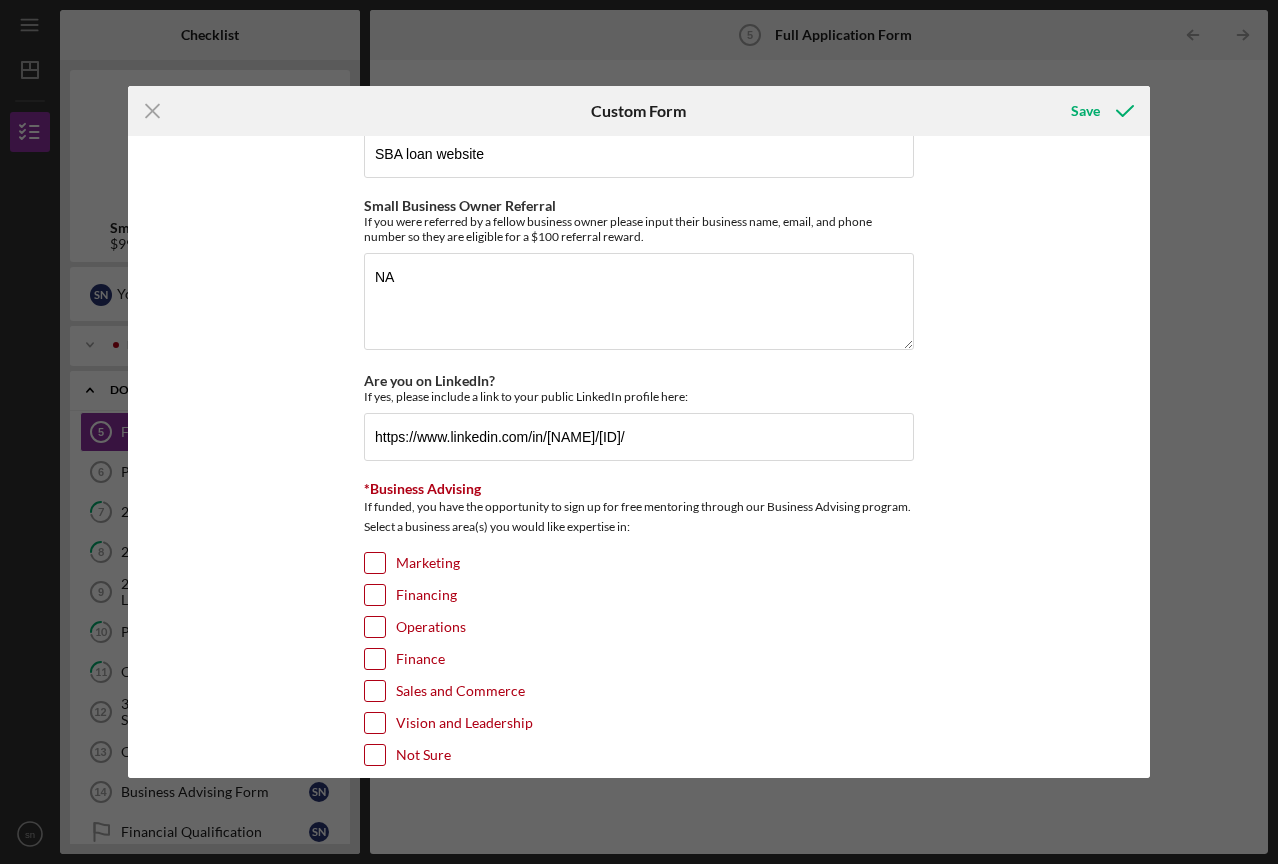 click on "Marketing" at bounding box center (639, 568) 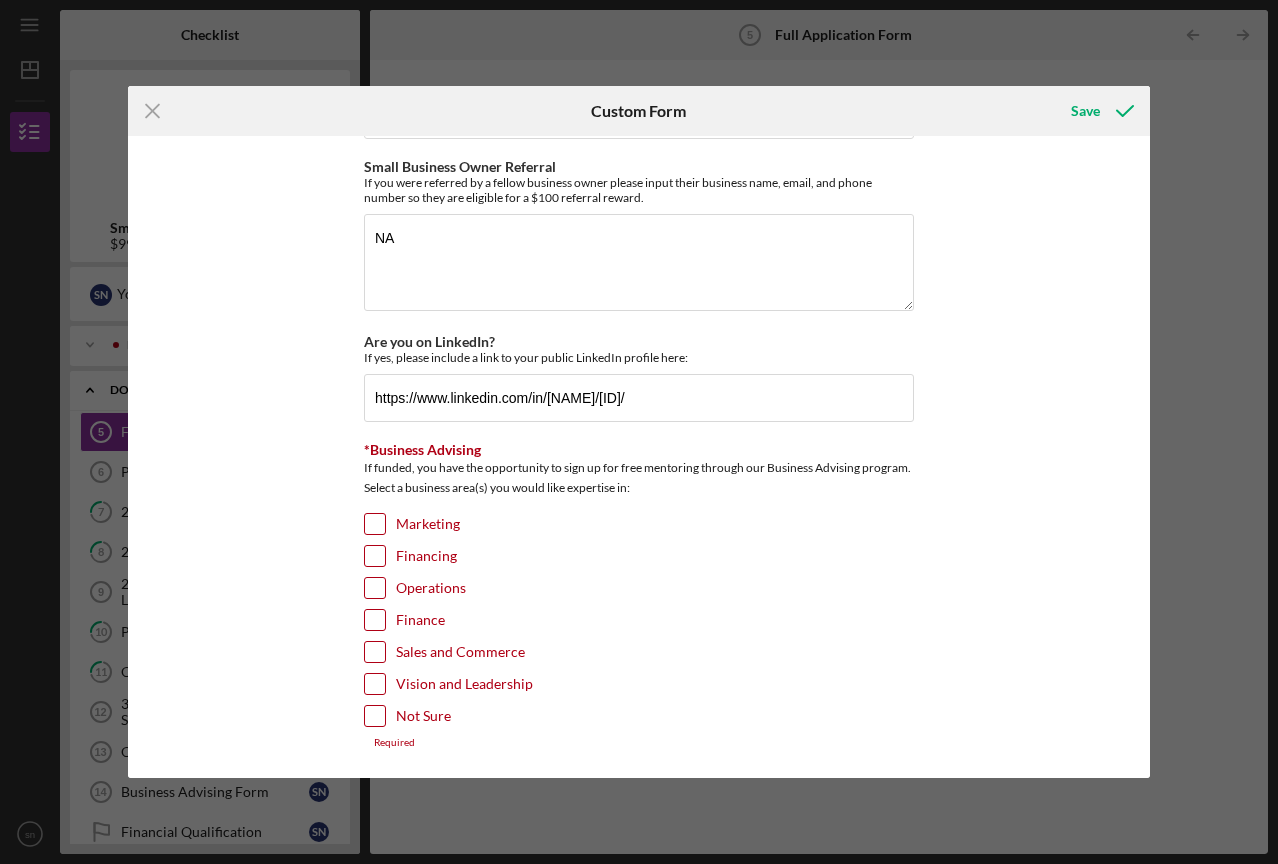 scroll, scrollTop: 2669, scrollLeft: 0, axis: vertical 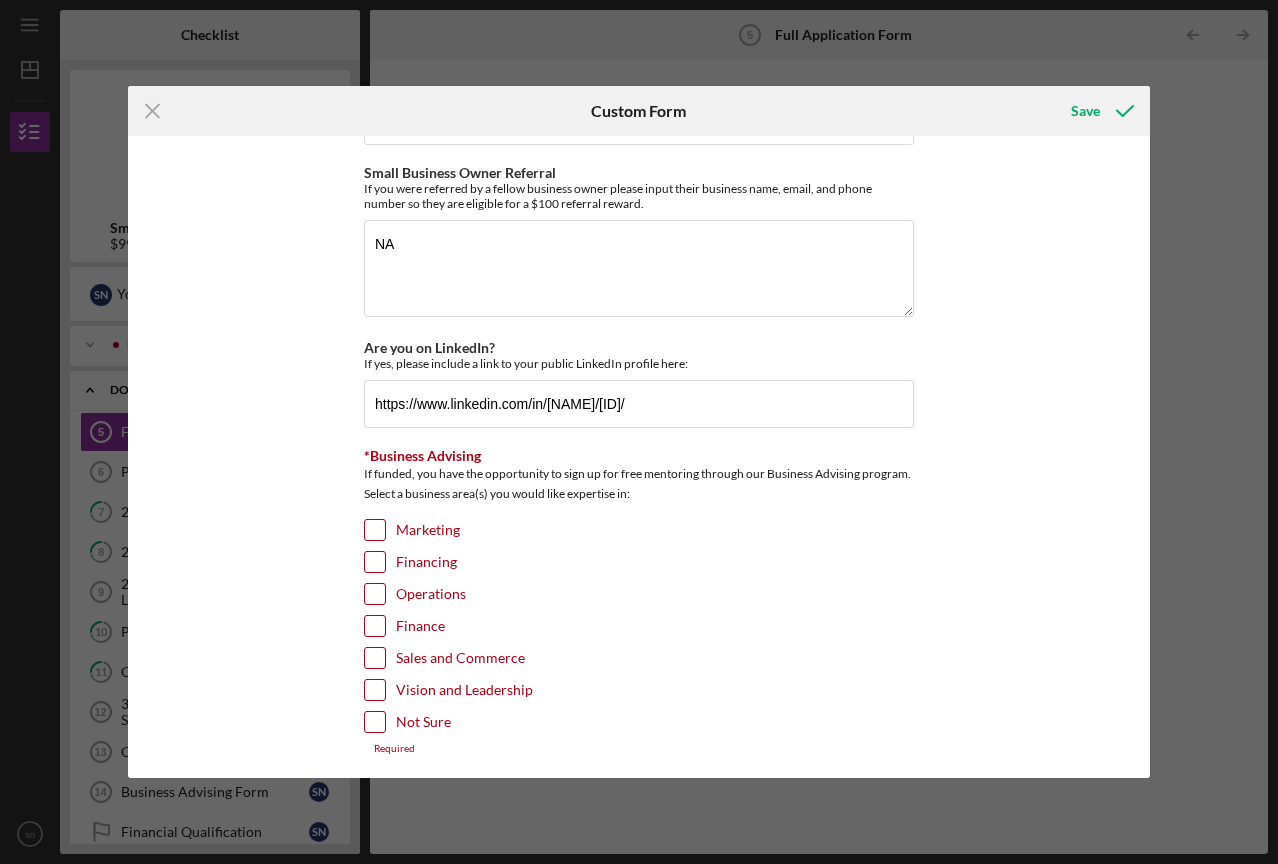 click on "Financing" at bounding box center [426, 562] 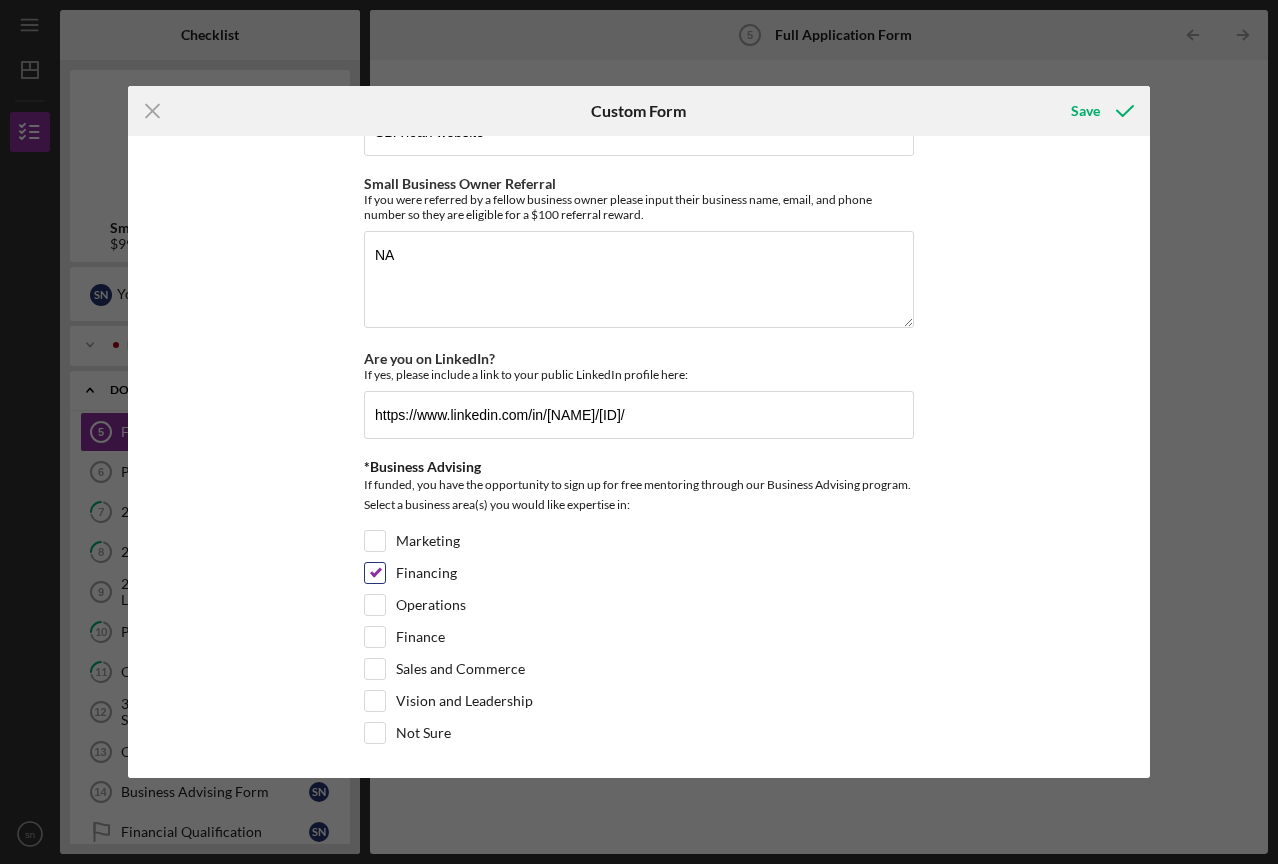 click on "Financing" at bounding box center [426, 573] 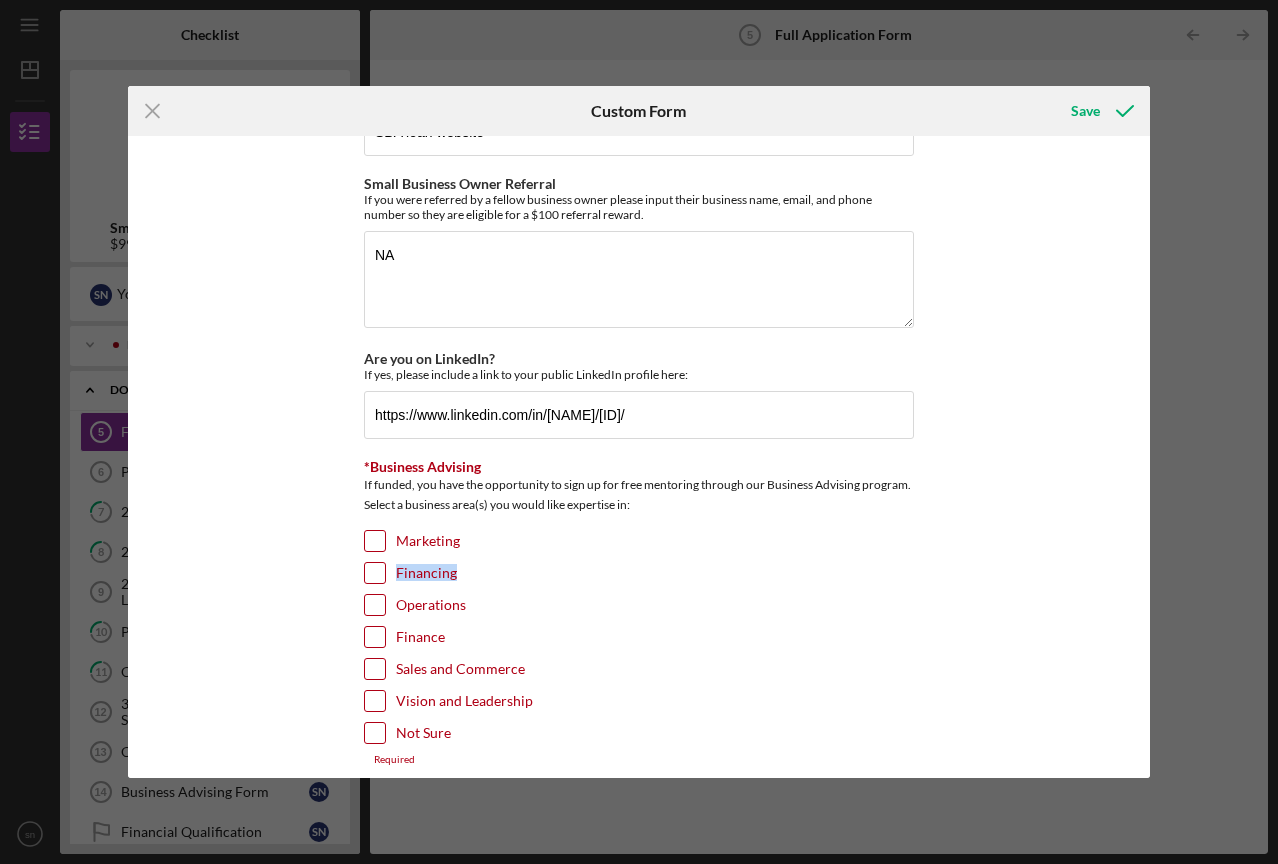 drag, startPoint x: 430, startPoint y: 560, endPoint x: 430, endPoint y: 586, distance: 26 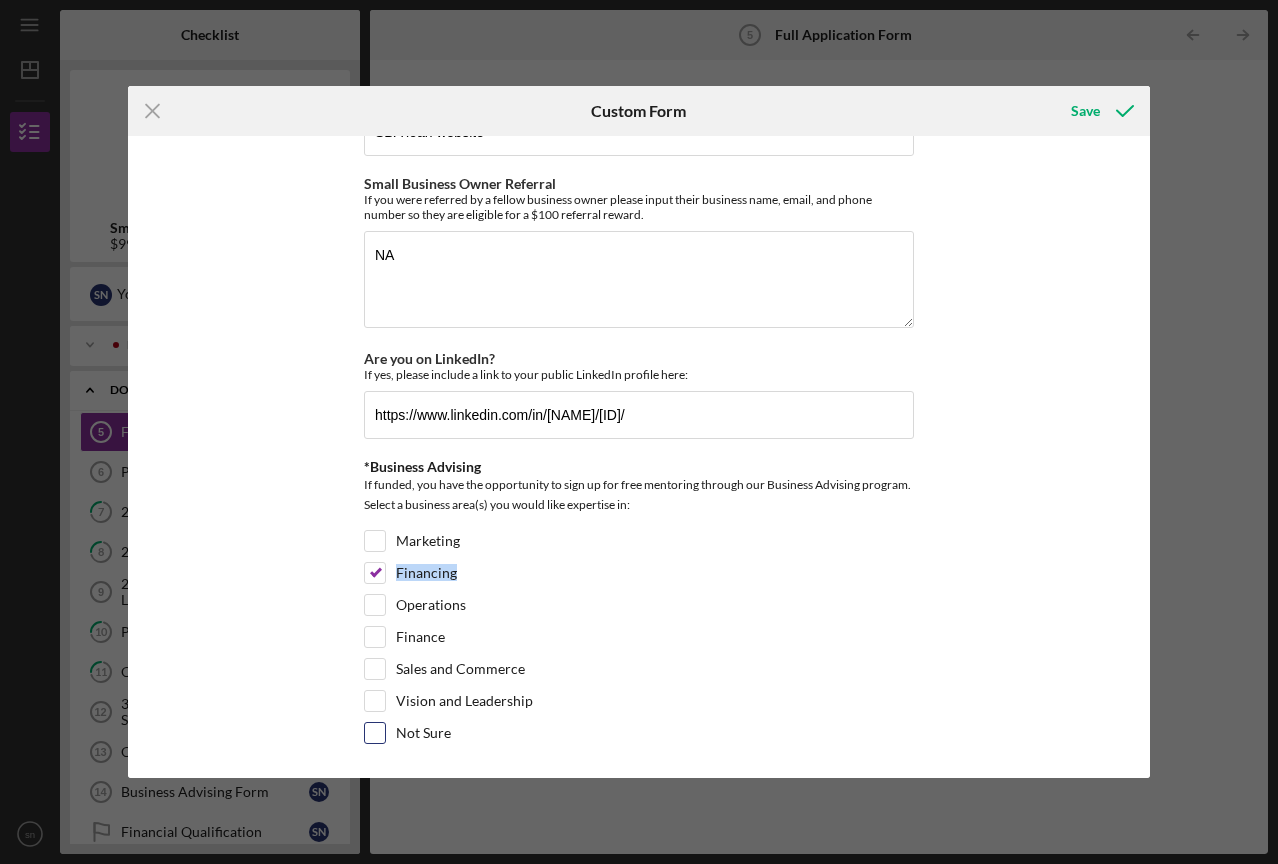 click on "Not Sure" at bounding box center [375, 733] 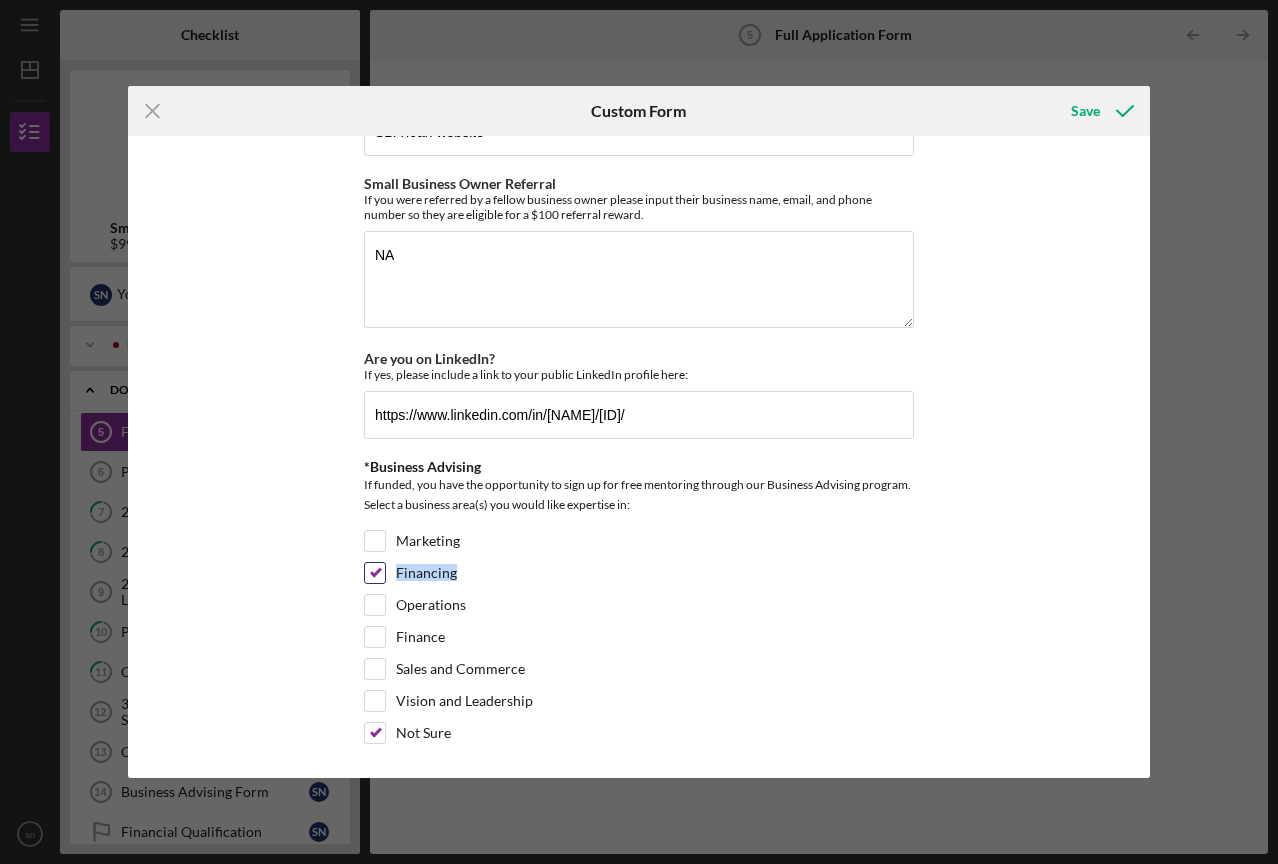 click on "Financing" at bounding box center [375, 573] 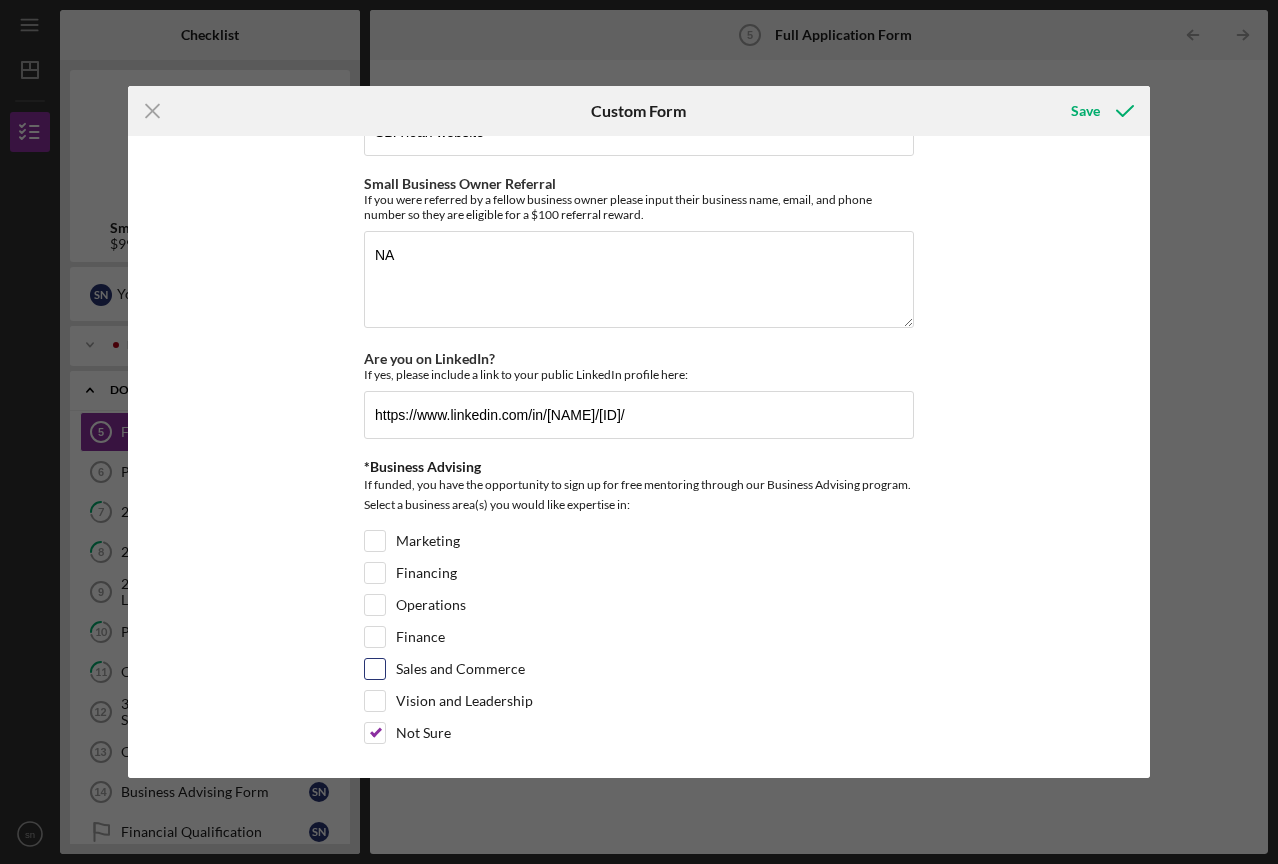click on "Sales and Commerce" at bounding box center [639, 674] 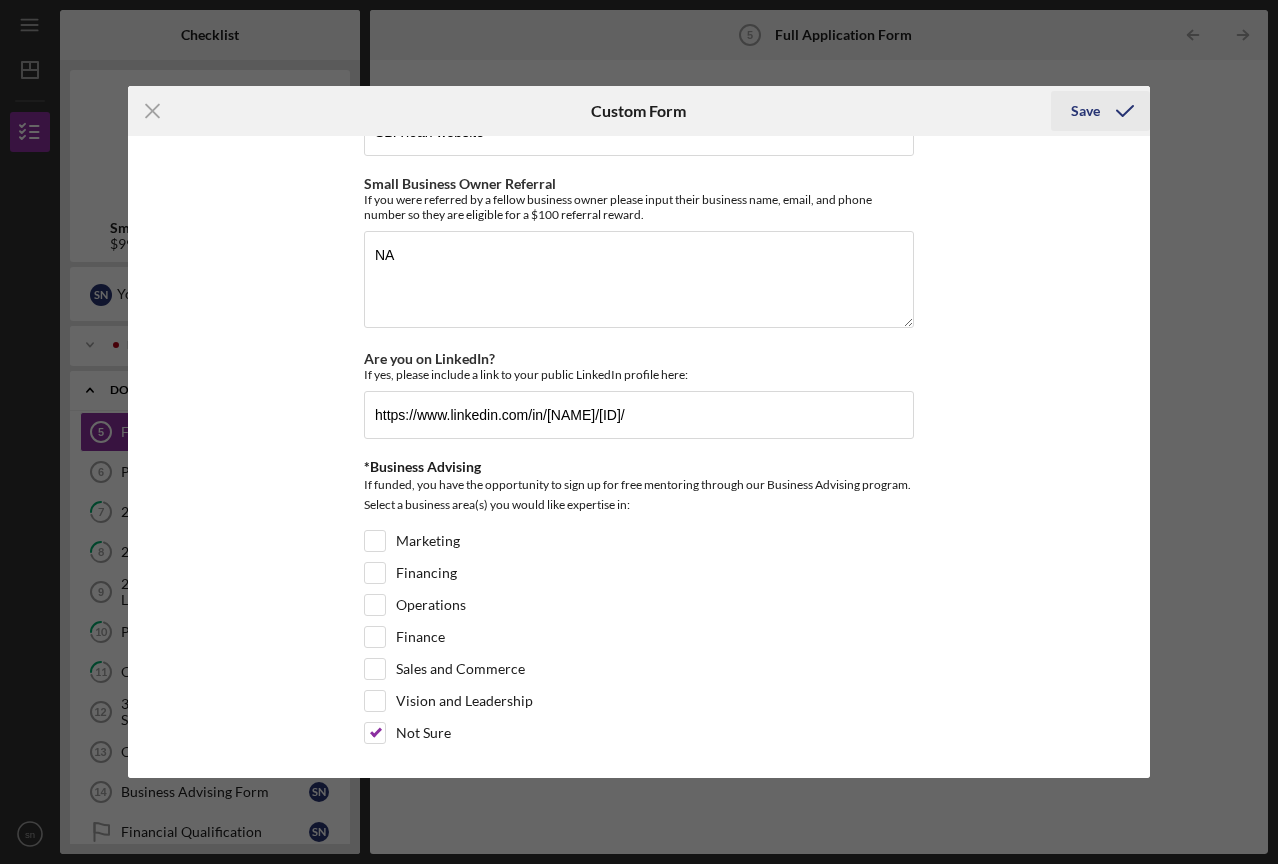 click on "Save" at bounding box center (1085, 111) 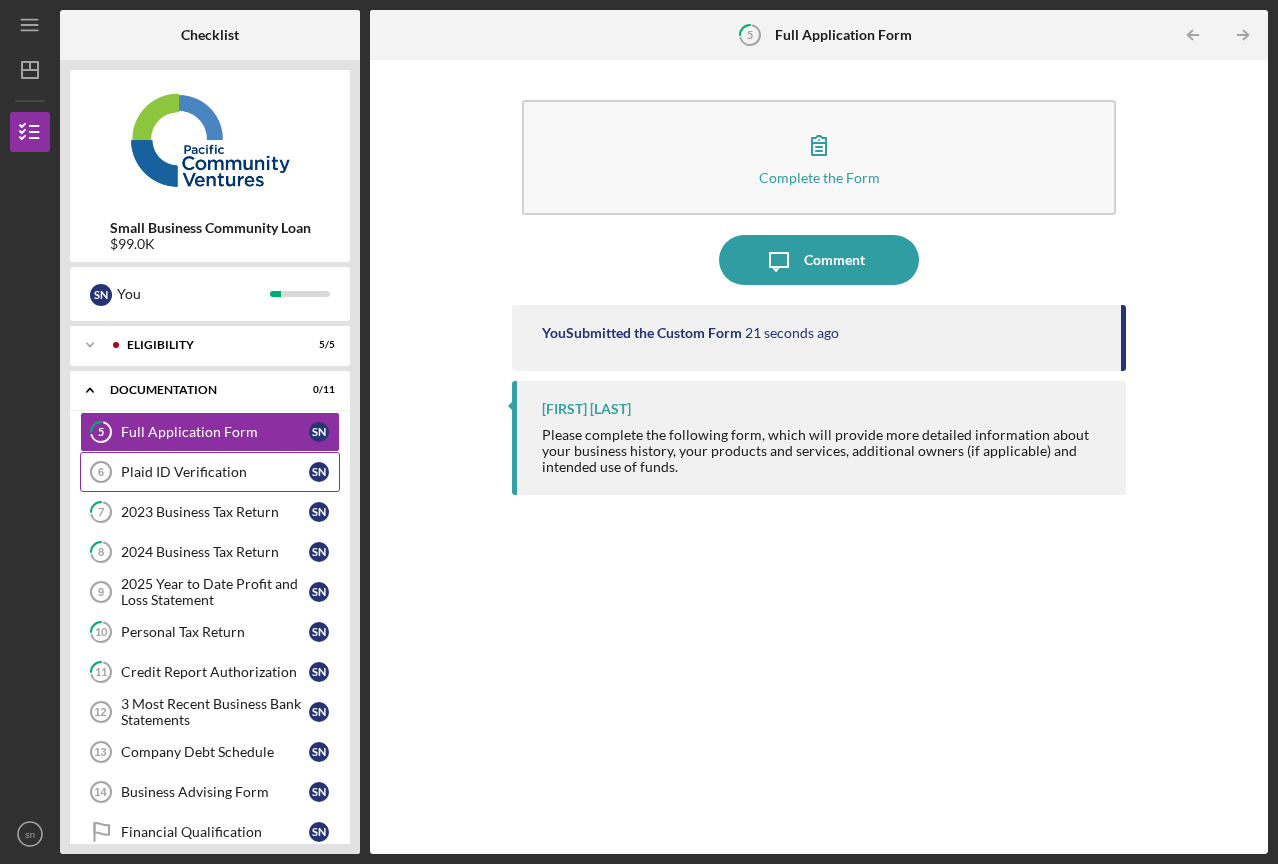 click on "Plaid ID Verification 6 Plaid ID Verification s n" at bounding box center [210, 472] 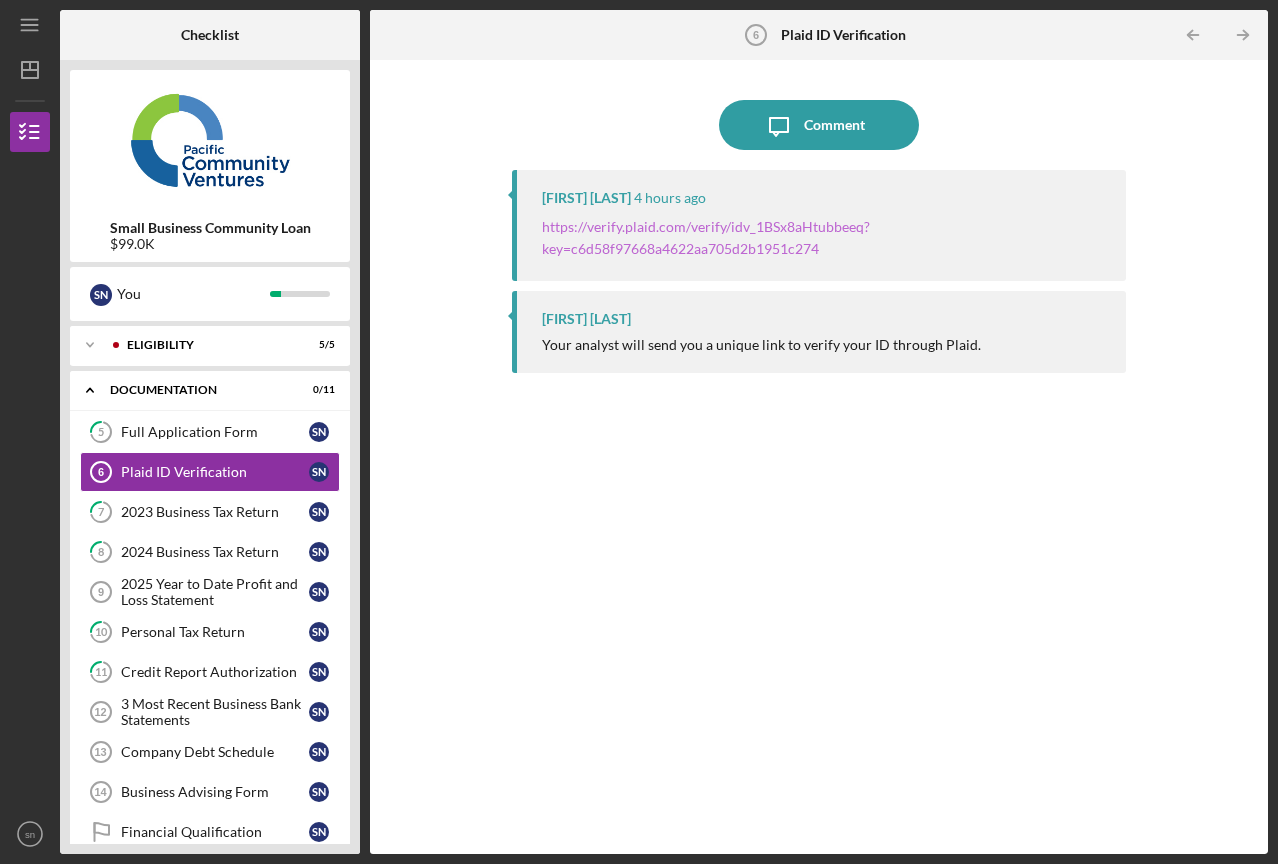 click on "https://verify.plaid.com/verify/idv_1BSx8aHtubbeeq?key=c6d58f97668a4622aa705d2b1951c274" at bounding box center (706, 237) 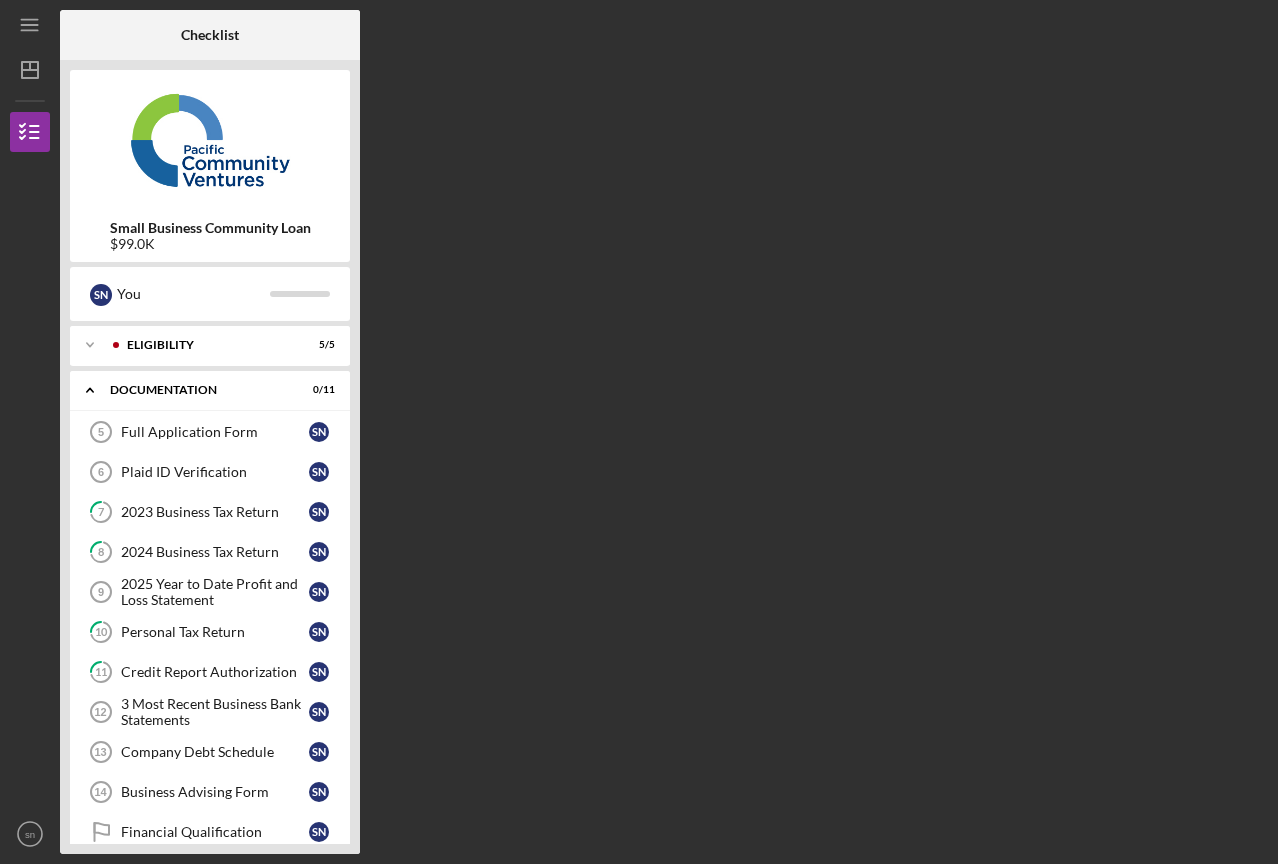 scroll, scrollTop: 0, scrollLeft: 0, axis: both 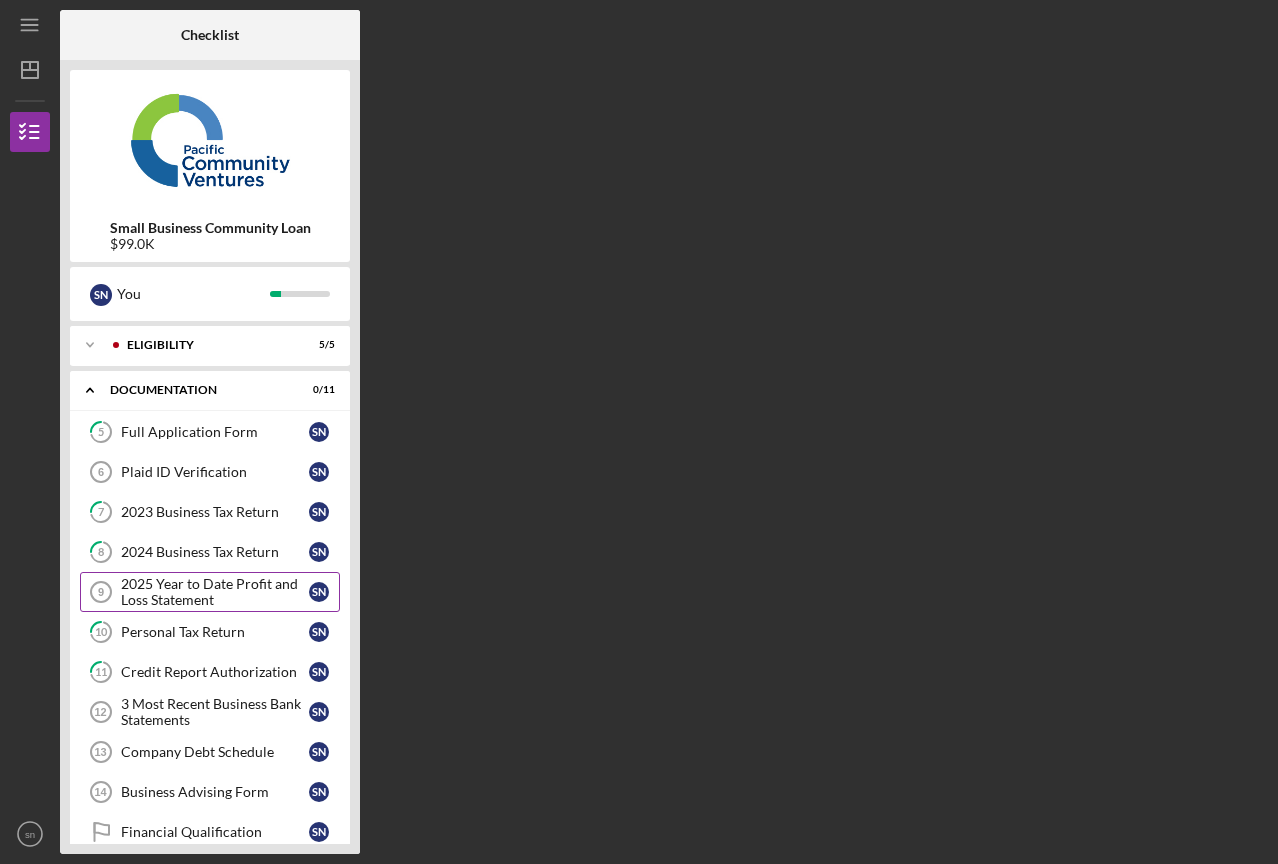 click on "2025 Year to Date Profit and Loss Statement" at bounding box center [215, 592] 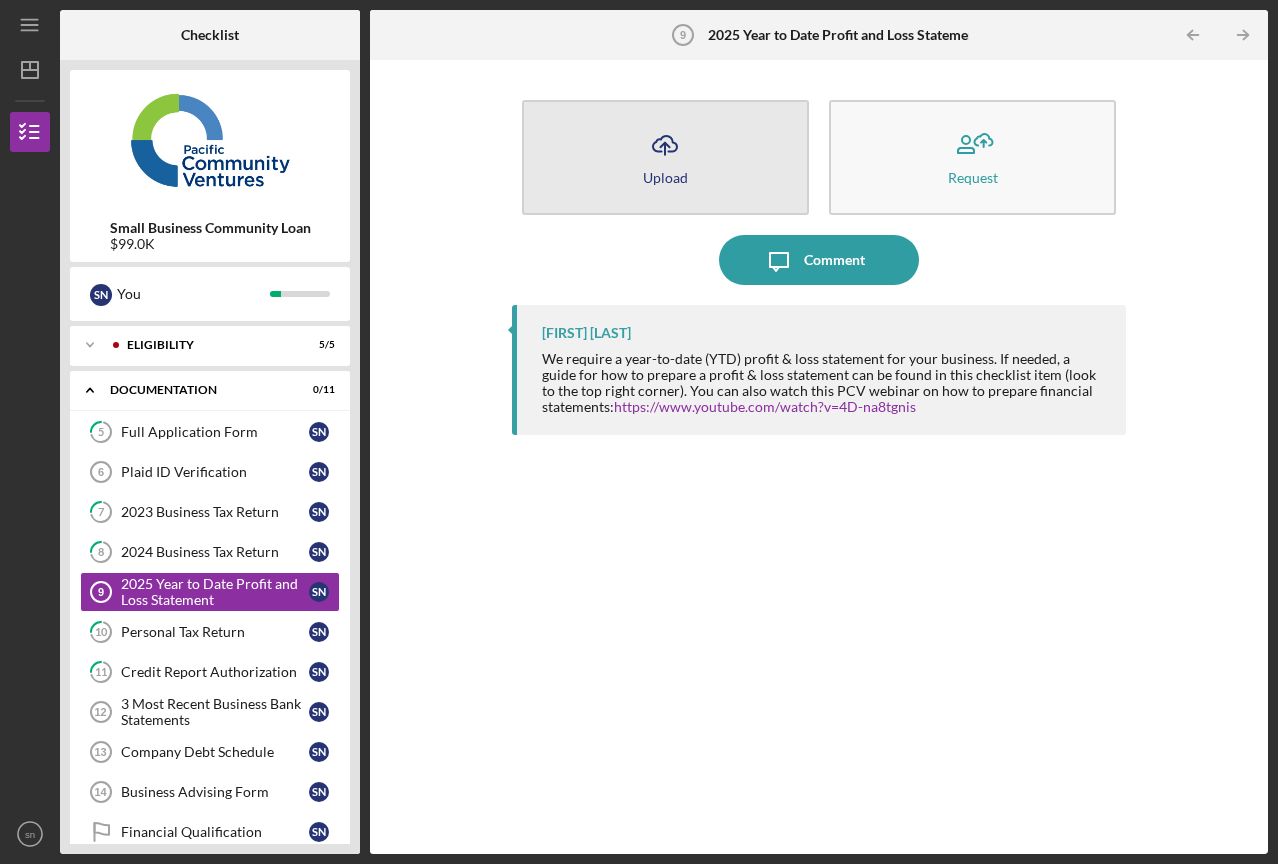 click on "Icon/Upload Upload" at bounding box center [665, 157] 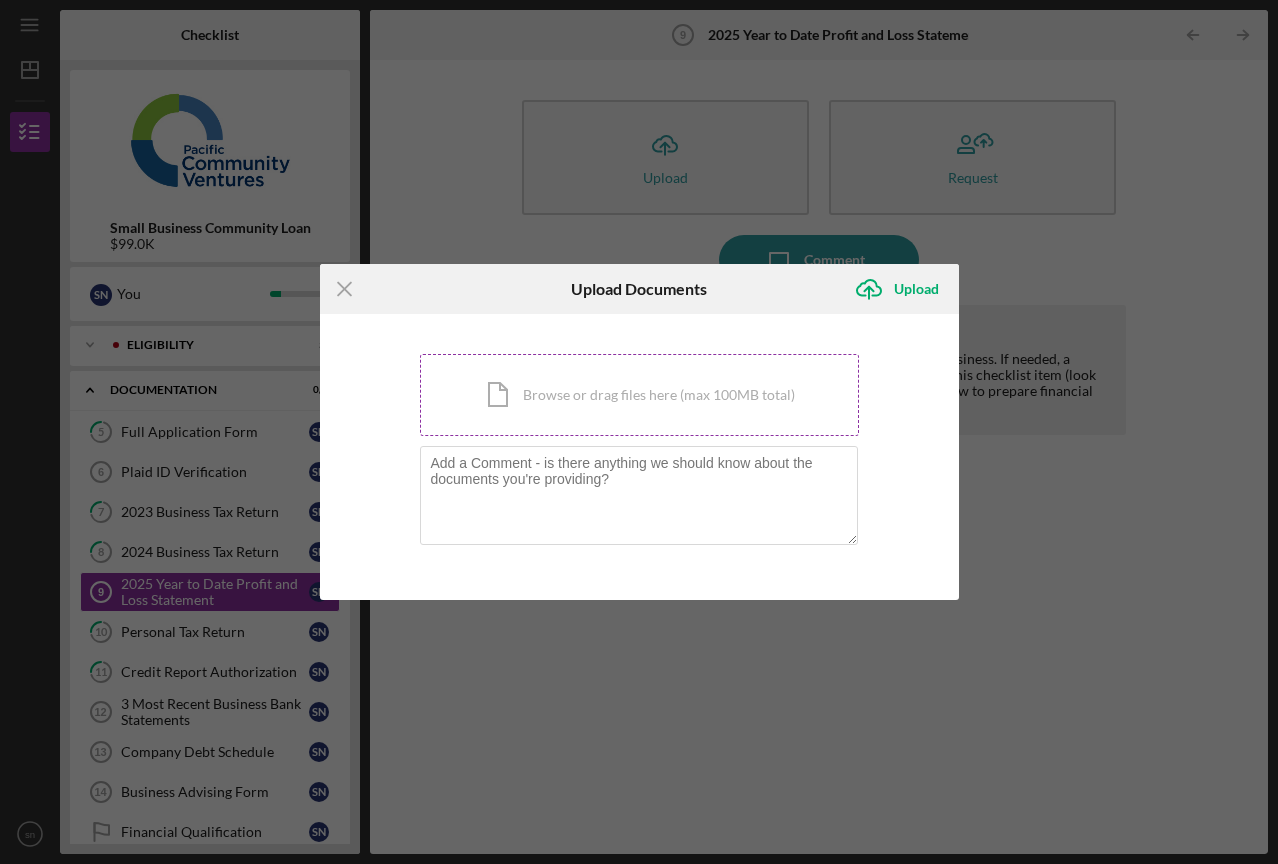 click on "Icon/Document Browse or drag files here (max 100MB total) Tap to choose files or take a photo" at bounding box center [639, 395] 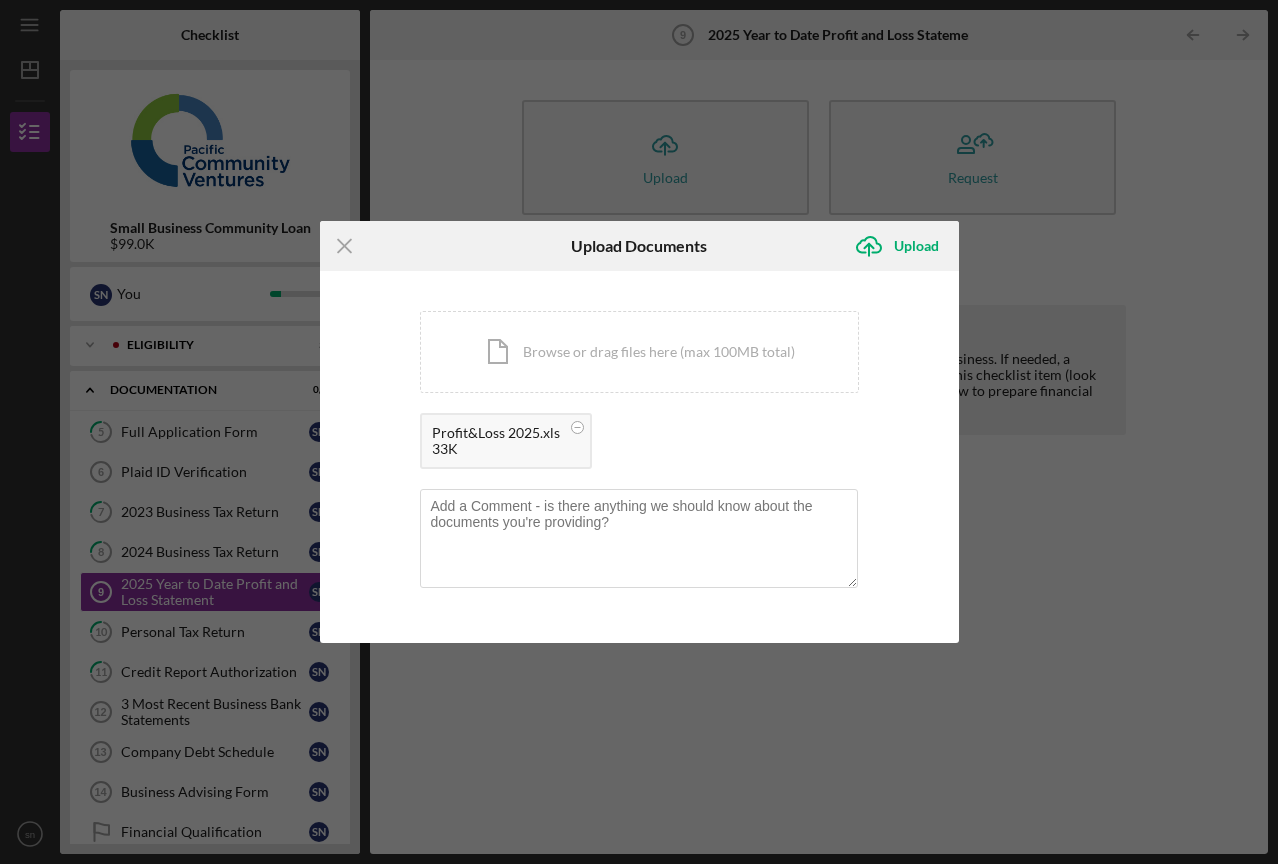 click on "Profit&Loss [YEAR].xls [NUMBER]K" at bounding box center [639, 446] 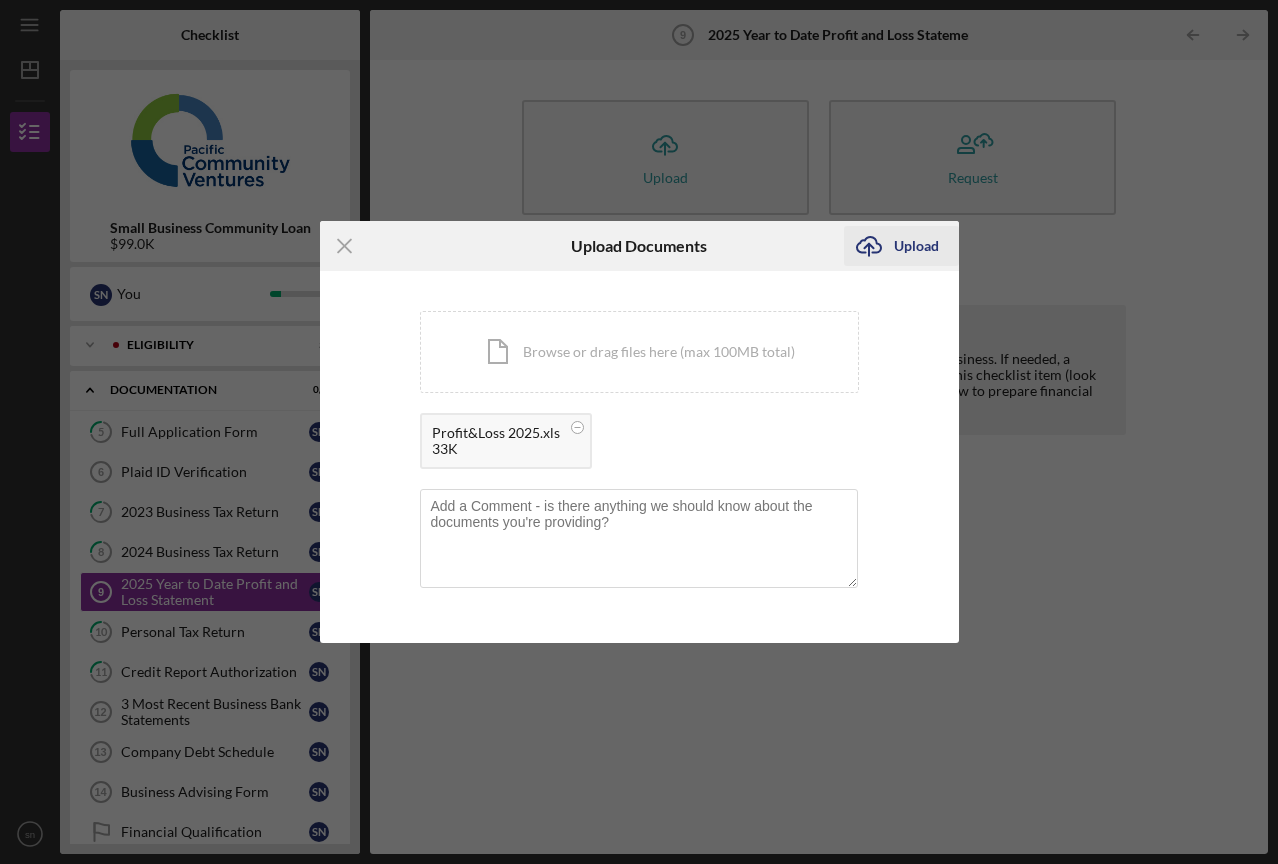 click on "Upload" at bounding box center (916, 246) 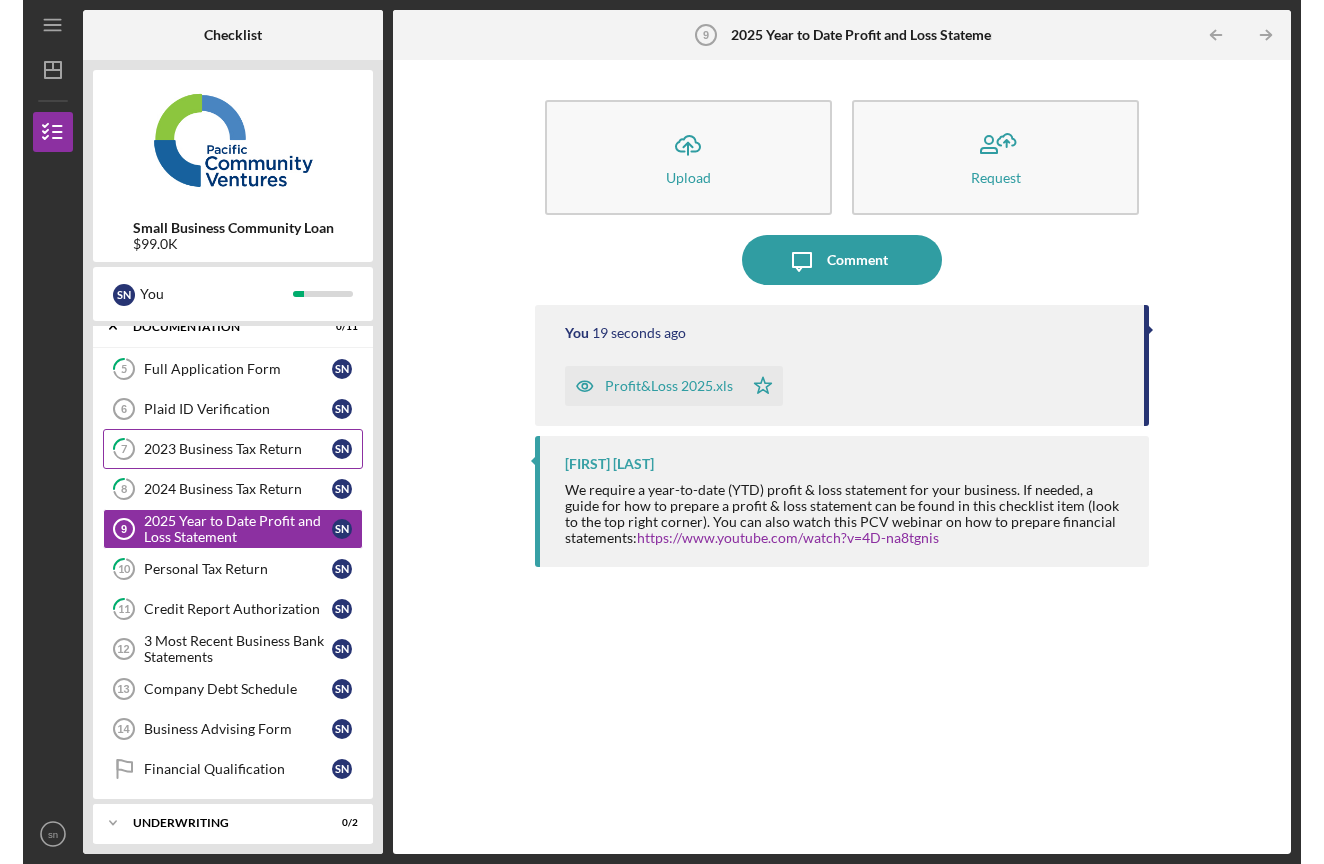 scroll, scrollTop: 92, scrollLeft: 0, axis: vertical 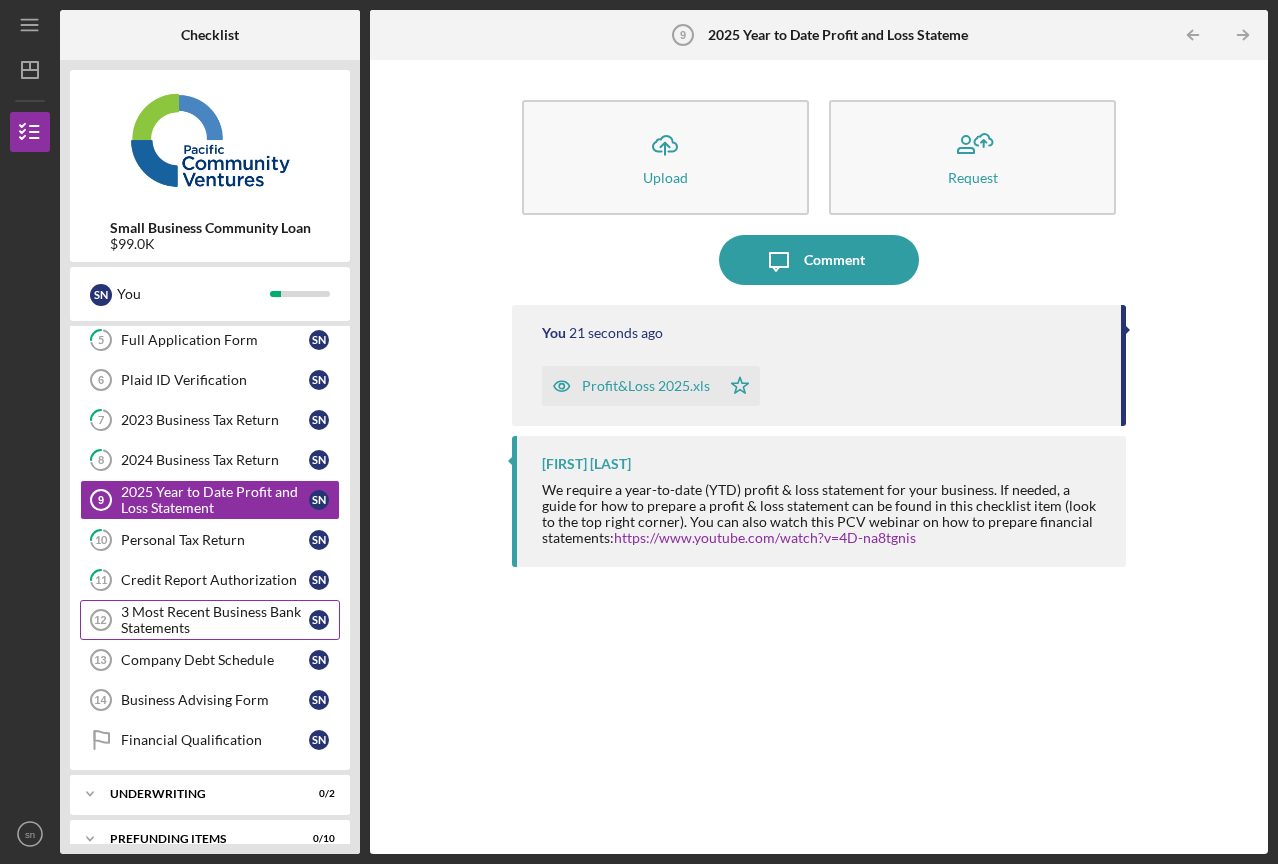 click on "3 Most Recent Business Bank Statements" at bounding box center (215, 620) 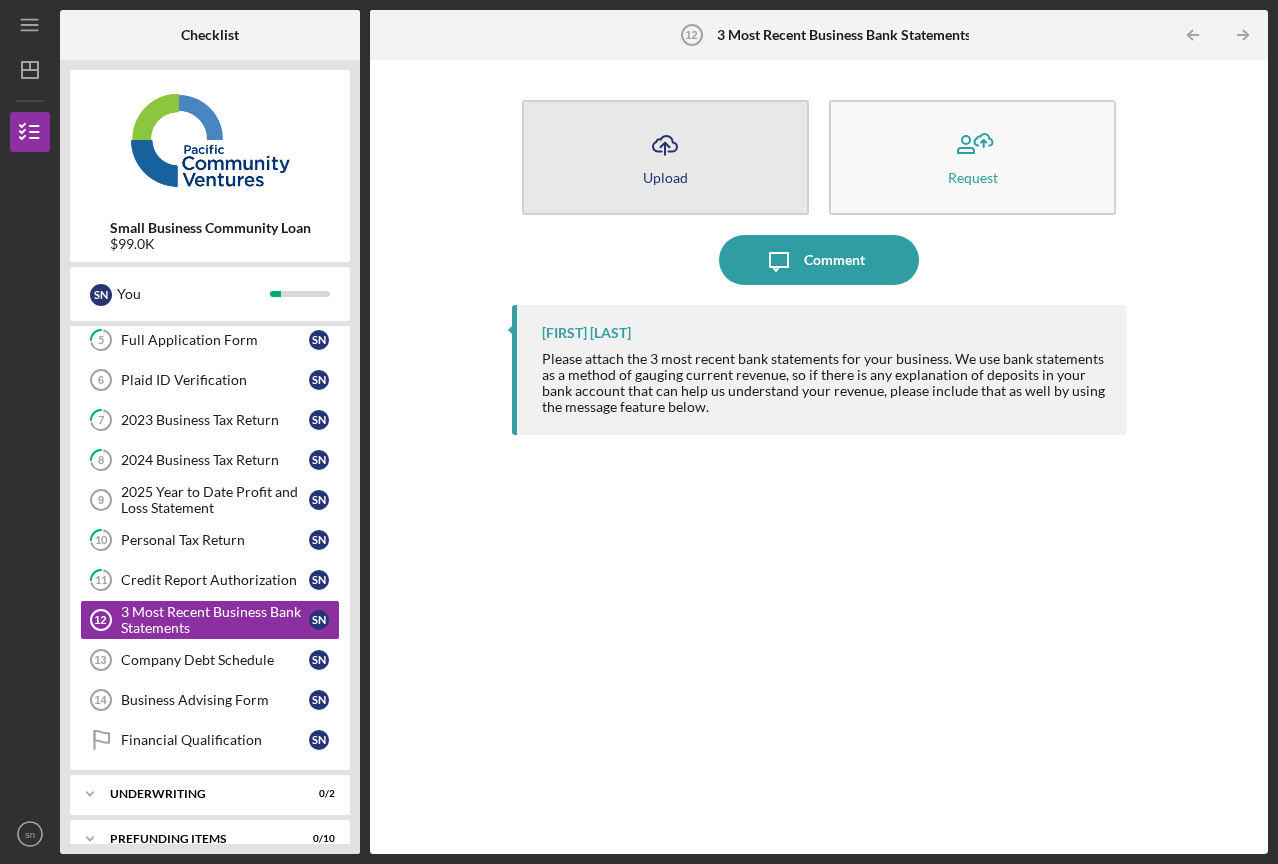 click 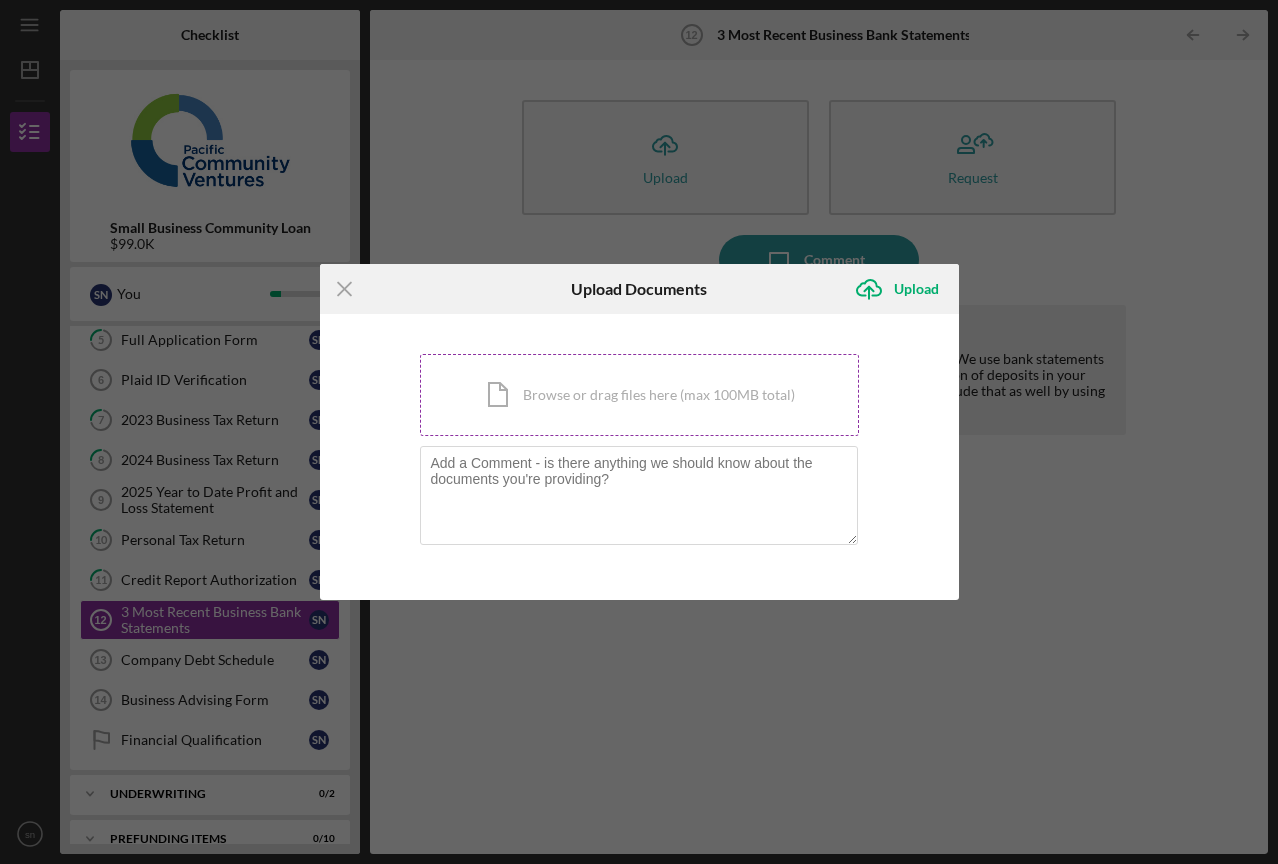 click on "Icon/Document Browse or drag files here (max 100MB total) Tap to choose files or take a photo" at bounding box center (639, 395) 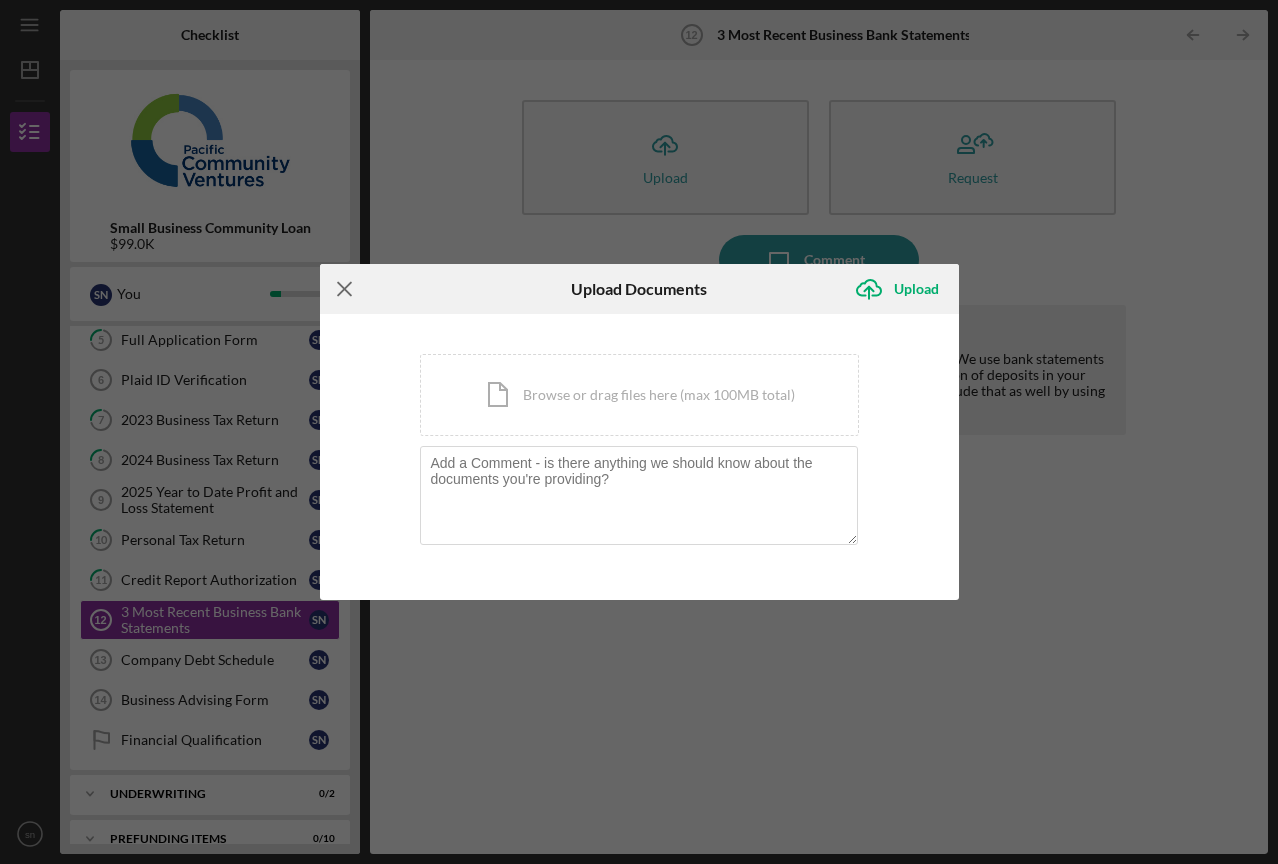 click on "Icon/Menu Close" 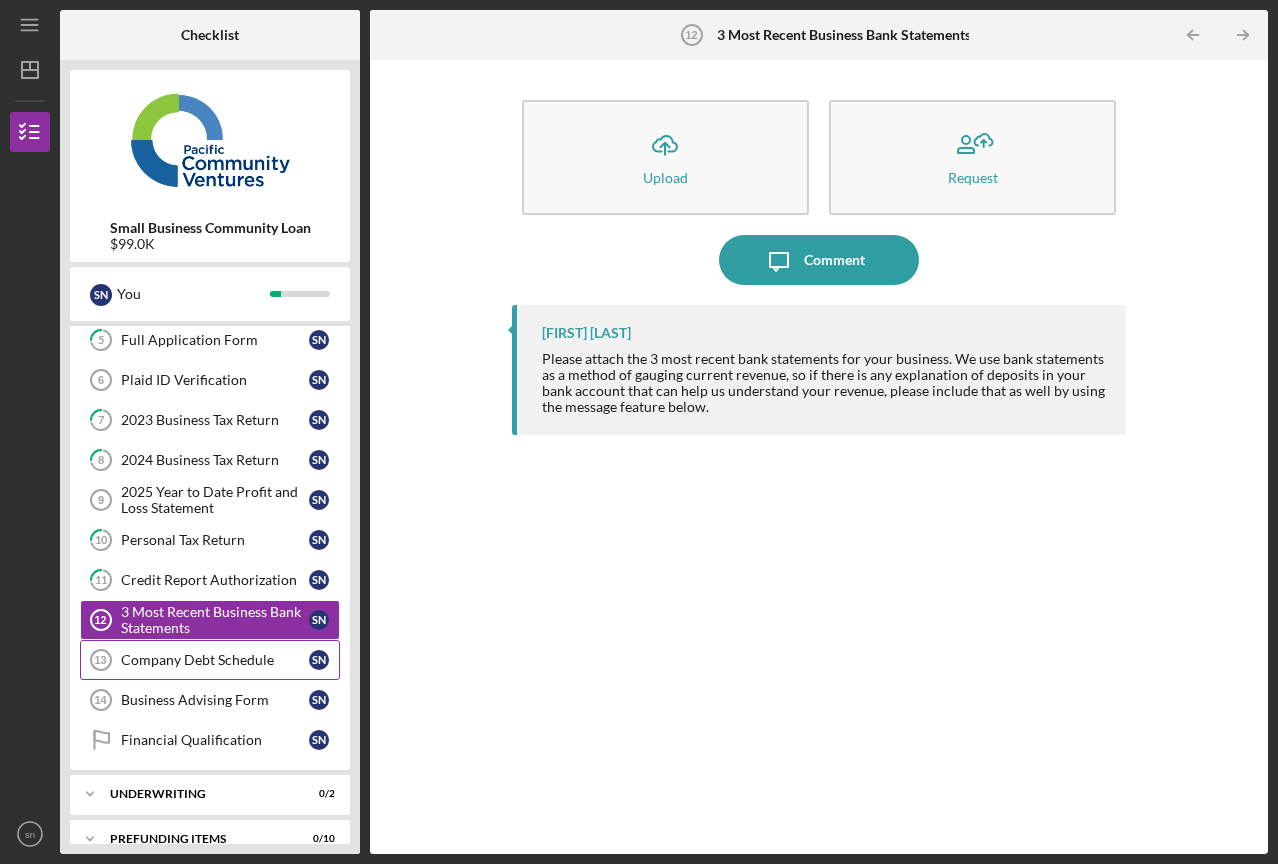 click on "Company Debt Schedule" at bounding box center [215, 660] 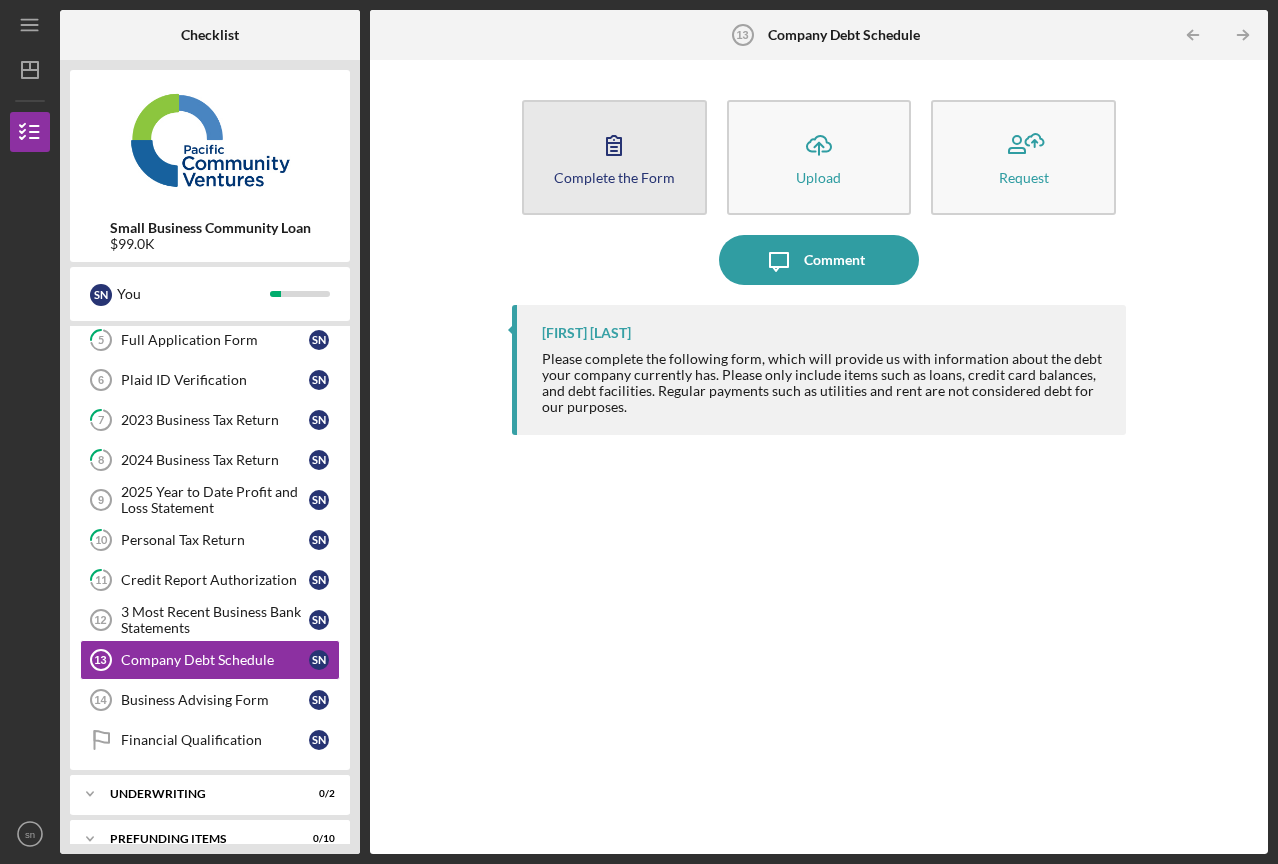 click on "Complete the Form" at bounding box center (614, 177) 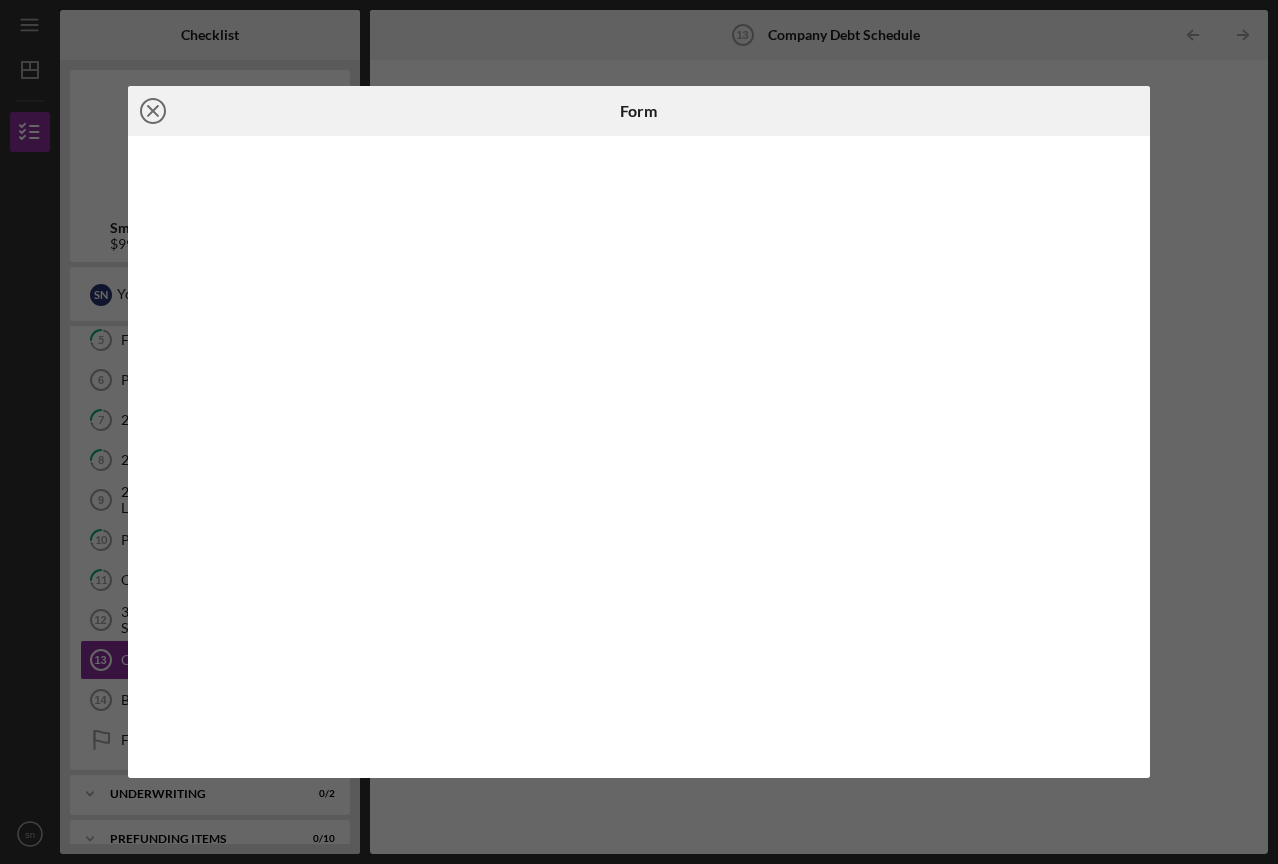 click 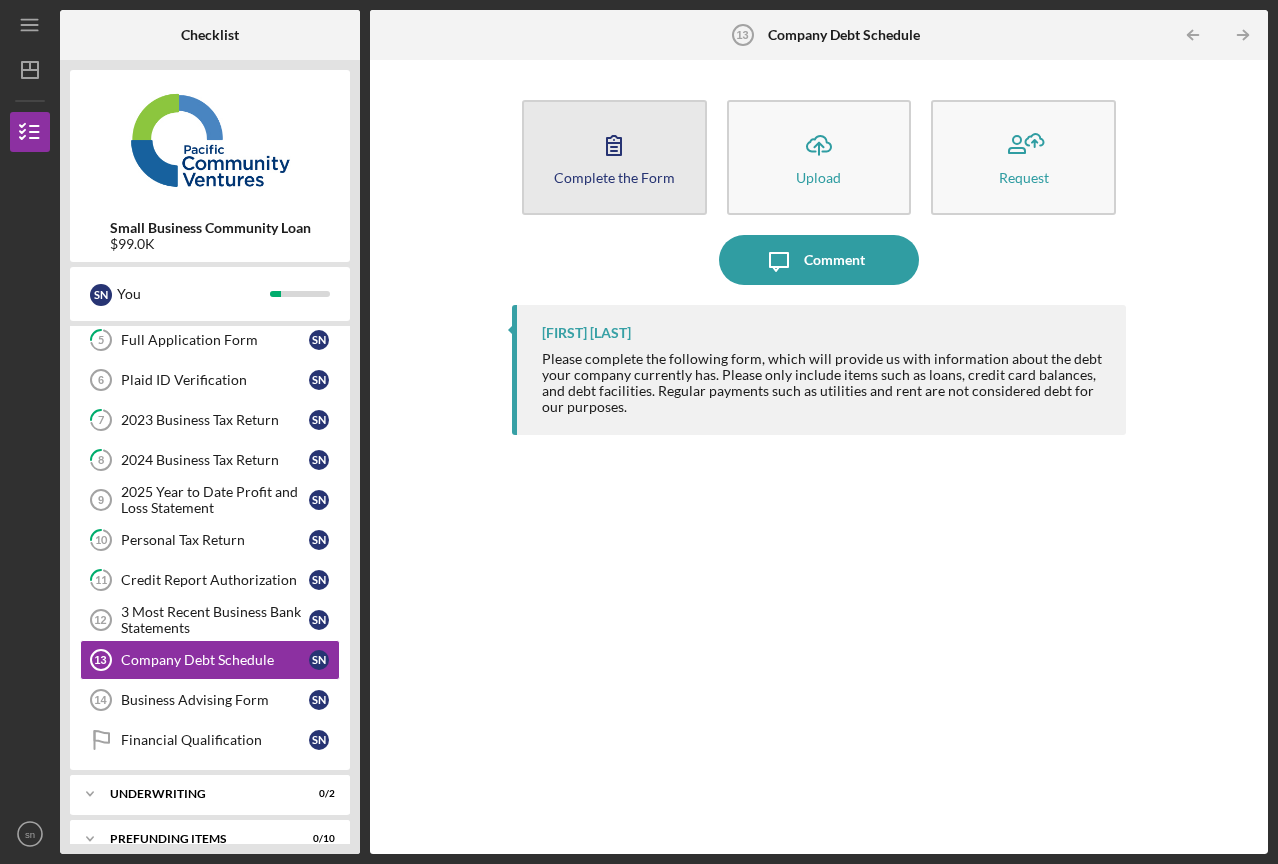 click on "Complete the Form" at bounding box center (614, 177) 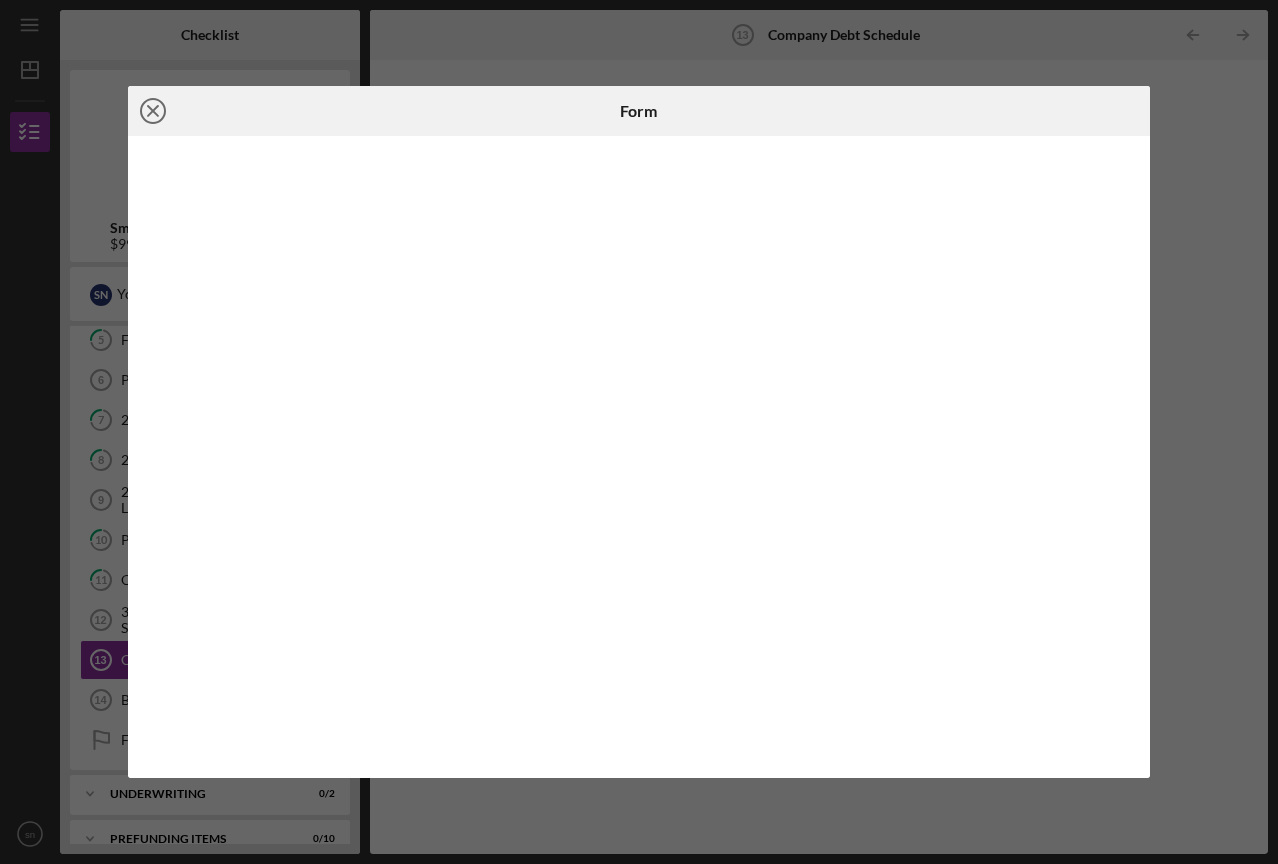 click 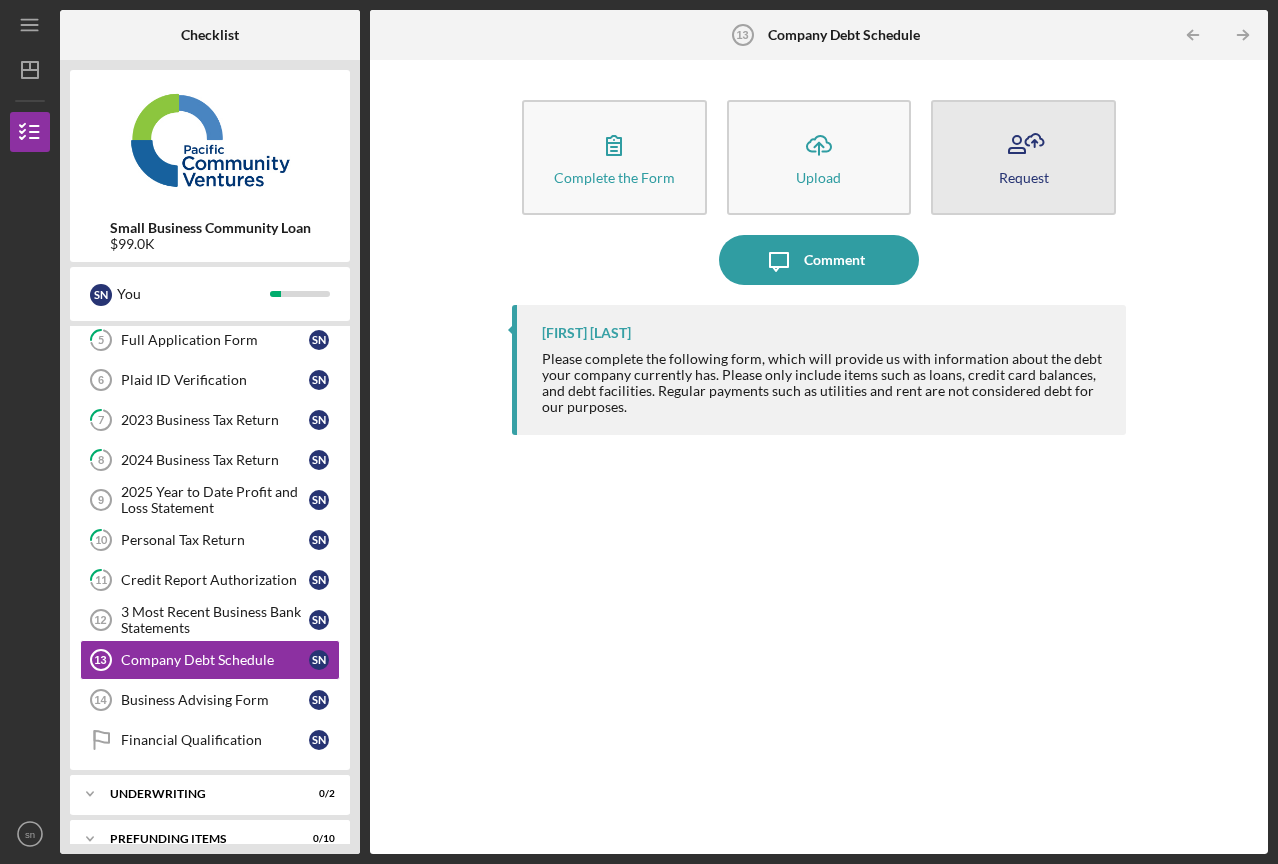 click on "Request" at bounding box center [1023, 157] 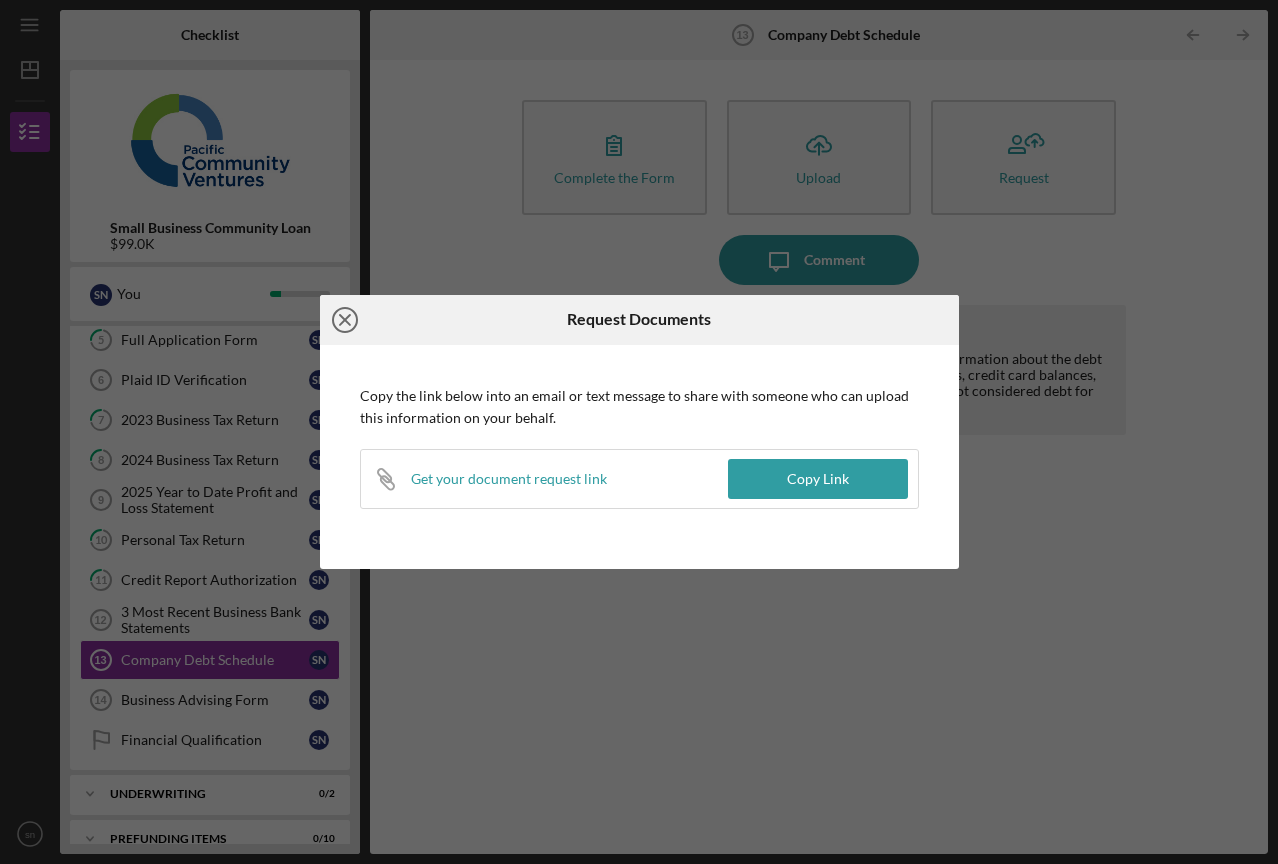 click on "Icon/Close" 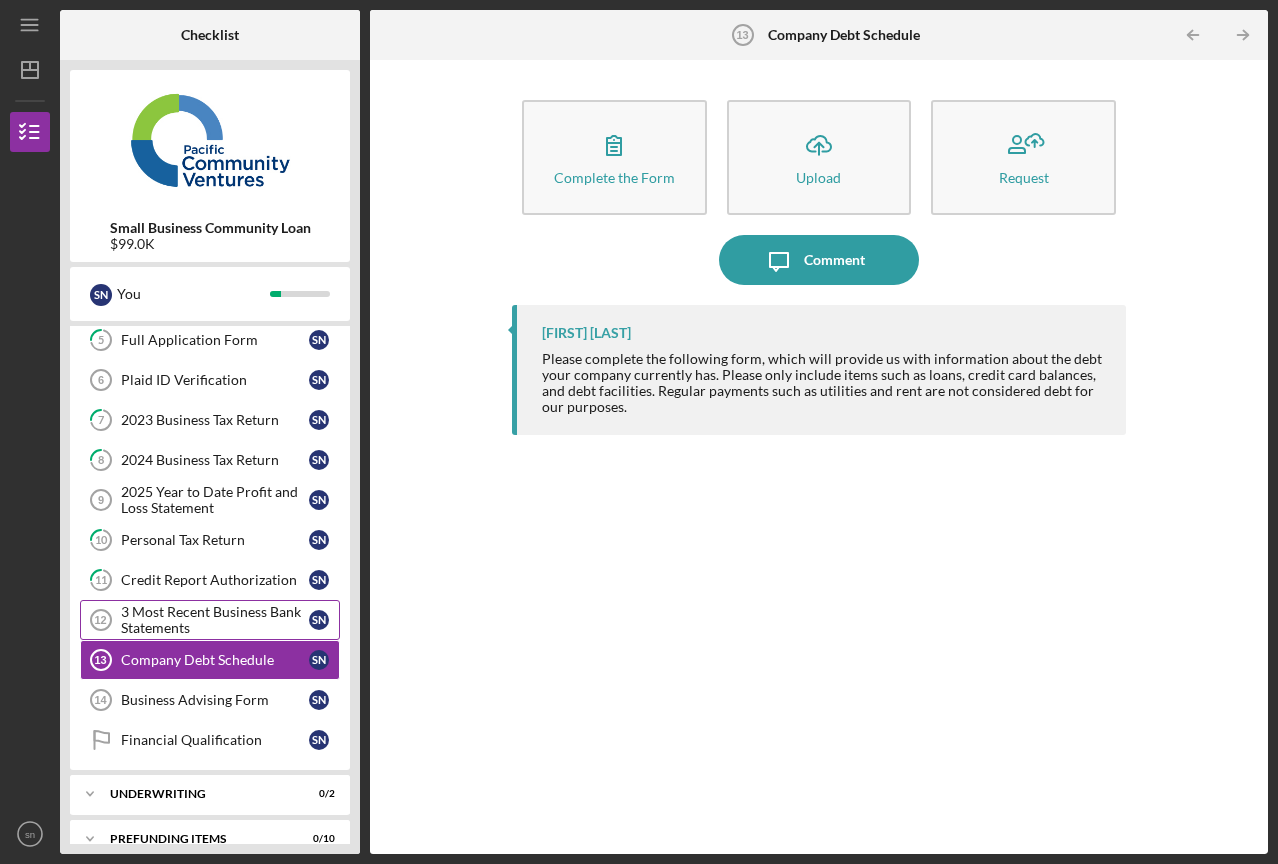 click on "3 Most Recent Business Bank Statements" at bounding box center (215, 620) 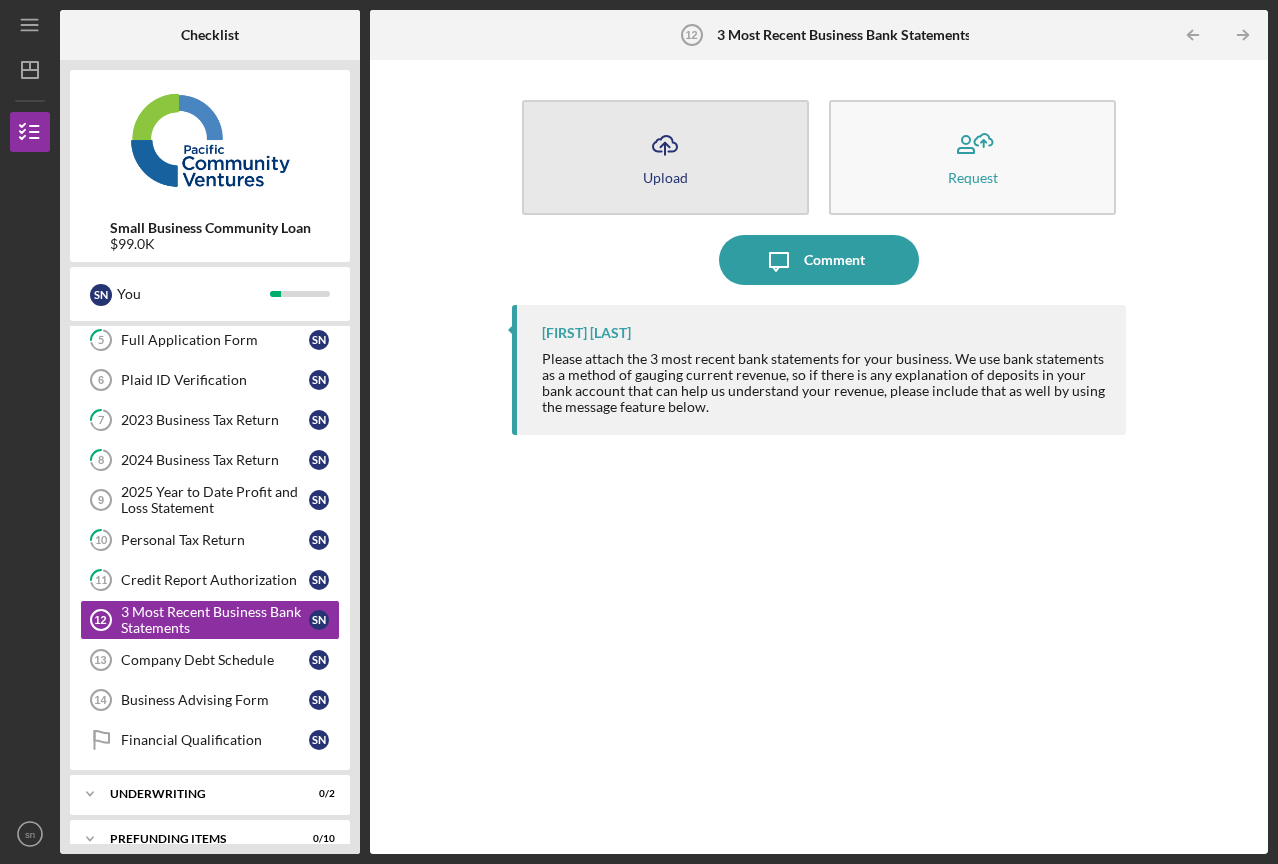 click on "Icon/Upload Upload" at bounding box center [665, 157] 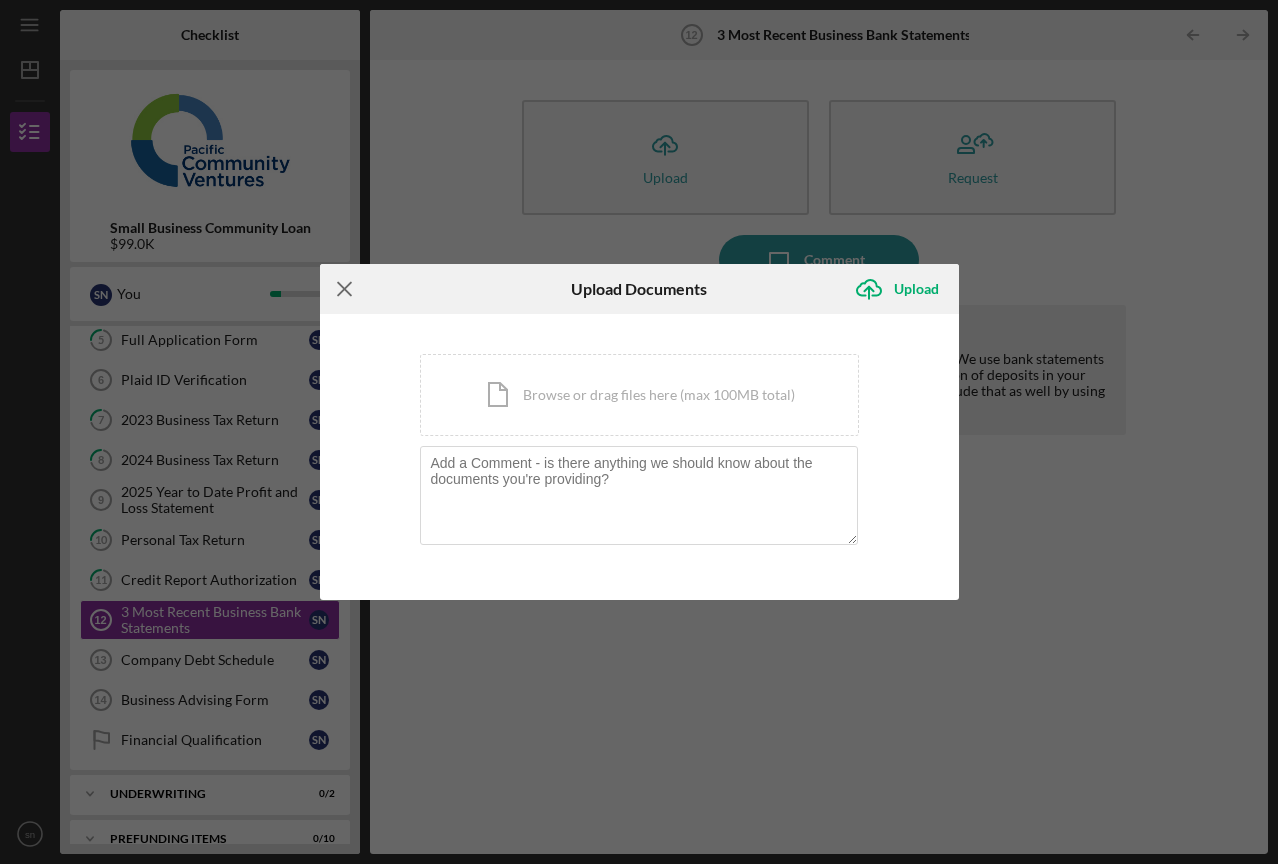 click on "Icon/Menu Close" 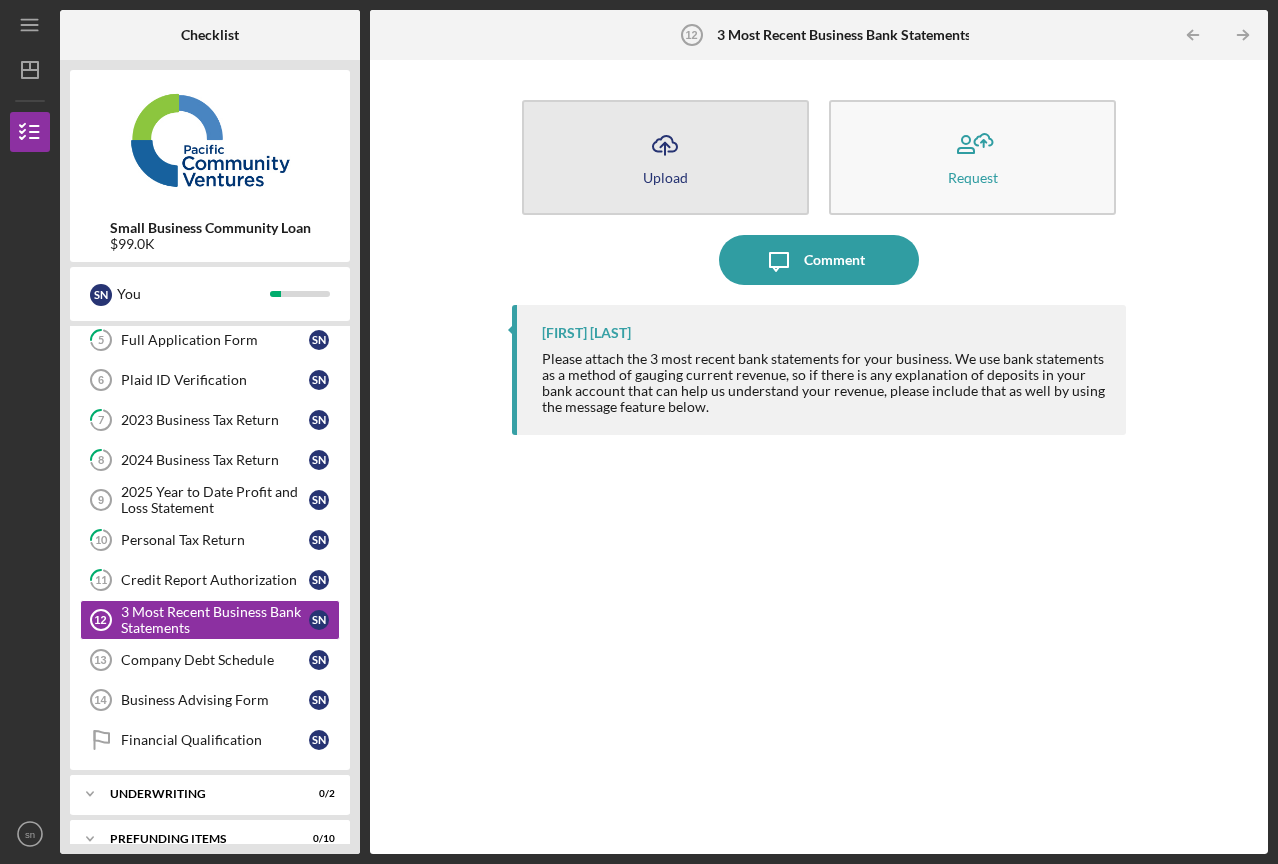 click on "Upload" at bounding box center (665, 177) 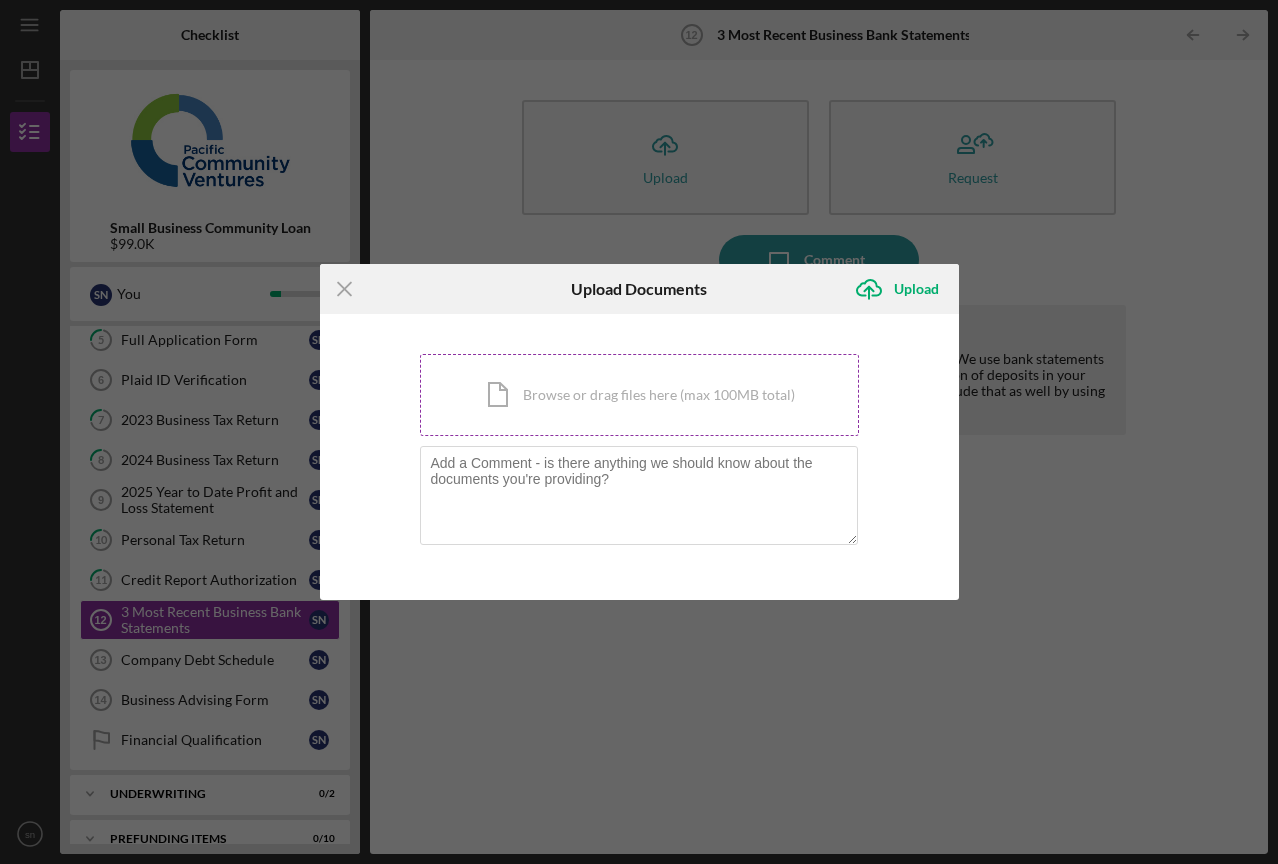 click on "Icon/Document Browse or drag files here (max 100MB total) Tap to choose files or take a photo" at bounding box center (639, 395) 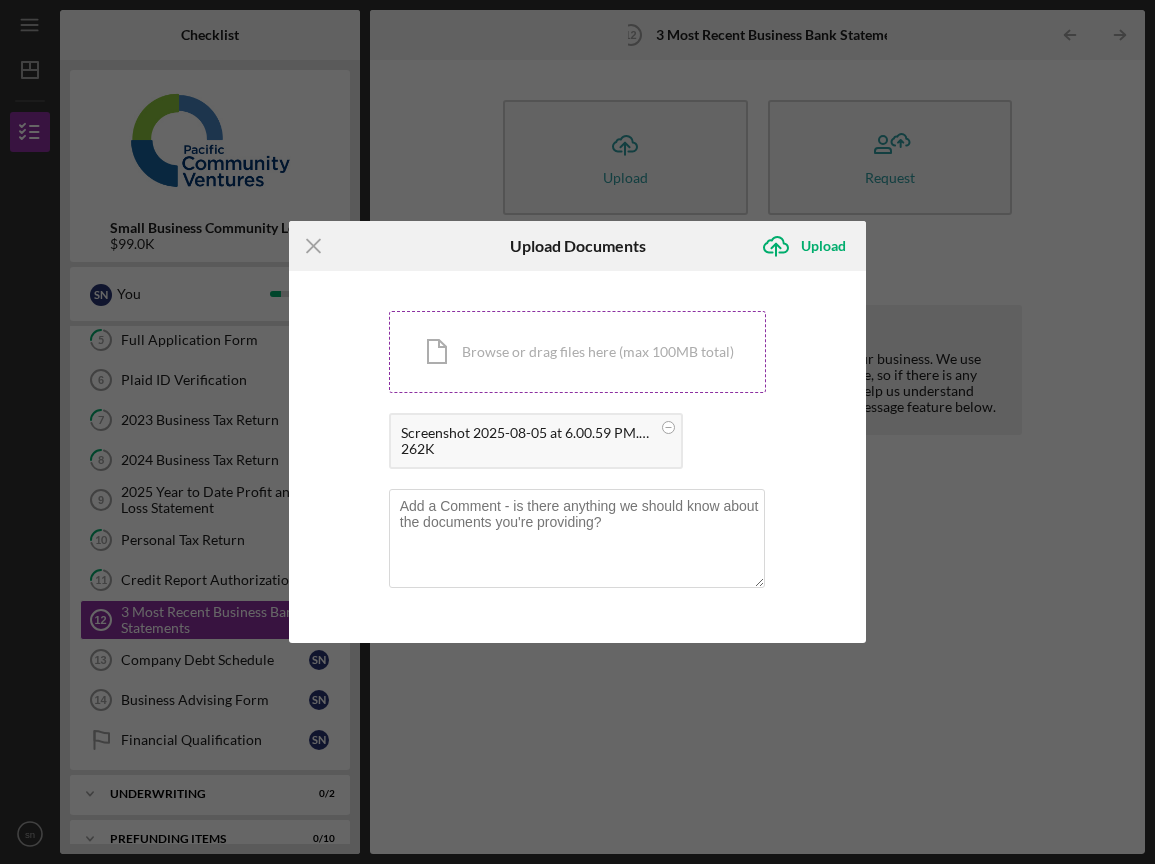 click on "Icon/Document Browse or drag files here (max 100MB total) Tap to choose files or take a photo" at bounding box center [578, 352] 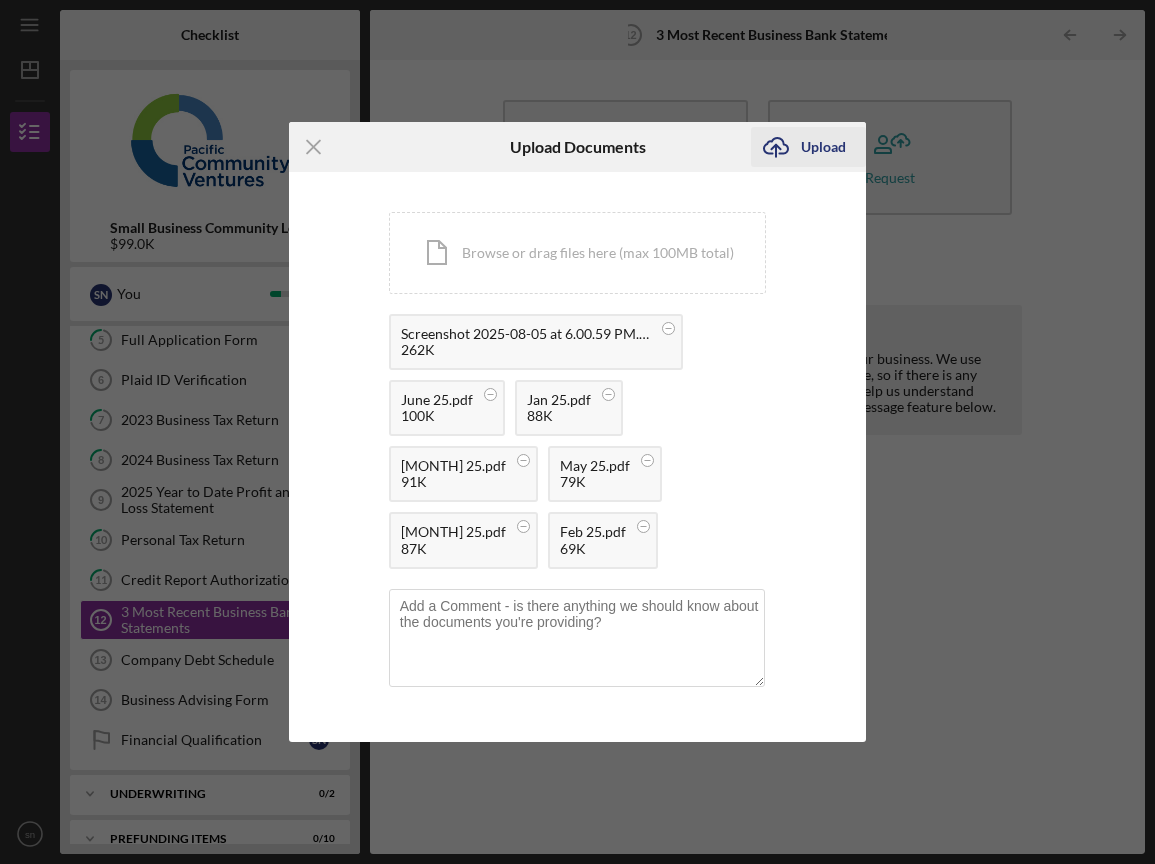 click on "Upload" at bounding box center [823, 147] 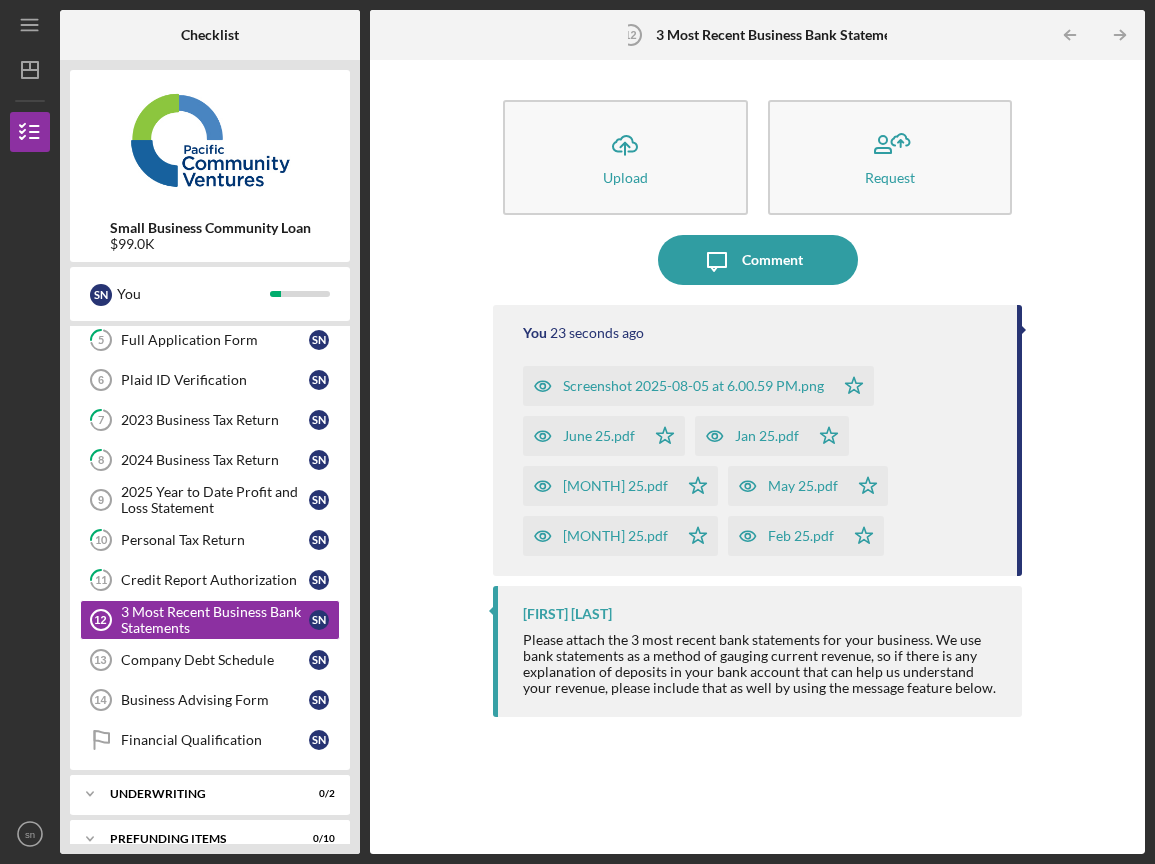 click on "Icon/Menu Close Custom Form Save *Desired structure for your Business Advising needs Please select one option Project Ongoing Advising 1-Time Support *Availability to meet with your mentor Weekly Bi-Weekly Monthly On Call *Specialty advising pathways Please indicate if you are interested in working with a mentor in any of the following specialty advising pathways offered by PCV: Good Jobs, Good Business: Enhancing the quality of jobs within businesses (i.e. employee satisfaction, compensation/benefits, etc.) Lending Readiness: Guiding businesses to prepare for and improve their readiness to secure loans and financing Green Economy Access: Assisting businesses in accessing opportunities or resources related to the Green Economy (e.g. certifications, financing, ops) I am not interested in receiving resources or support in any of the above areas Required *Skills you seek in an advisor What specific skills are you looking for in an advisor to assist with your business development? Check all that apply. Accounting Other 10" at bounding box center [757, 457] 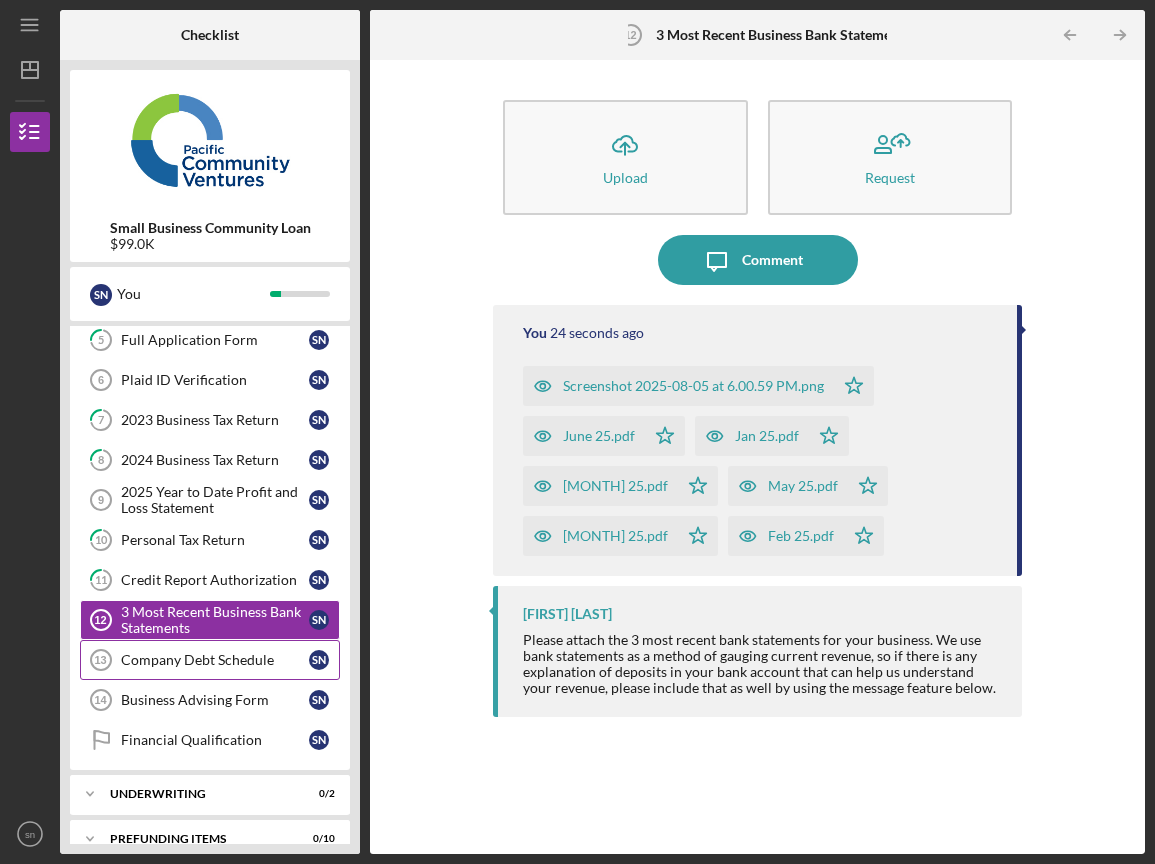click on "Company Debt Schedule" at bounding box center [215, 660] 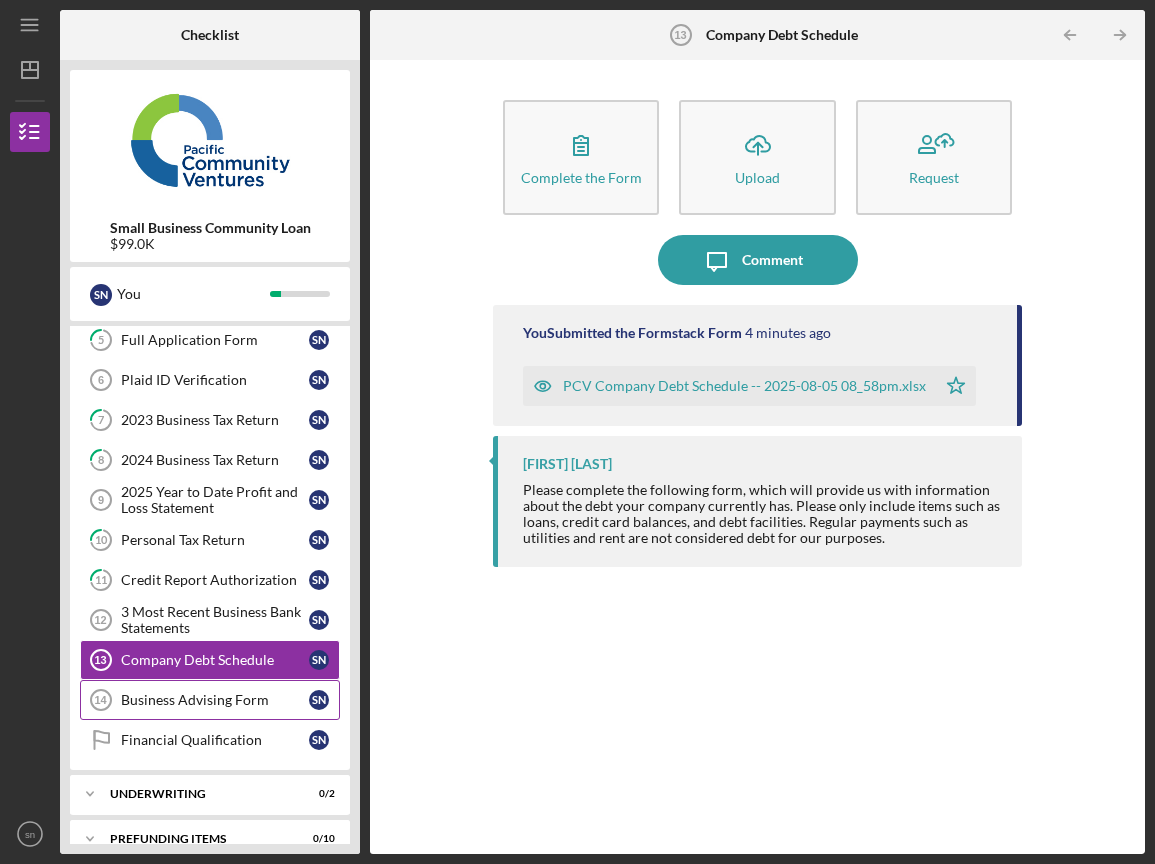 click on "Business Advising Form" at bounding box center [215, 700] 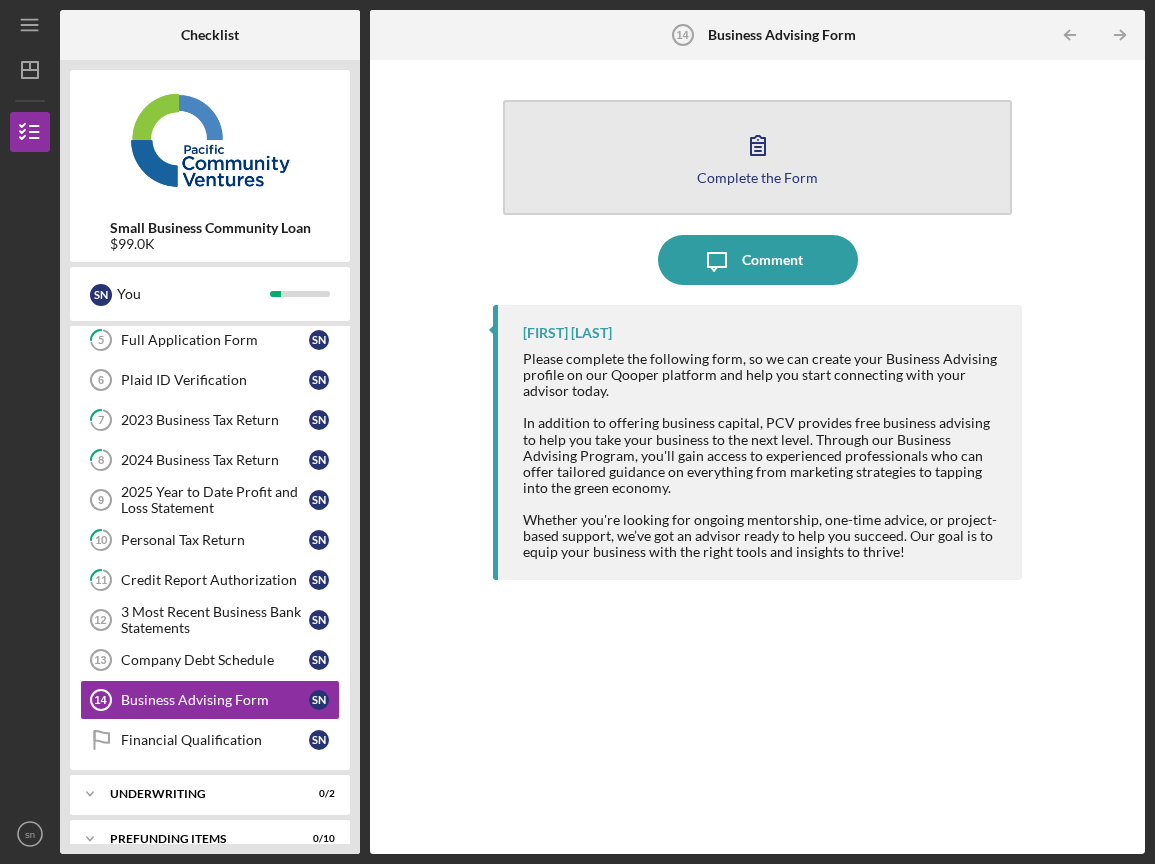 click on "Complete the Form Form" at bounding box center (757, 157) 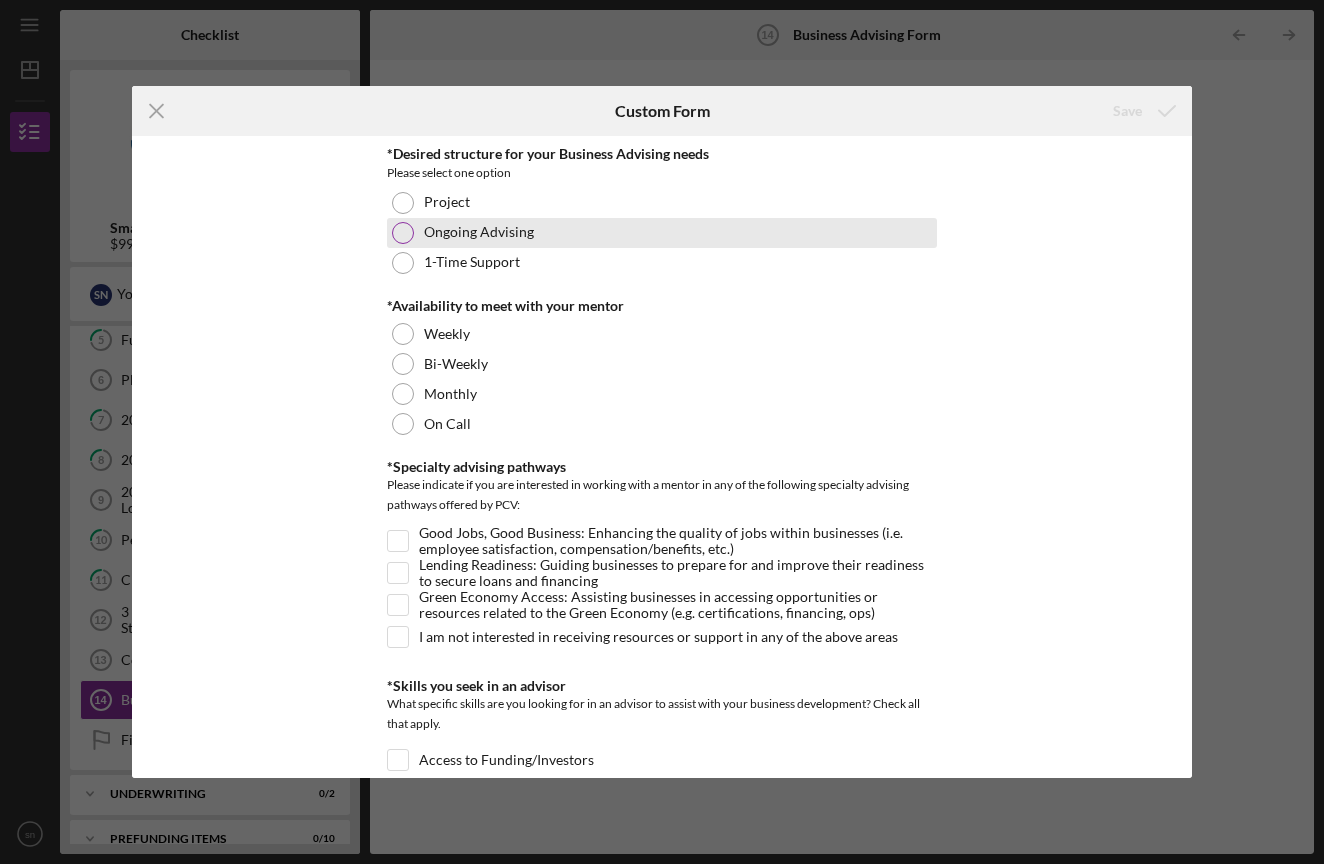 click on "Ongoing Advising" at bounding box center (479, 232) 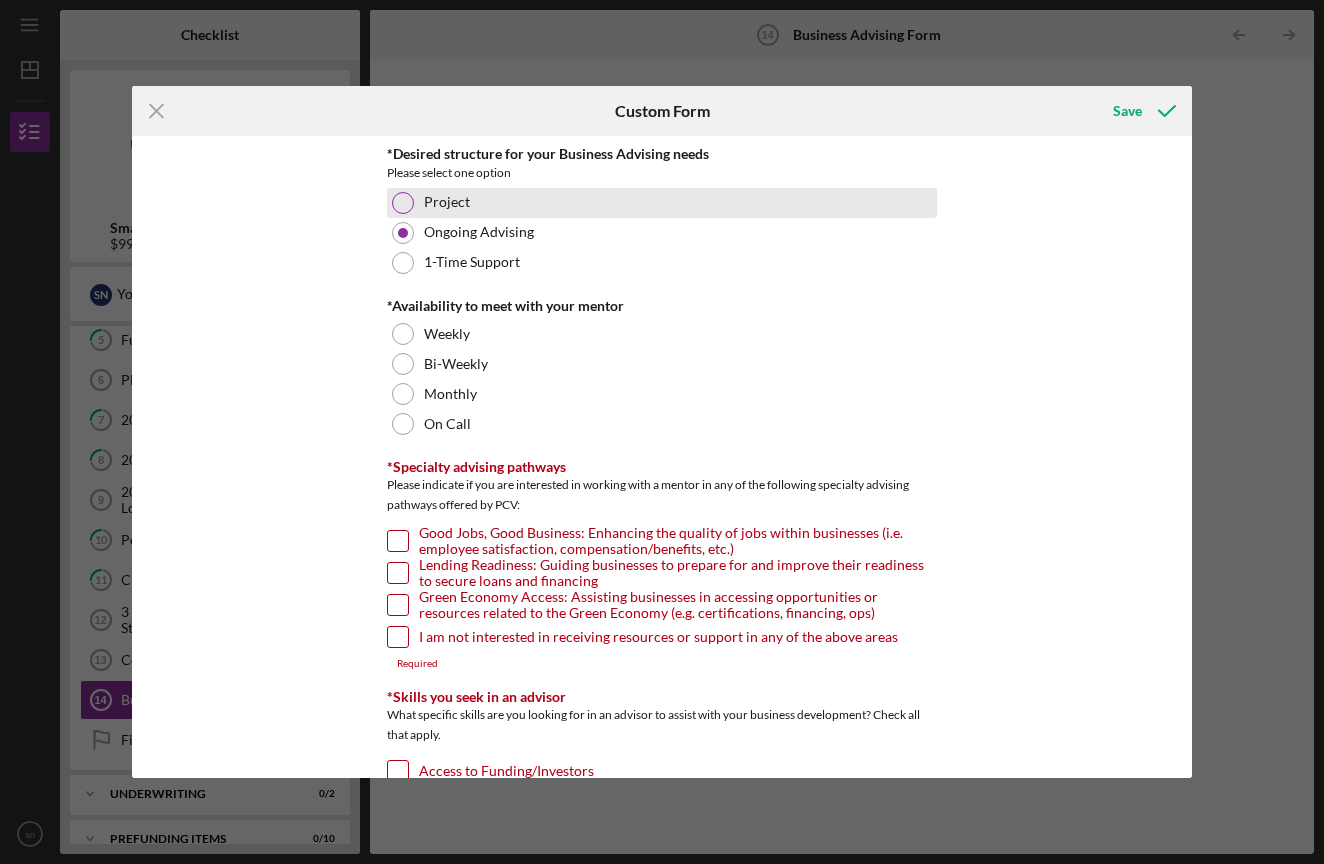 click on "Project" at bounding box center [662, 203] 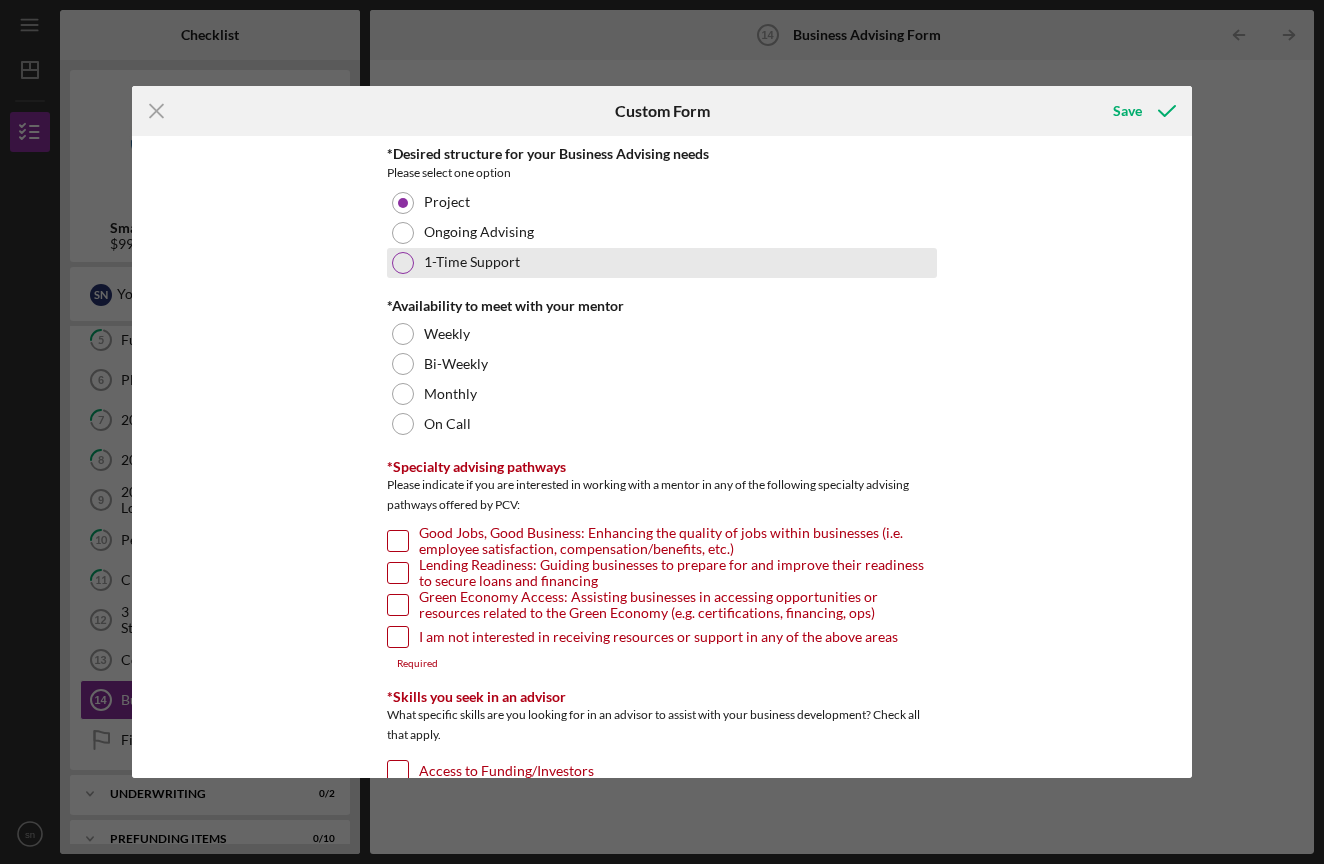 click on "1-Time Support" at bounding box center [472, 262] 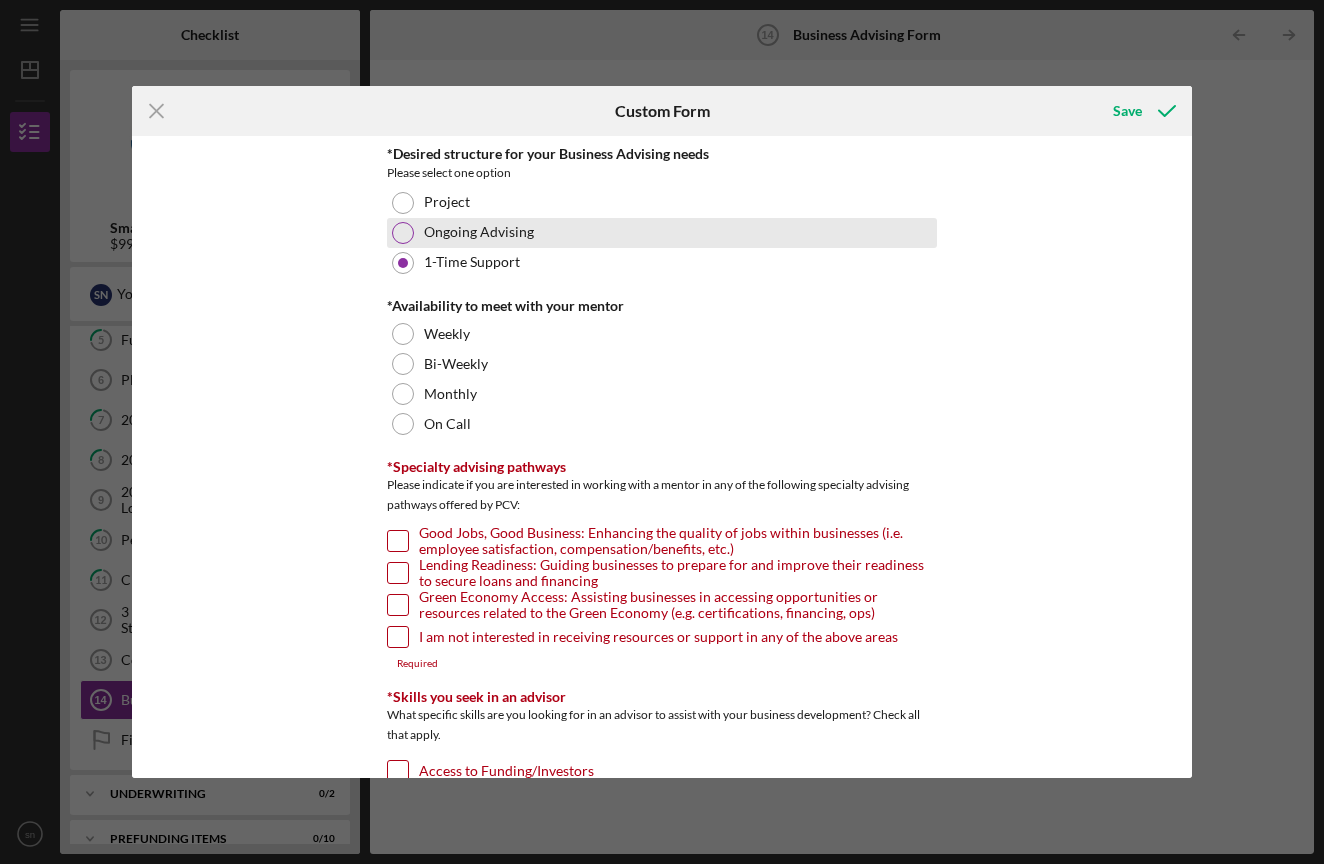 click on "Ongoing Advising" at bounding box center (479, 232) 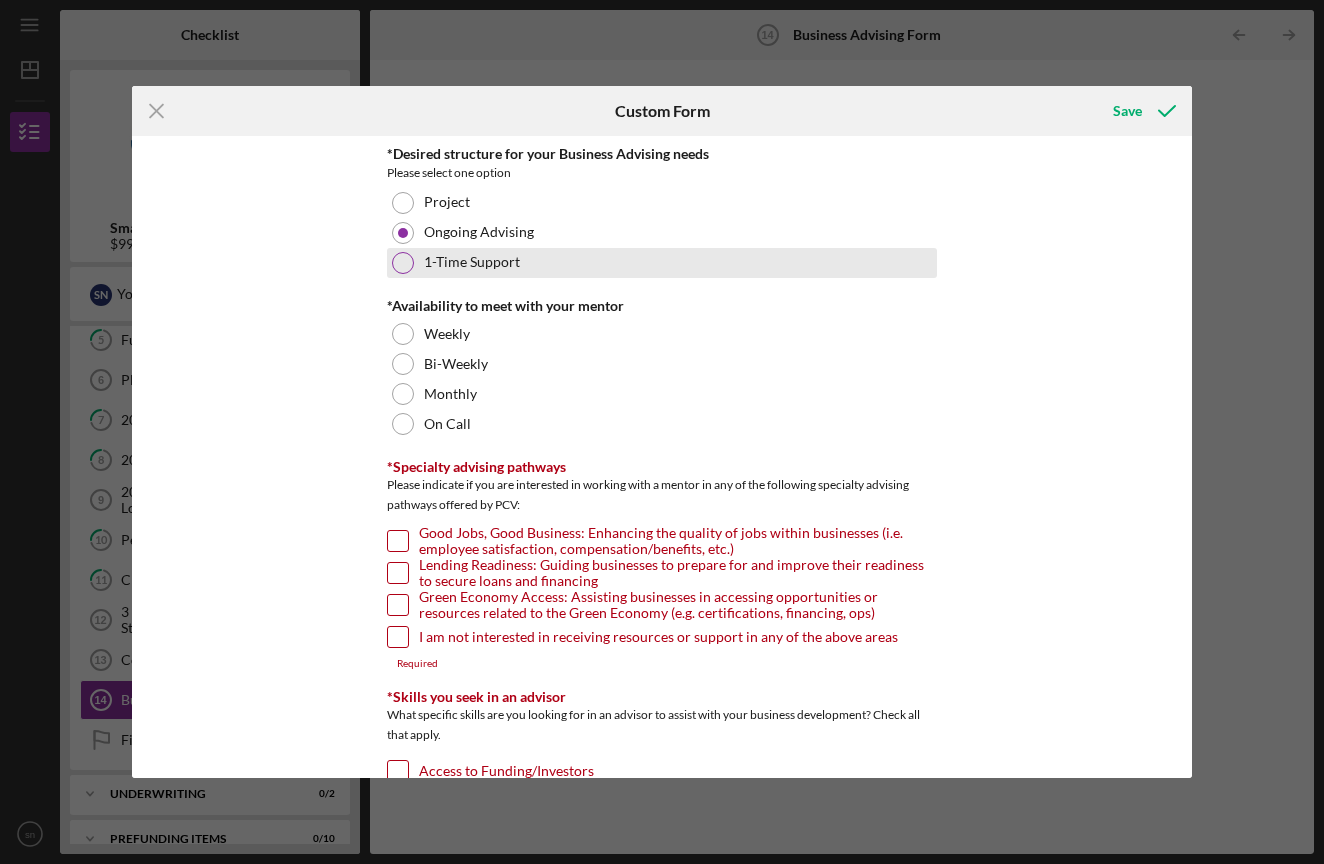 click on "1-Time Support" at bounding box center (472, 262) 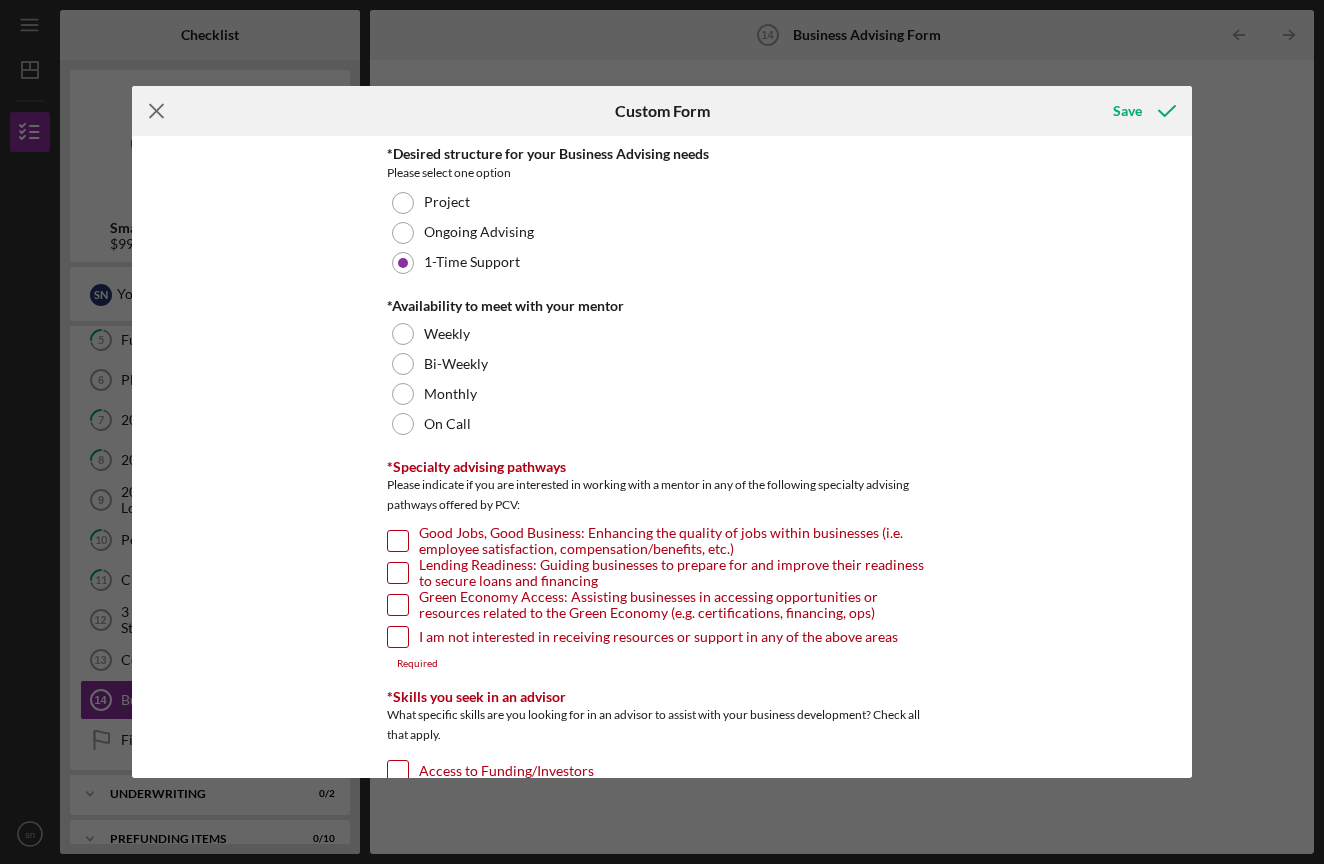 click 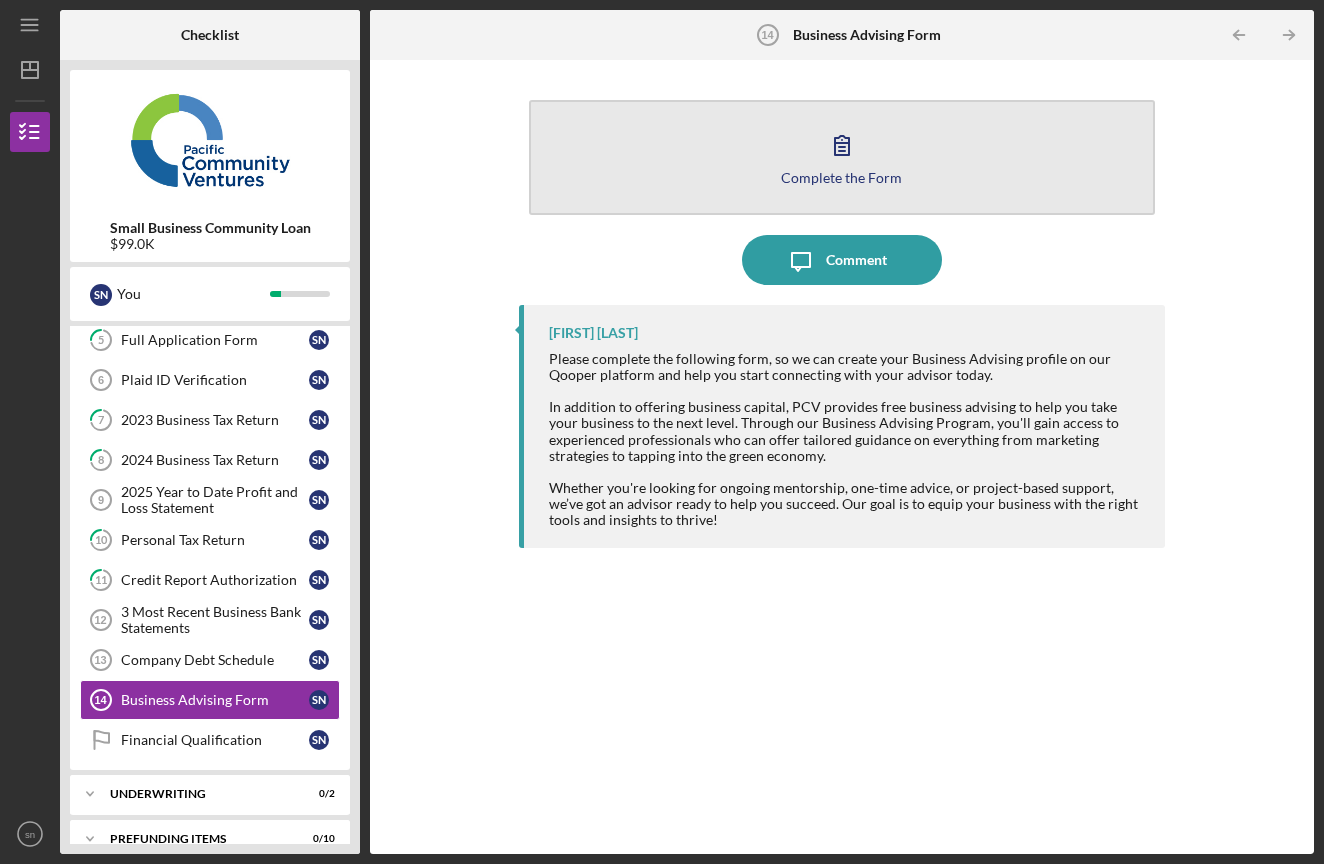 click on "Complete the Form" at bounding box center (841, 177) 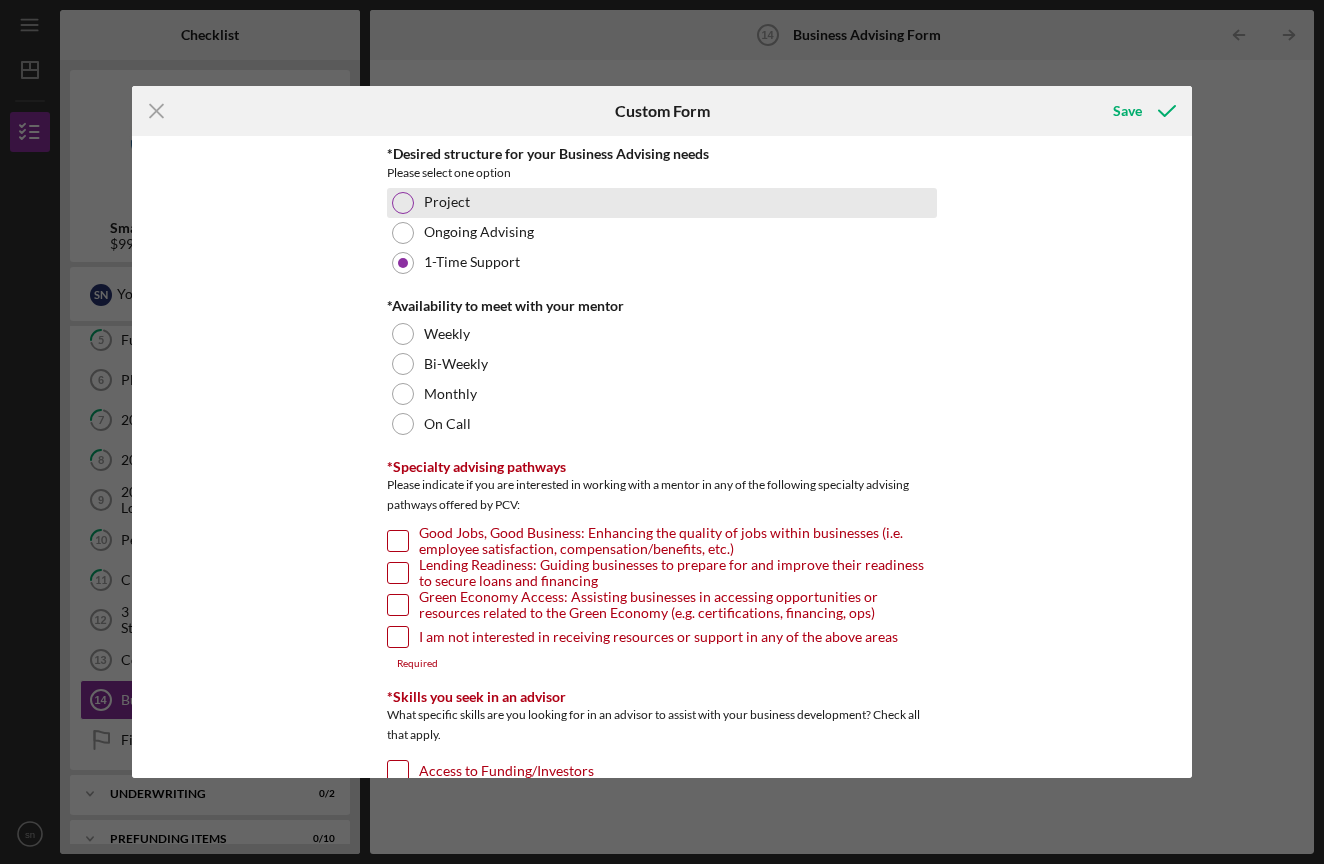 click on "Project" at bounding box center (447, 202) 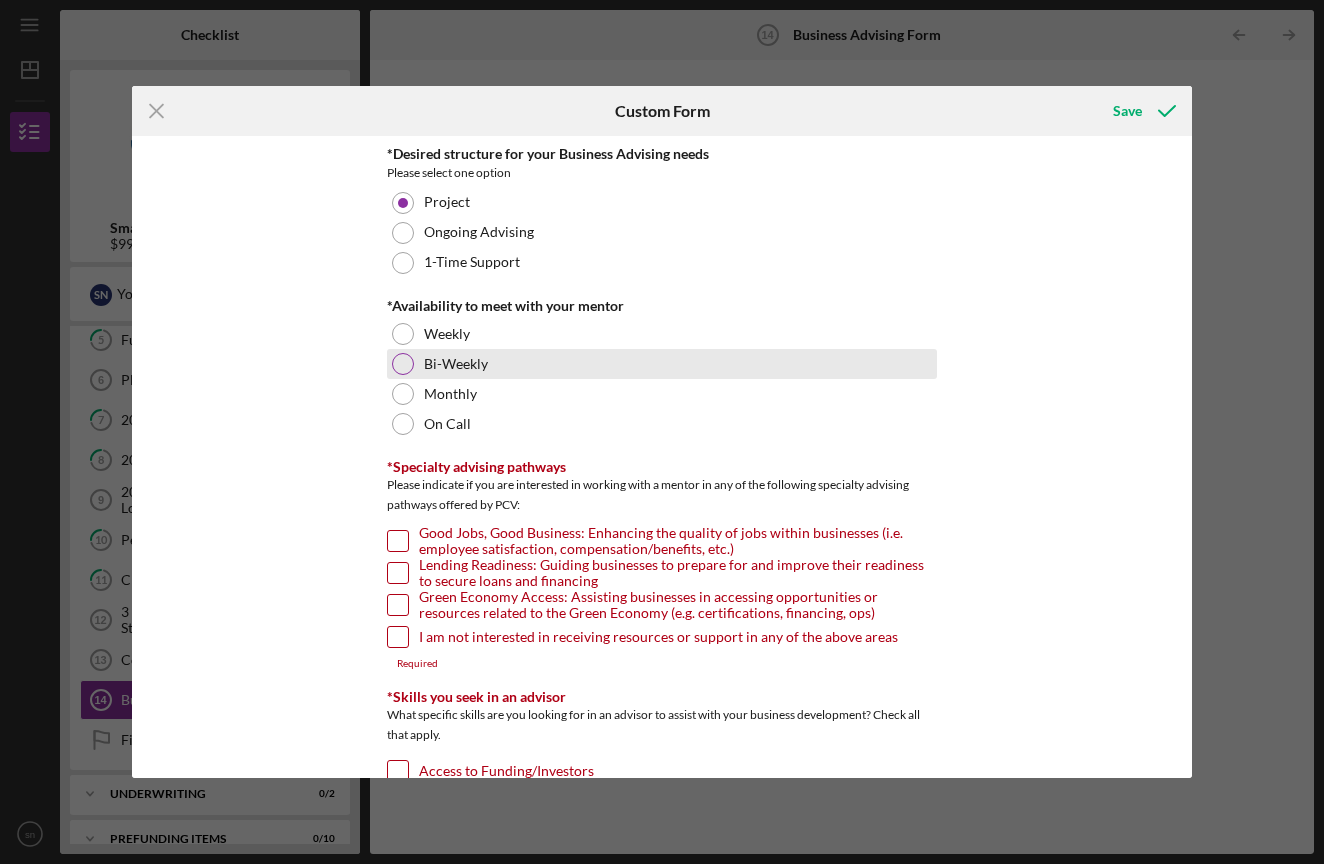 click on "Bi-Weekly" at bounding box center [662, 364] 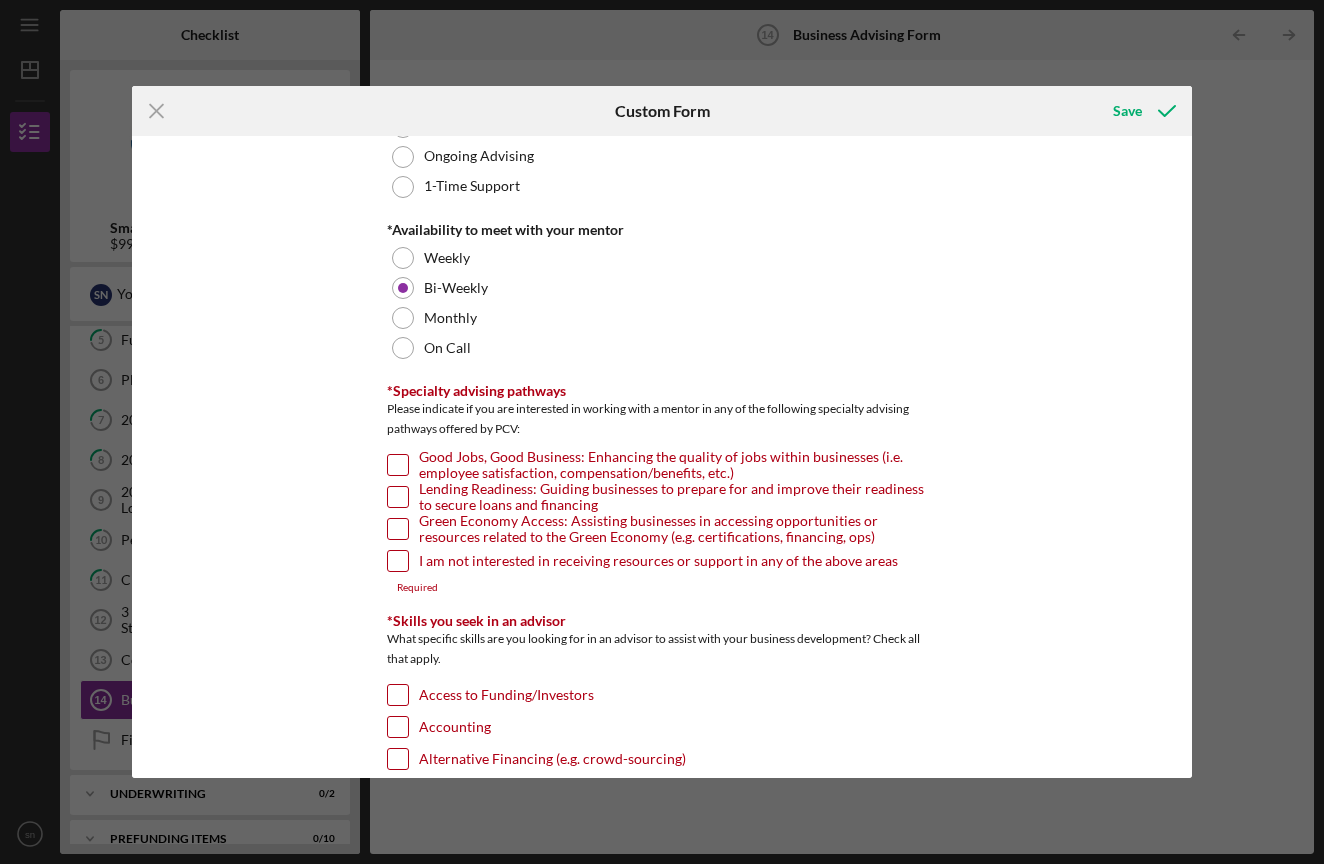 scroll, scrollTop: 140, scrollLeft: 0, axis: vertical 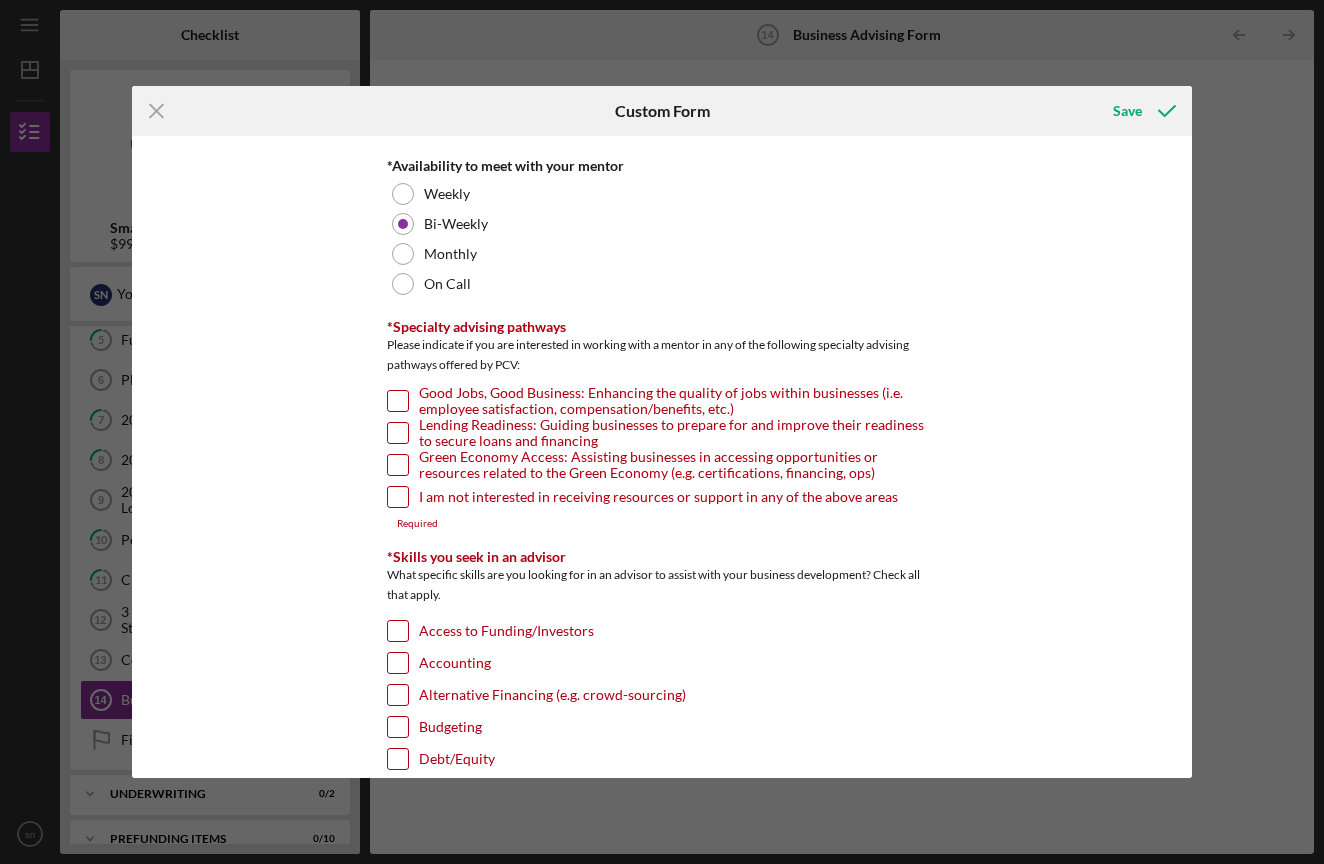 click on "I am not interested in receiving resources or support in any of the above areas" at bounding box center [398, 497] 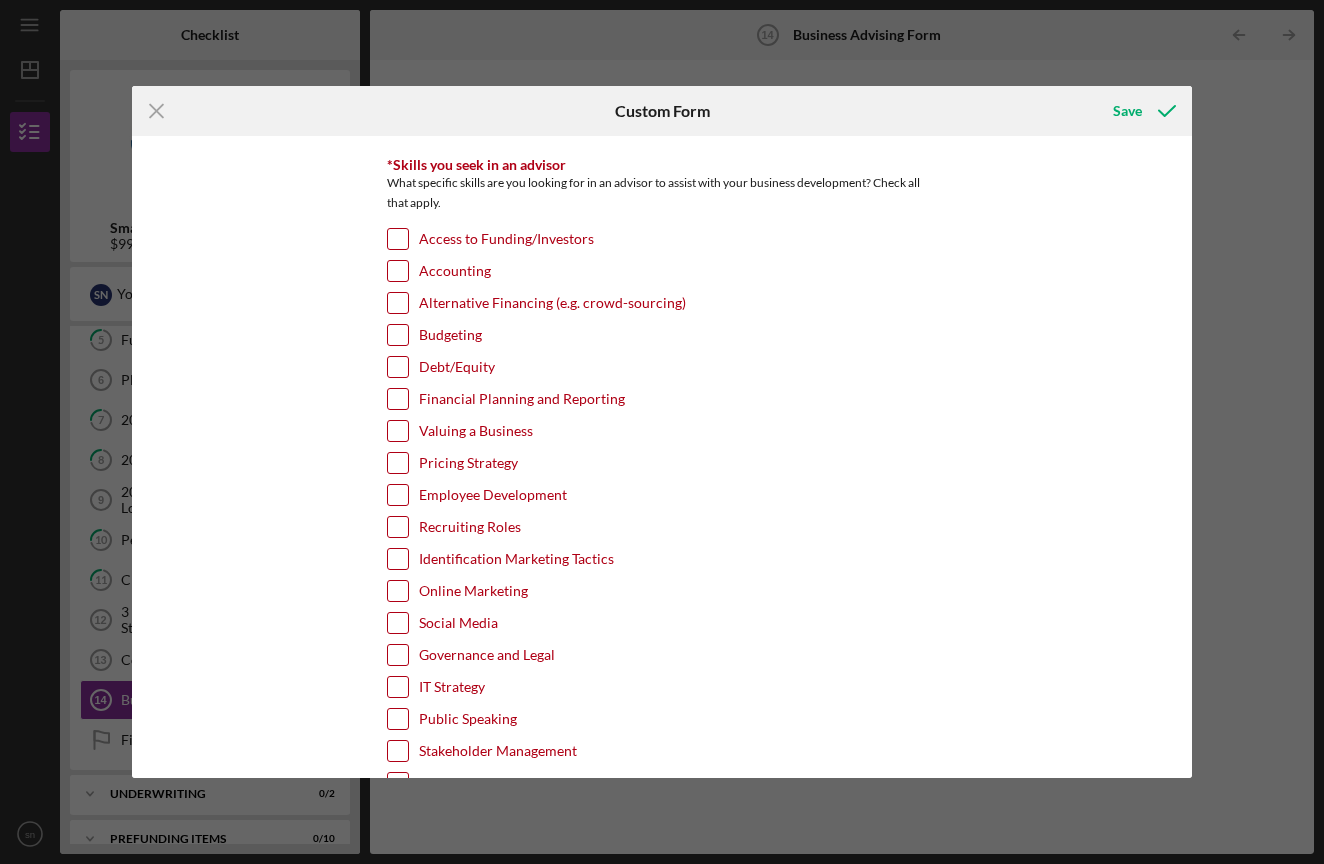 scroll, scrollTop: 496, scrollLeft: 0, axis: vertical 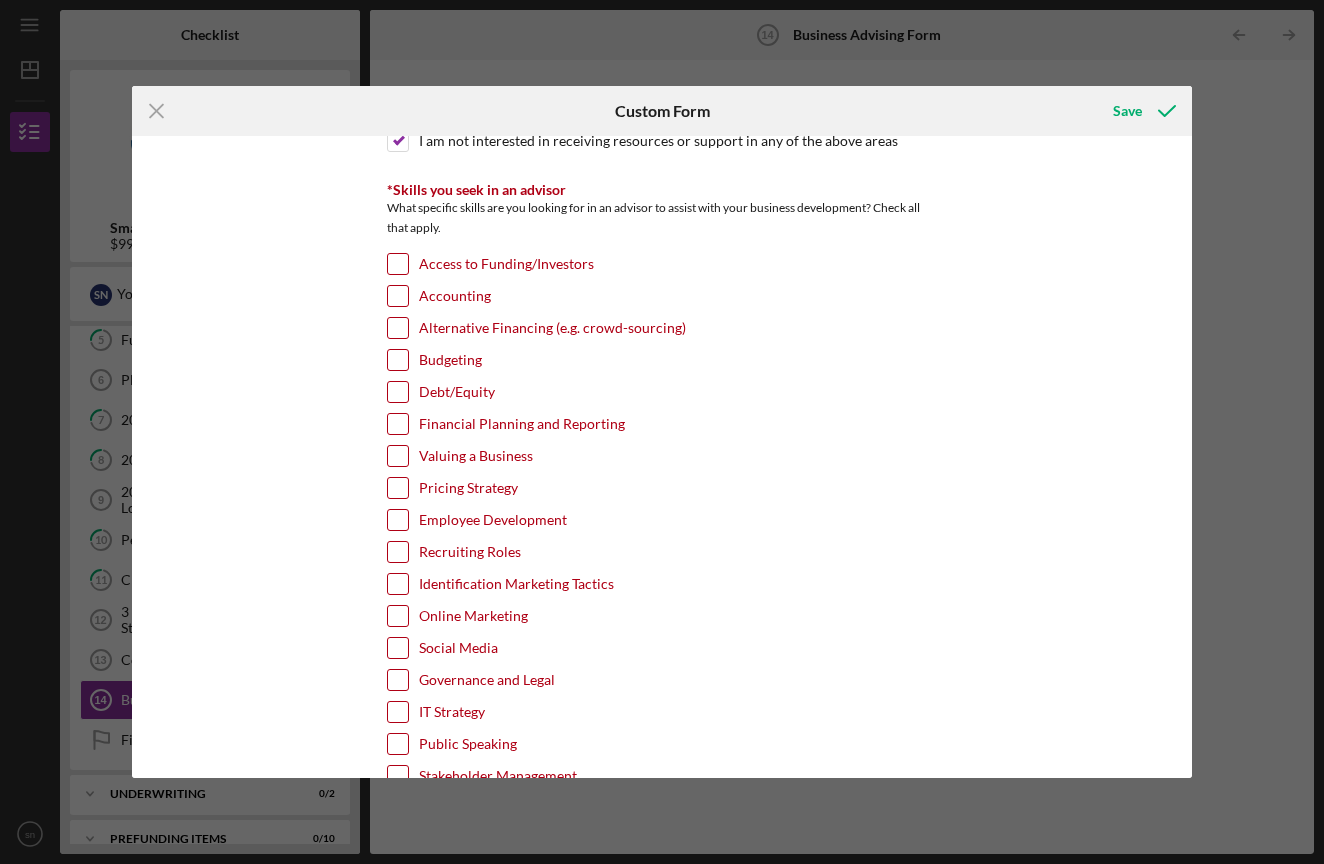 click on "Access to Funding/Investors" at bounding box center [398, 264] 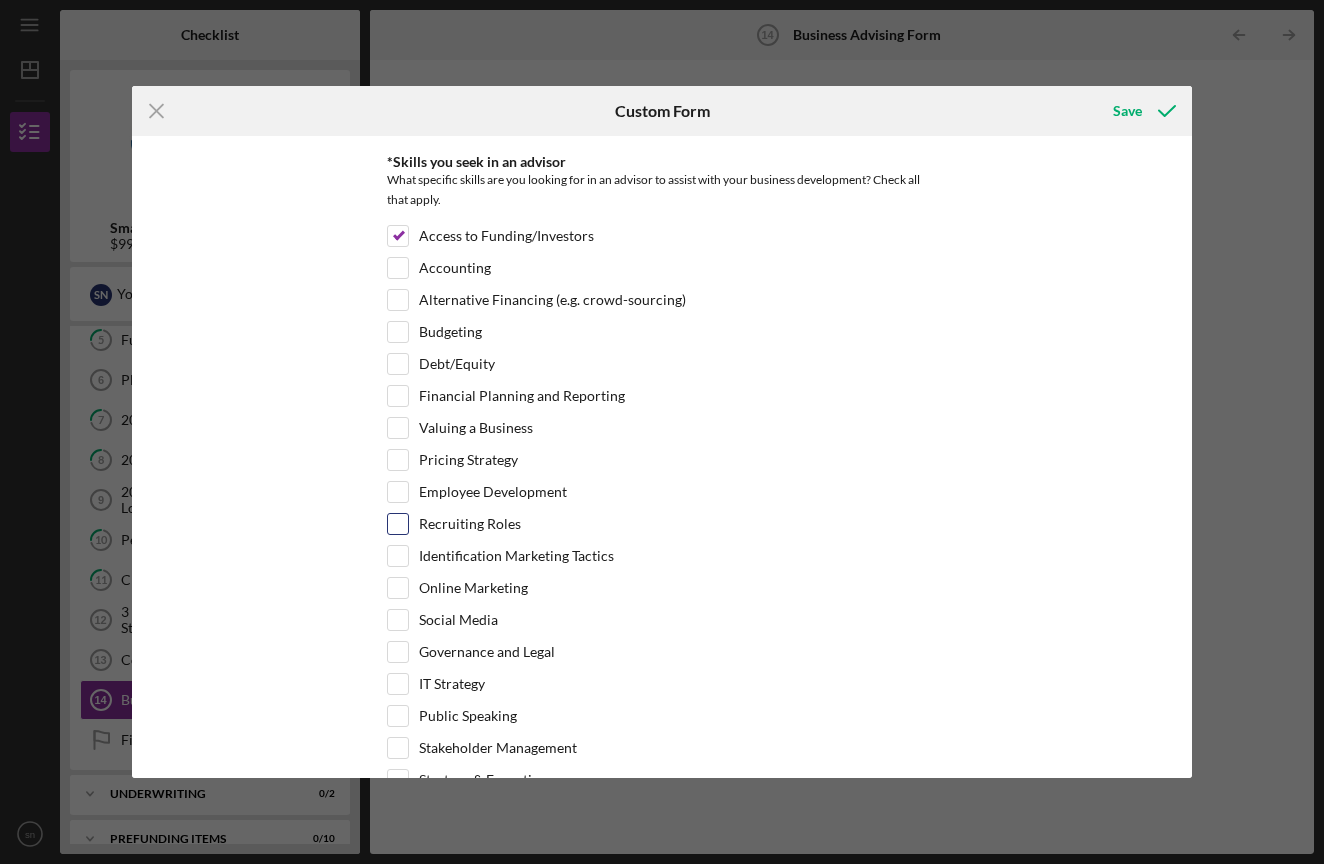 scroll, scrollTop: 520, scrollLeft: 0, axis: vertical 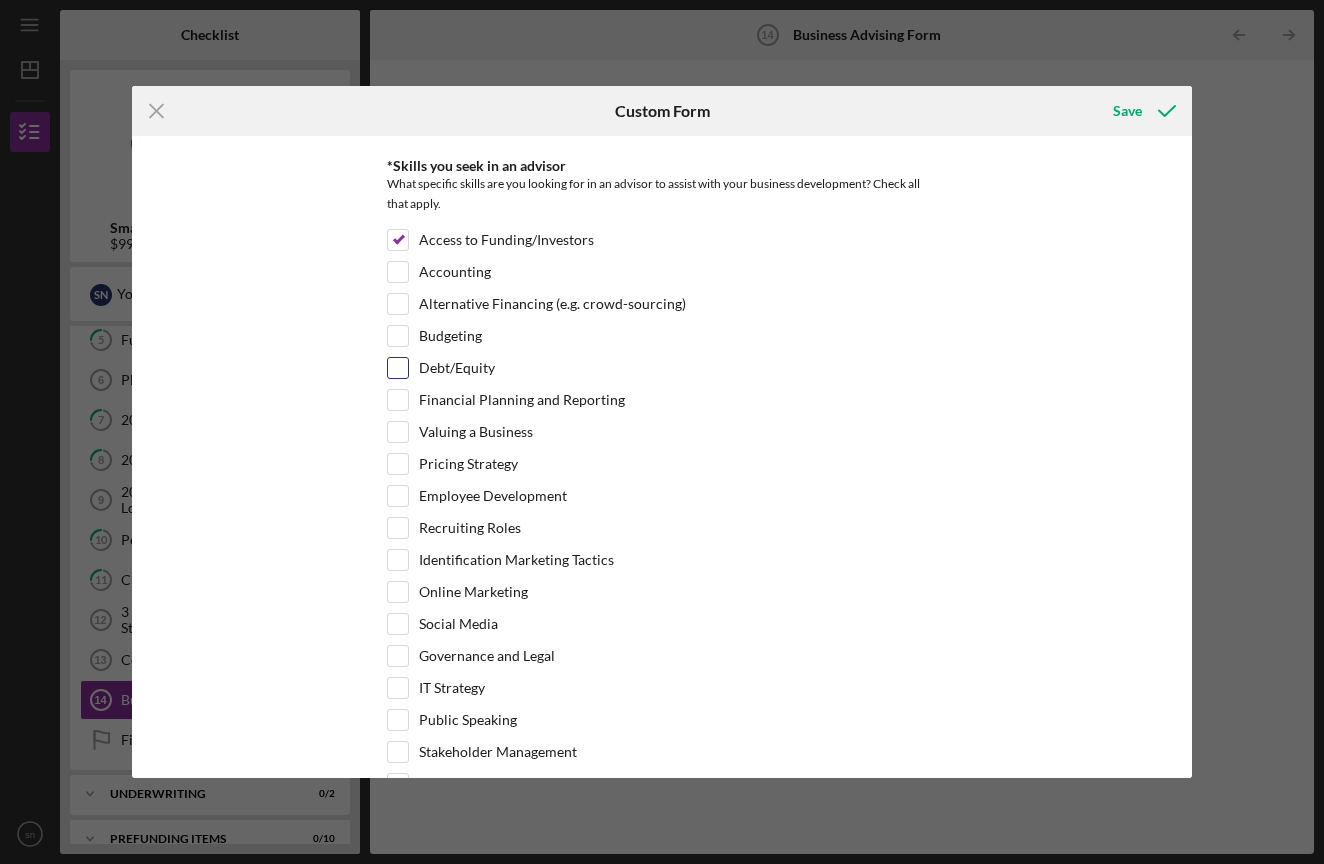 click on "Debt/Equity" at bounding box center (662, 373) 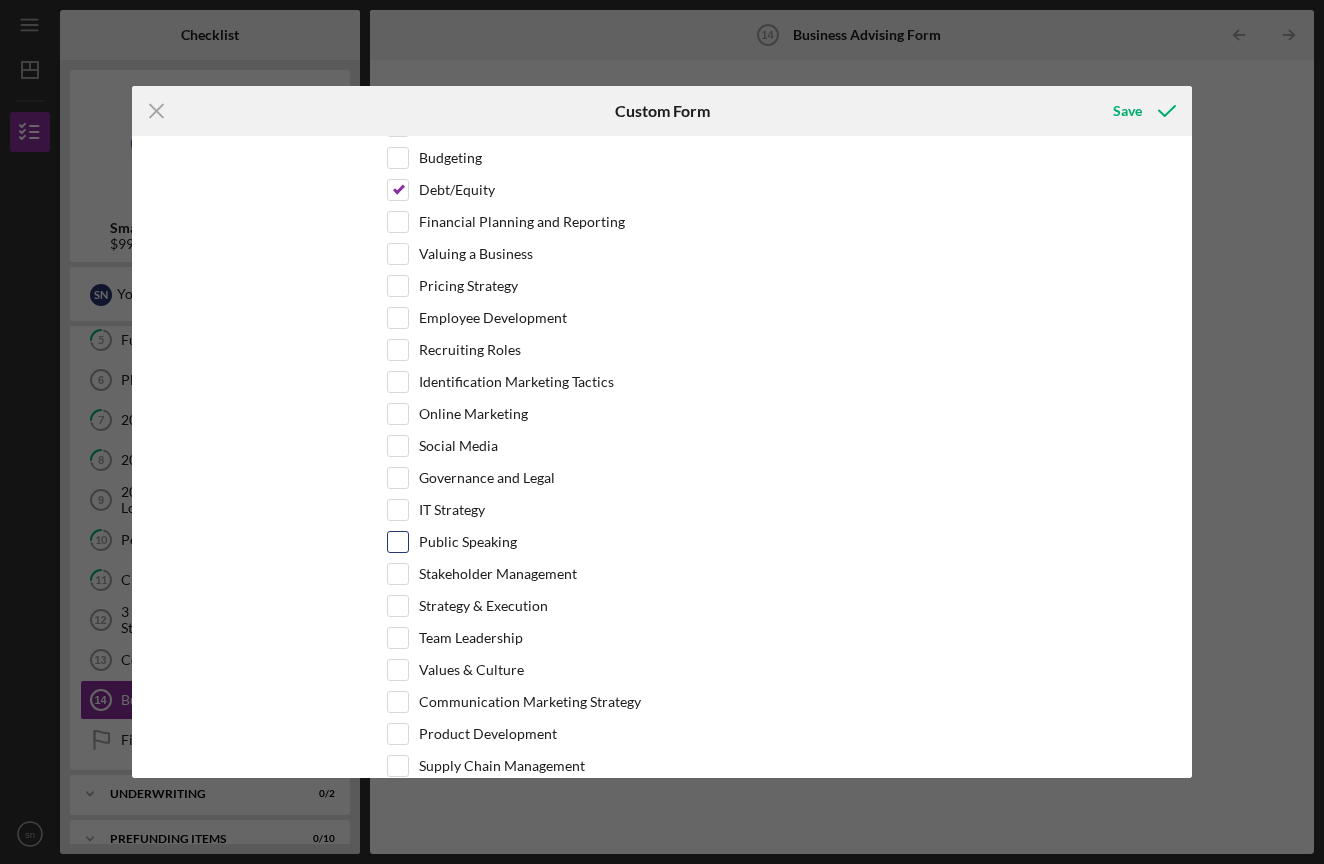 scroll, scrollTop: 723, scrollLeft: 0, axis: vertical 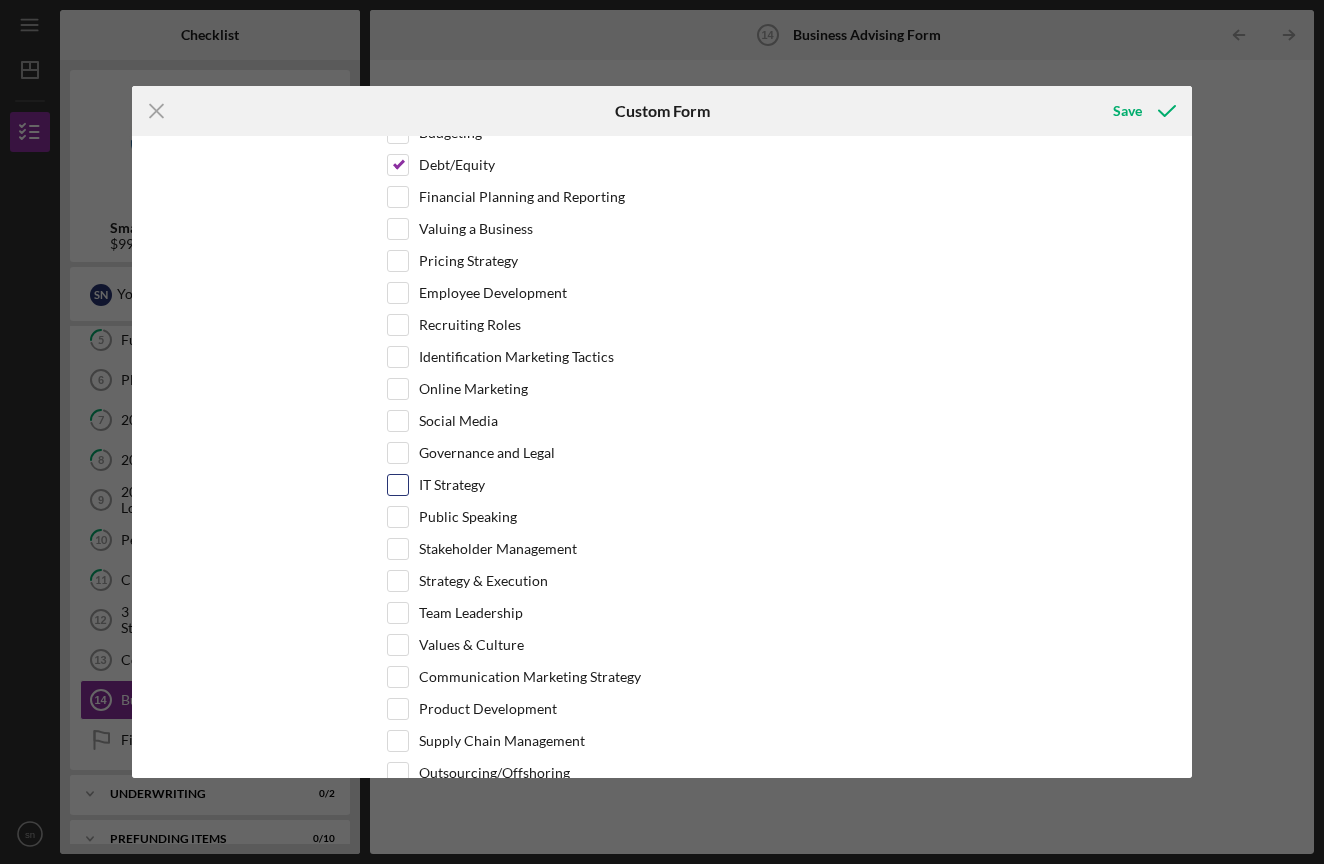 click on "IT Strategy" at bounding box center [398, 485] 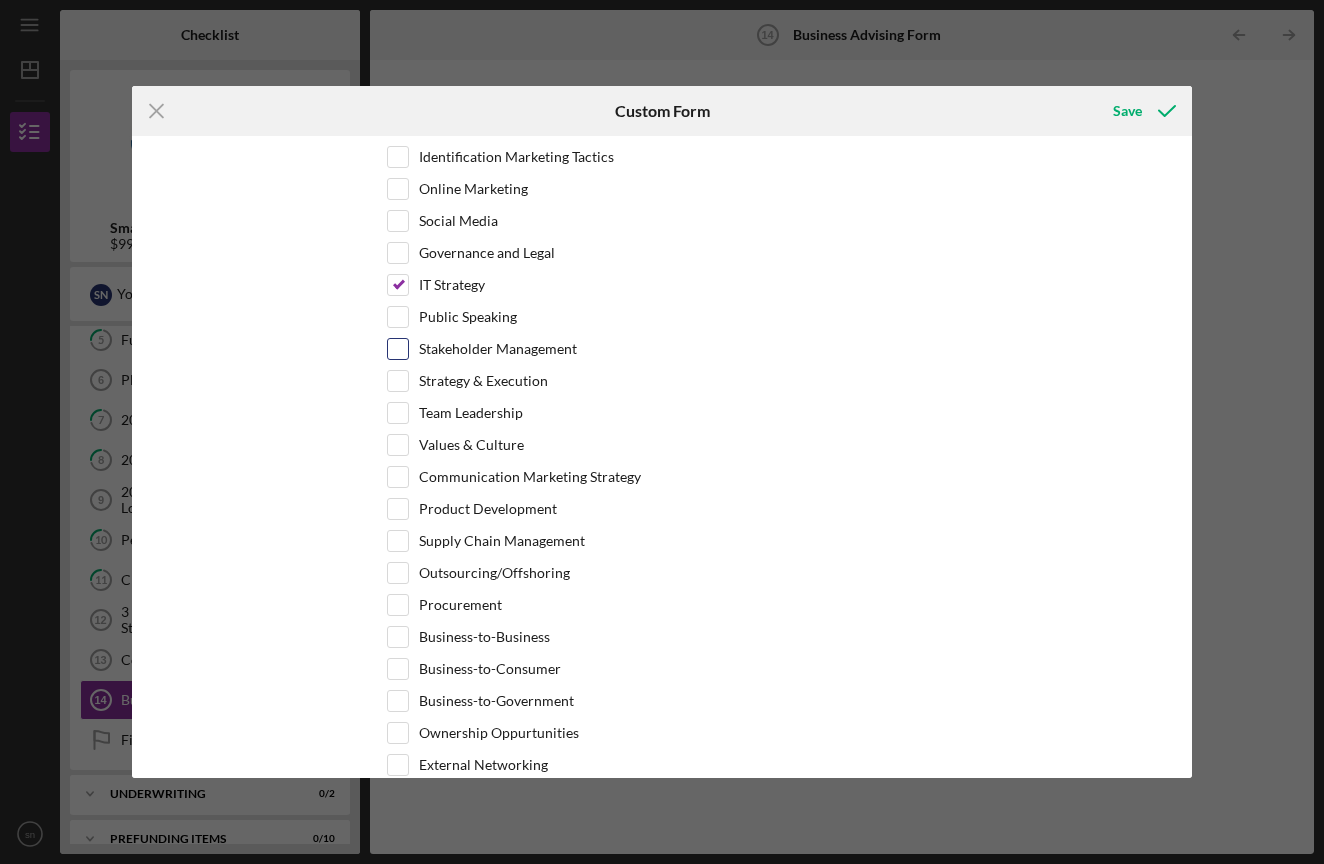 scroll, scrollTop: 925, scrollLeft: 0, axis: vertical 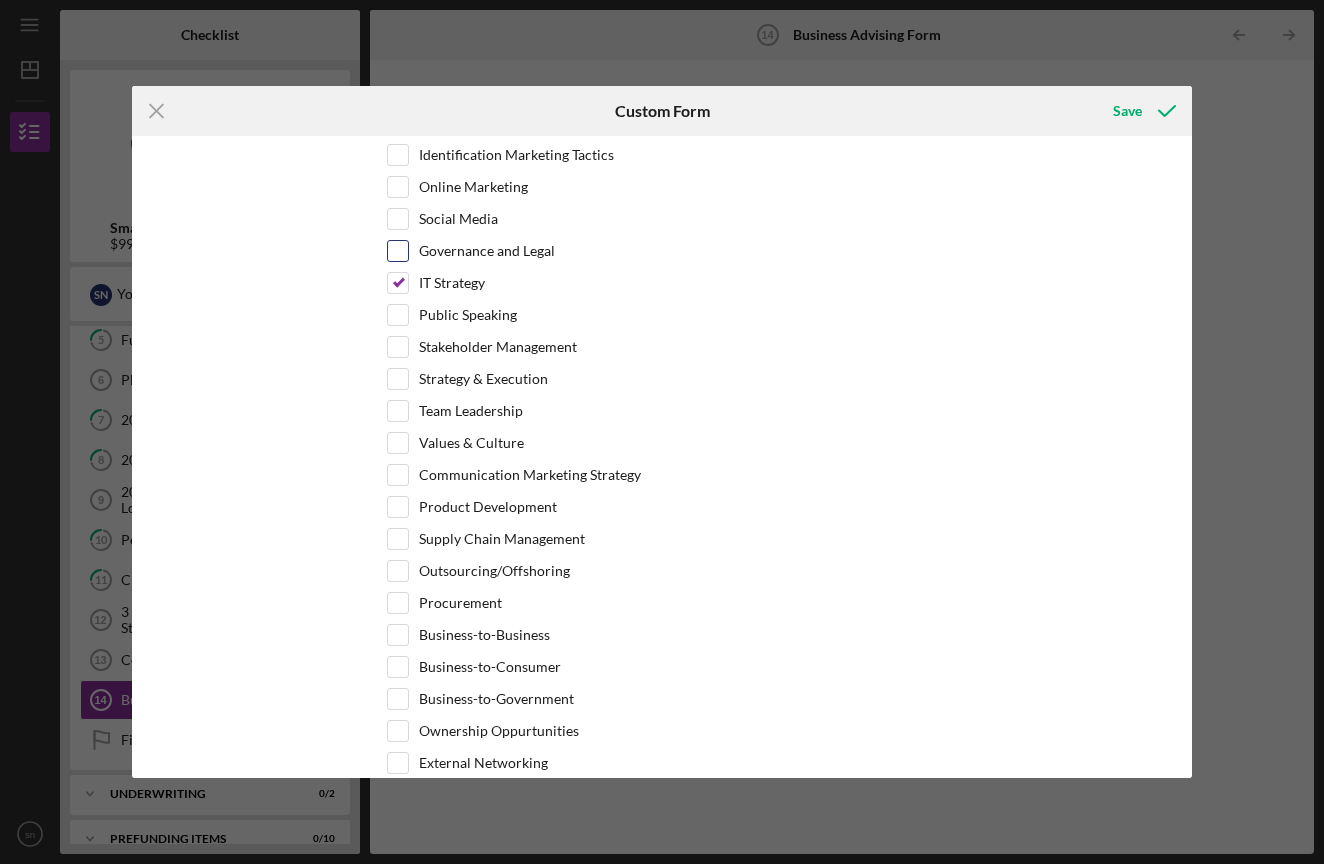 click on "Governance and Legal" at bounding box center (398, 251) 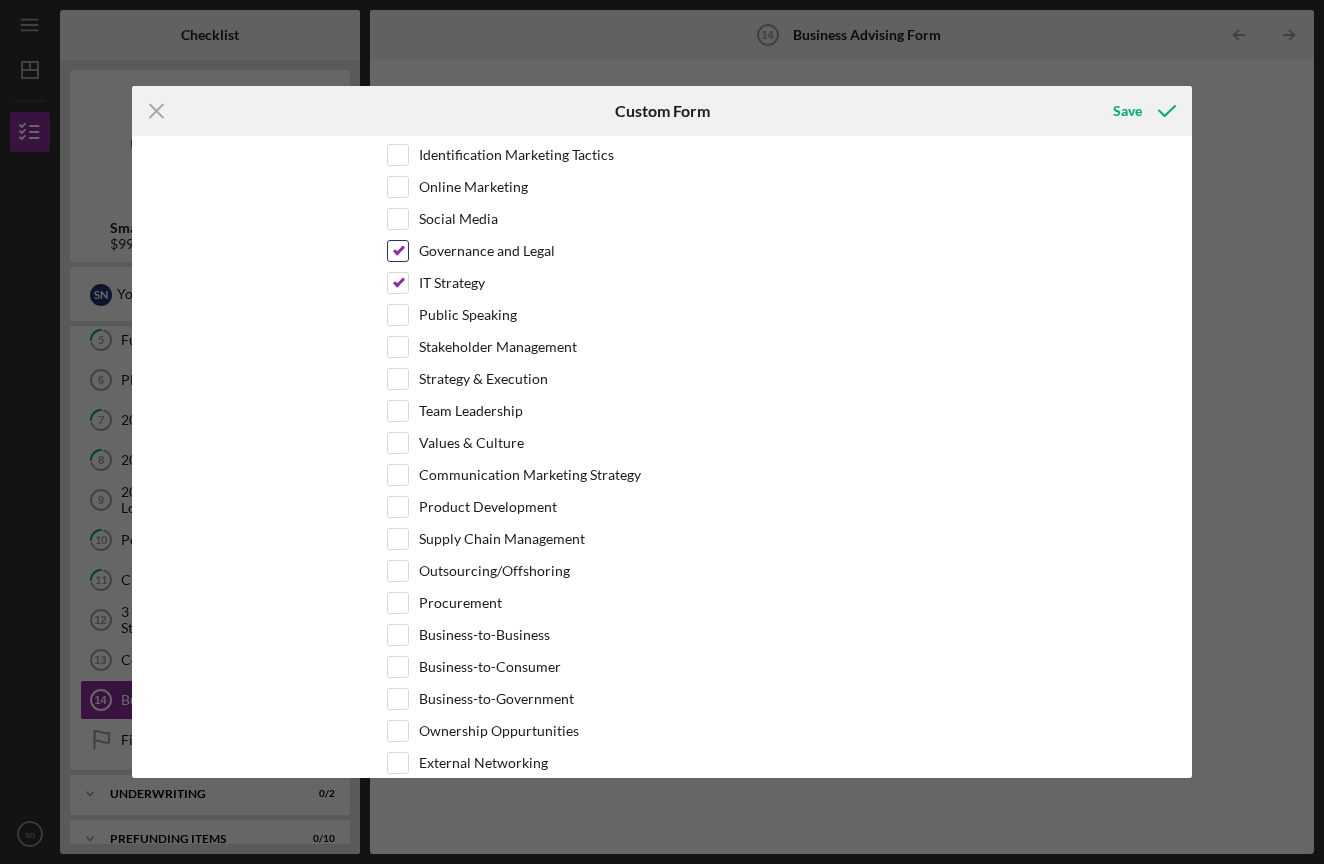 click on "Governance and Legal" at bounding box center [398, 251] 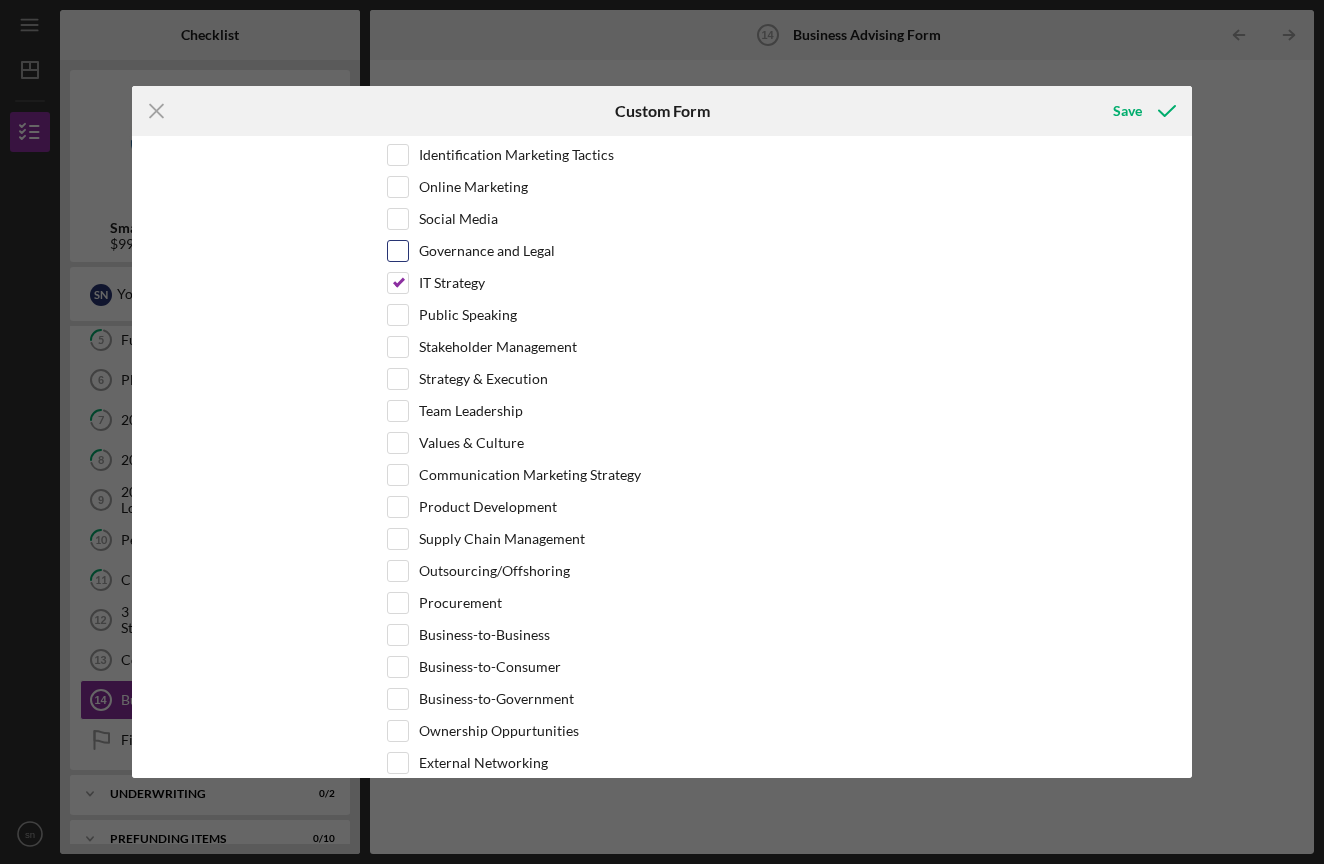 click on "Governance and Legal" at bounding box center [398, 251] 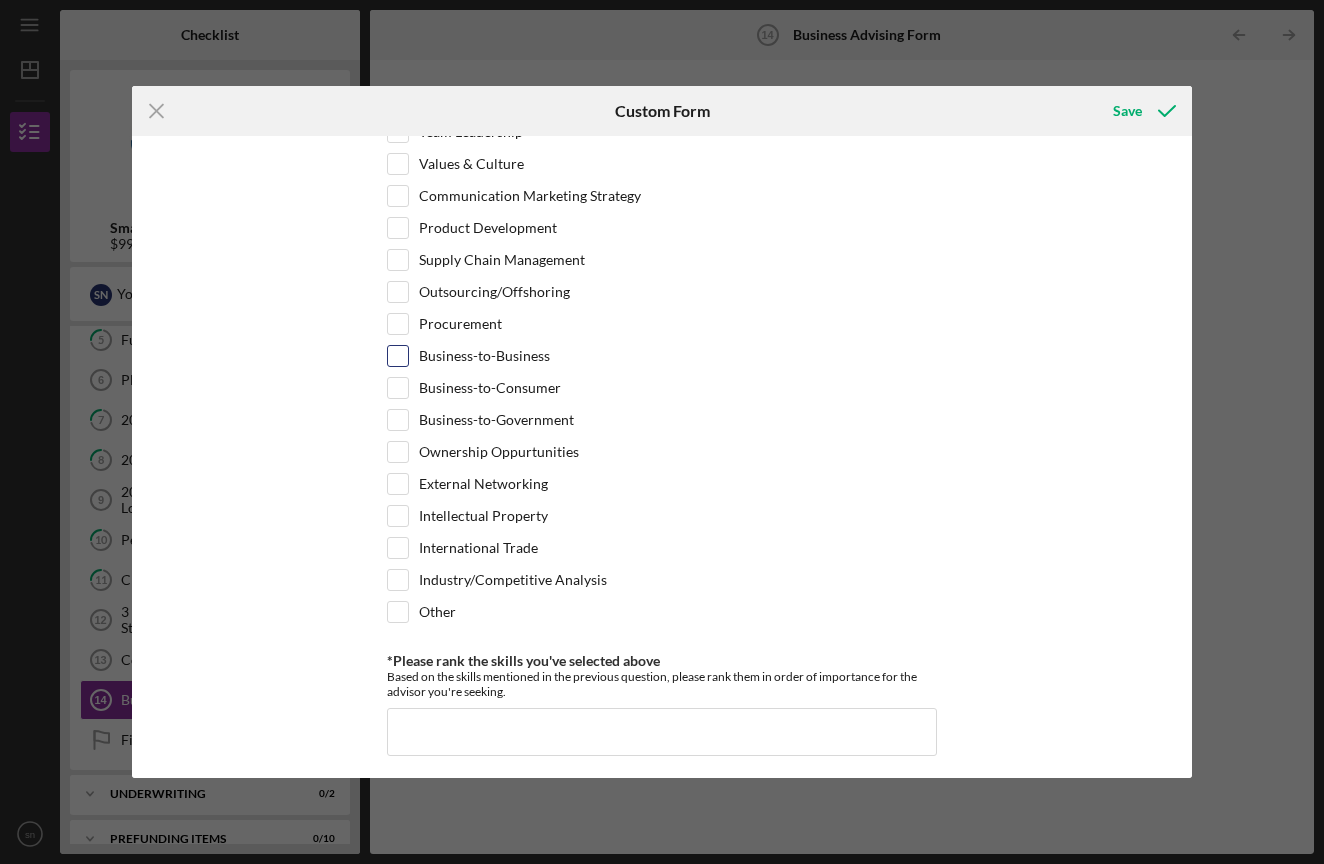scroll, scrollTop: 1238, scrollLeft: 0, axis: vertical 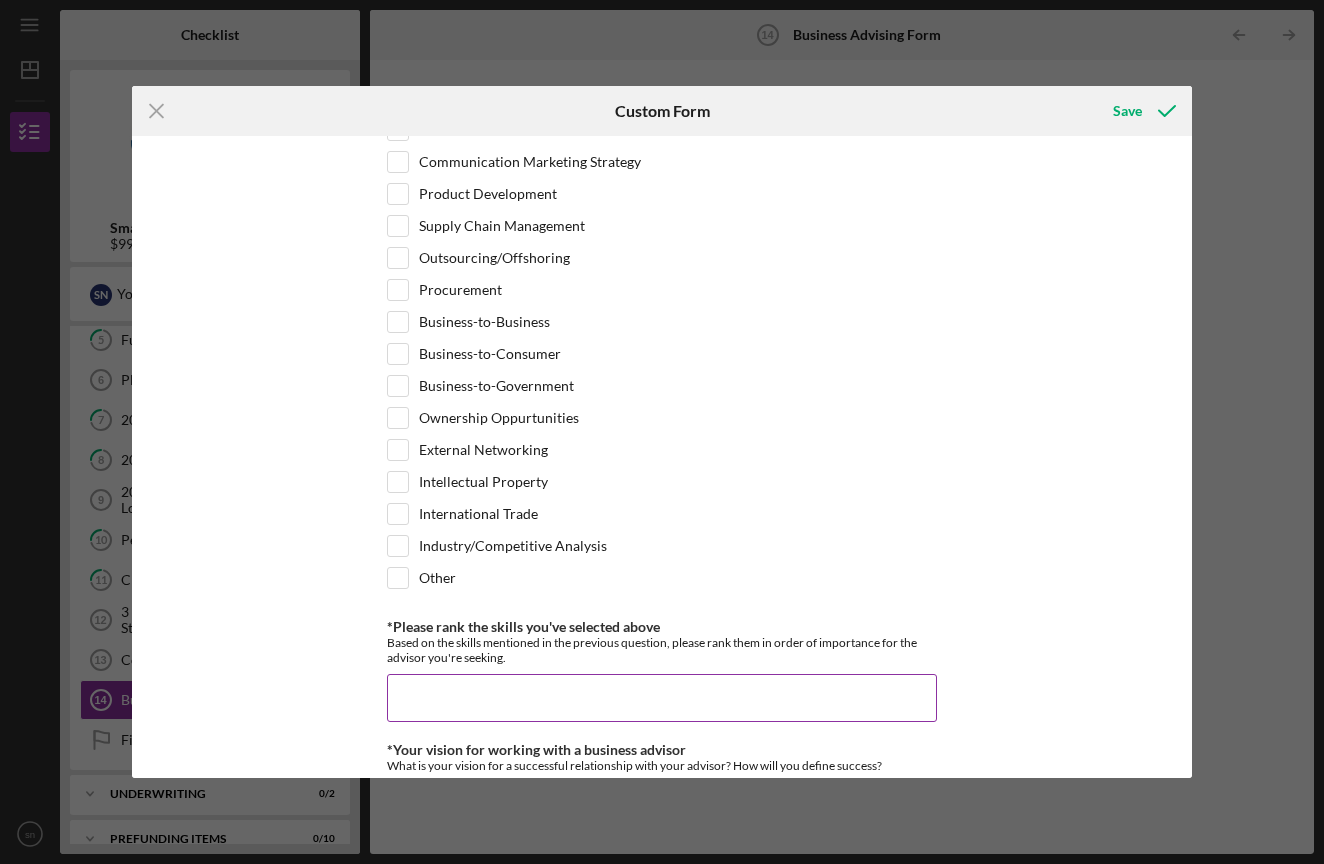 click on "*Please rank the skills you've selected above" at bounding box center (662, 698) 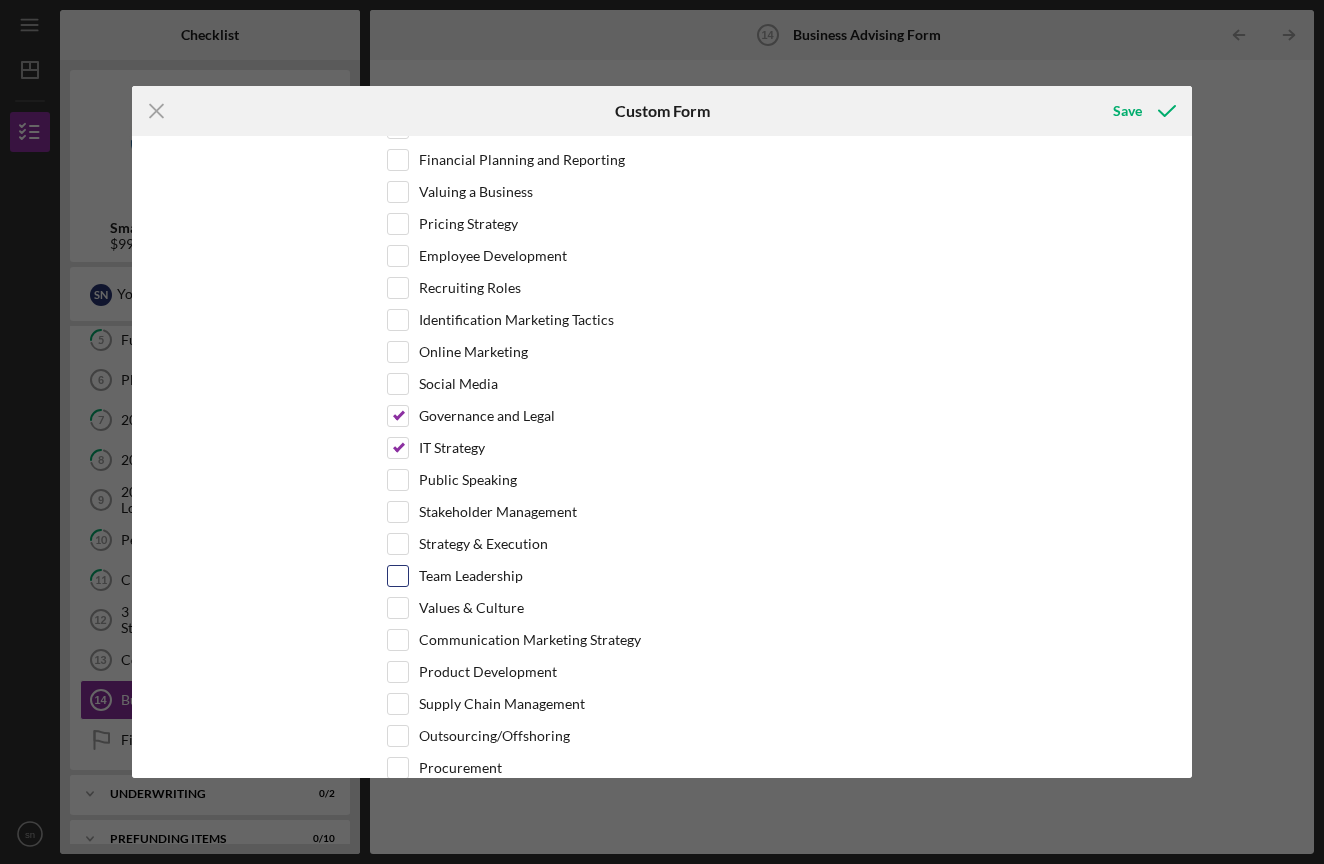 scroll, scrollTop: 802, scrollLeft: 0, axis: vertical 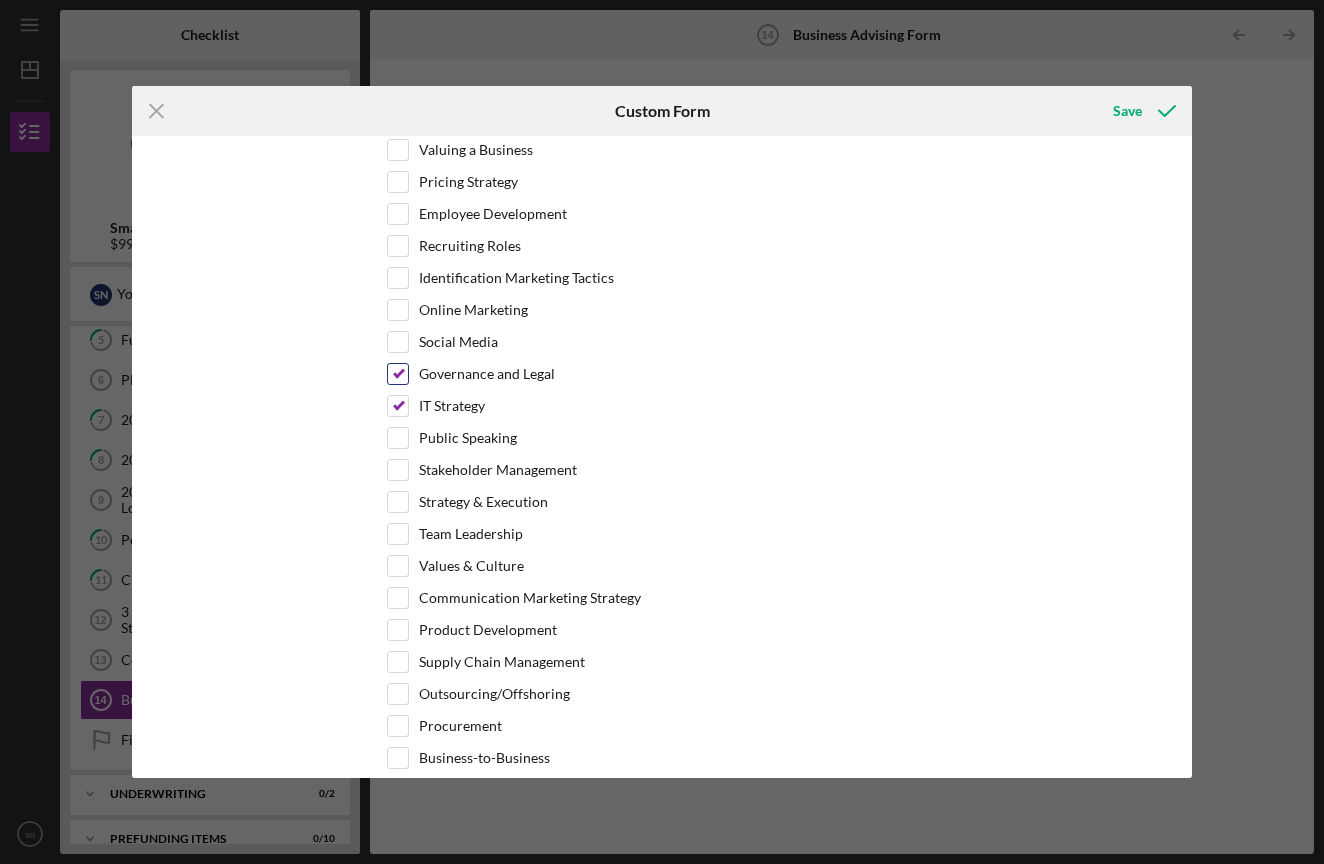 click on "Governance and Legal" at bounding box center (487, 374) 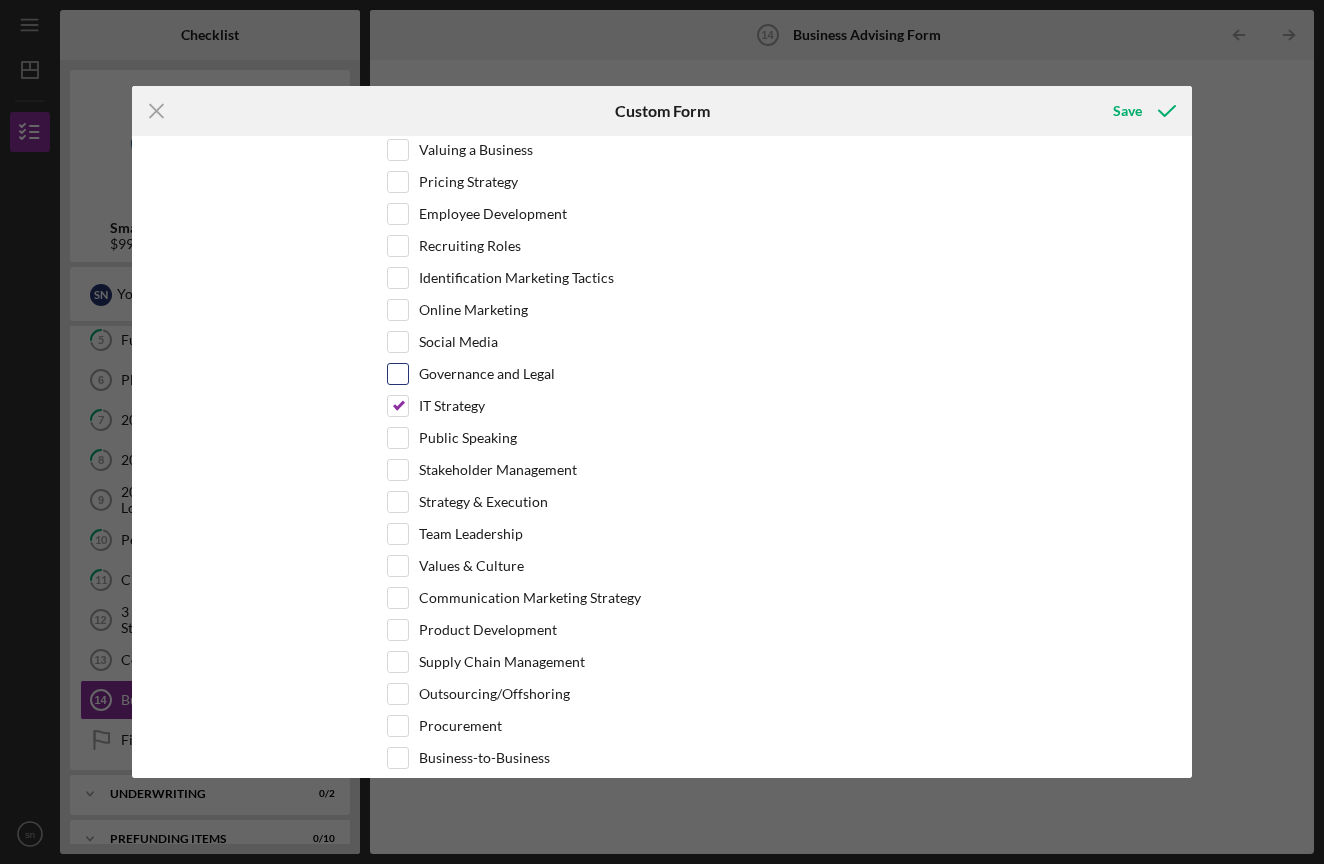click on "Governance and Legal" at bounding box center [487, 374] 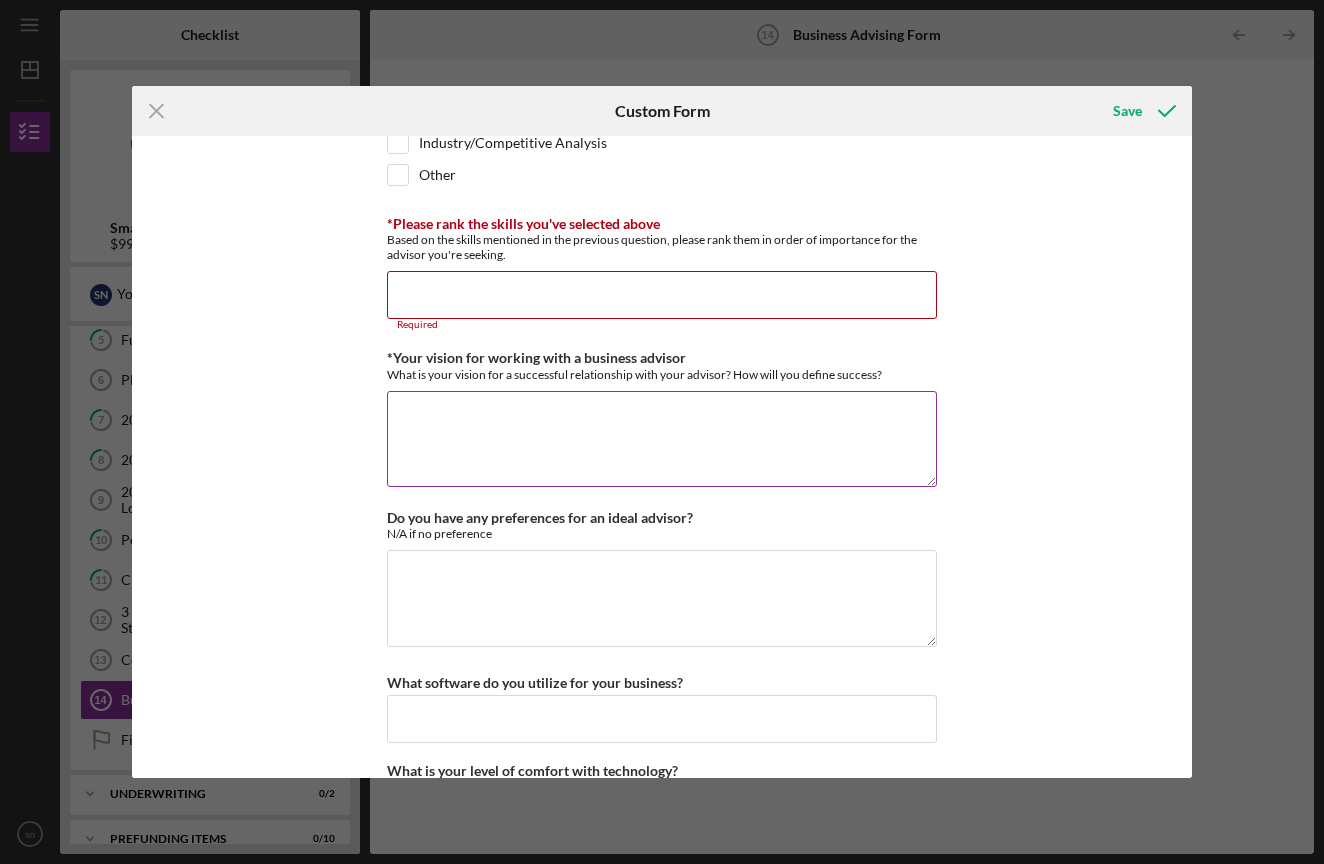 scroll, scrollTop: 1648, scrollLeft: 0, axis: vertical 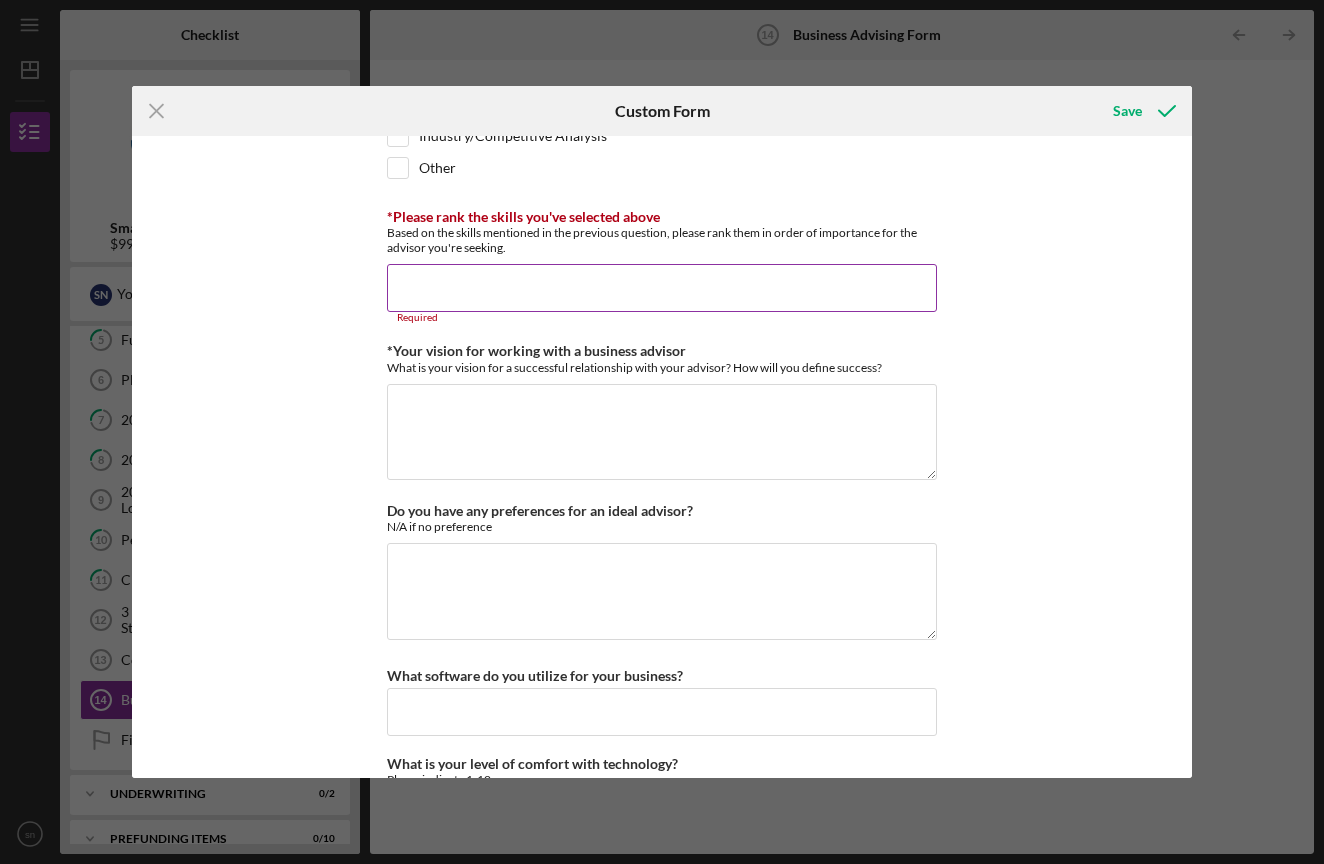 click on "*Please rank the skills you've selected above" at bounding box center [662, 288] 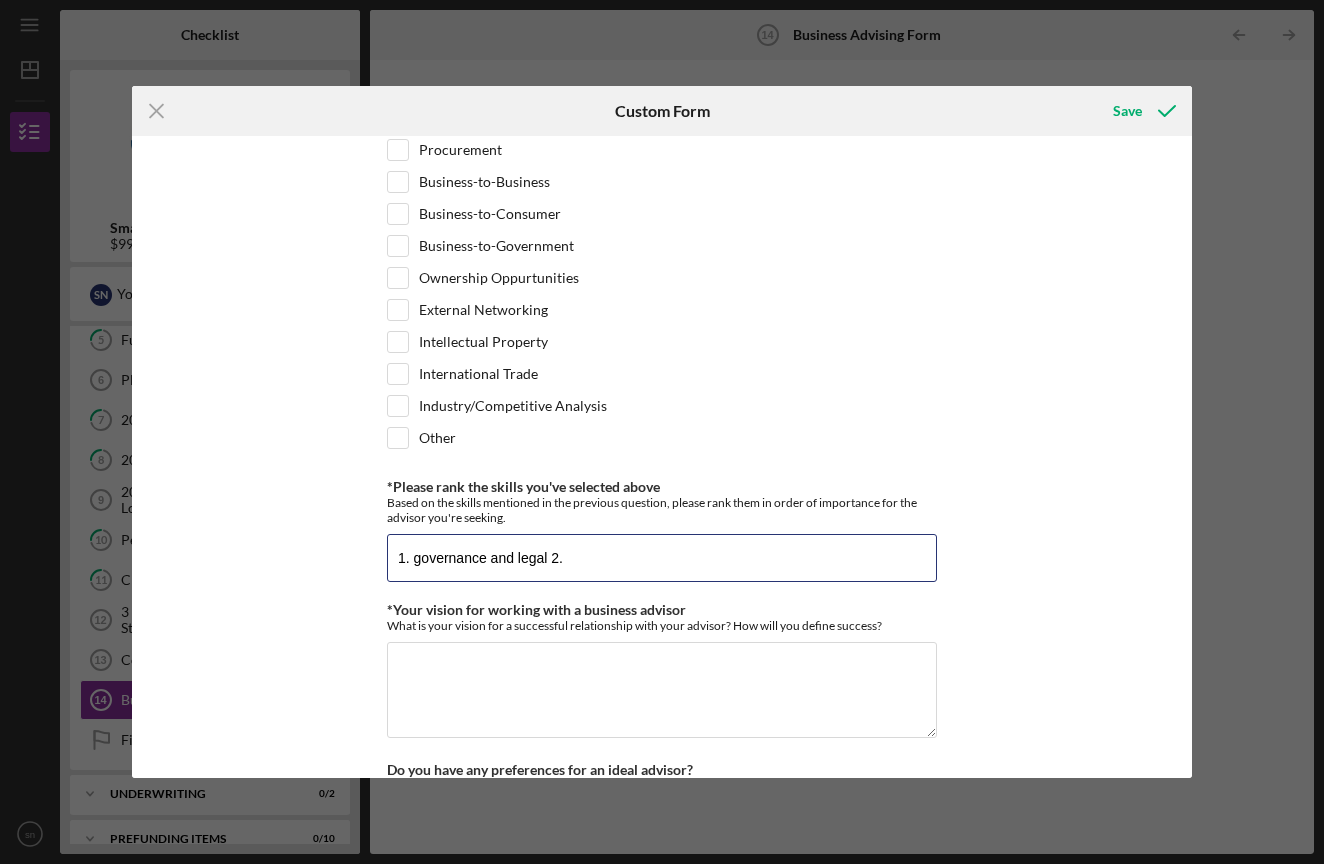 scroll, scrollTop: 1405, scrollLeft: 0, axis: vertical 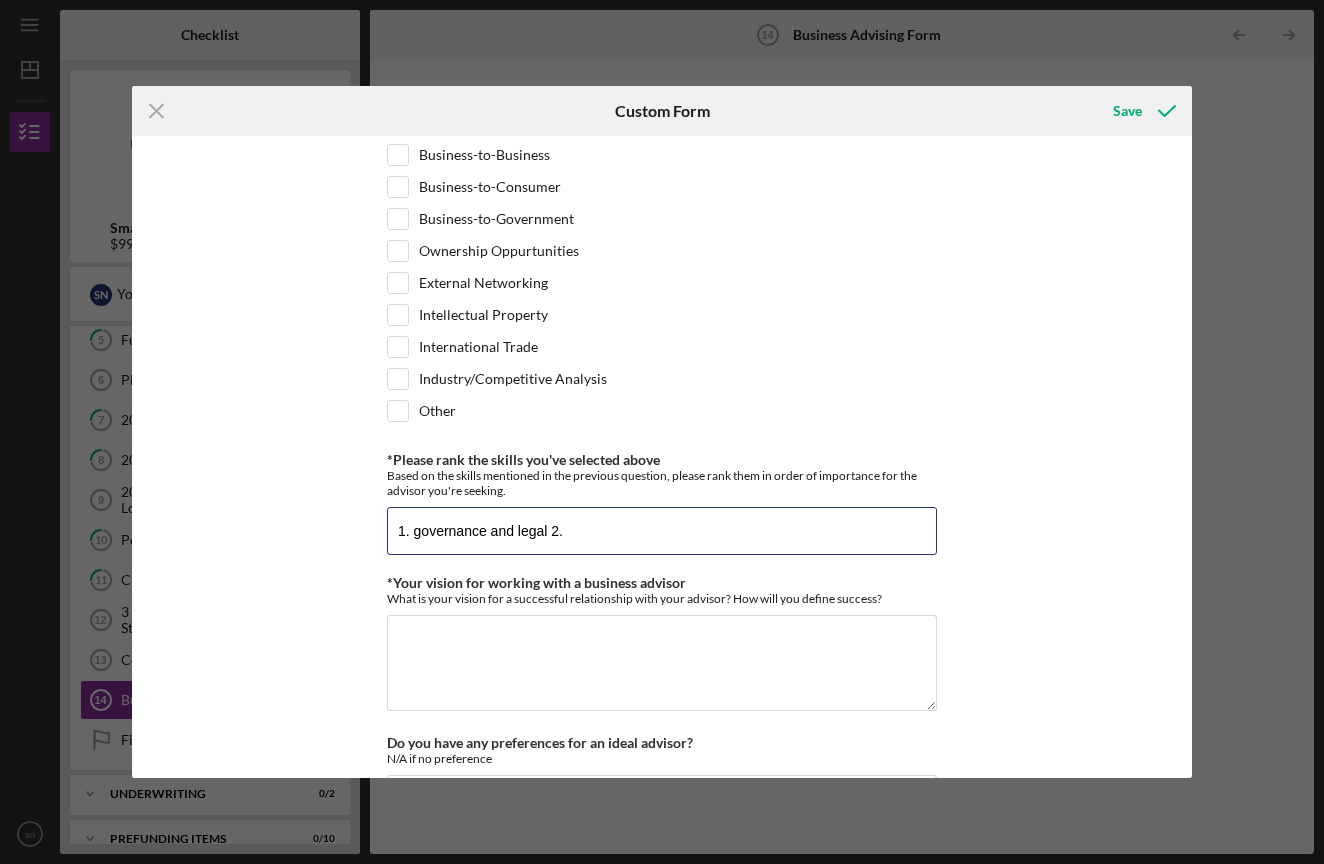 click on "Save" at bounding box center [1142, 111] 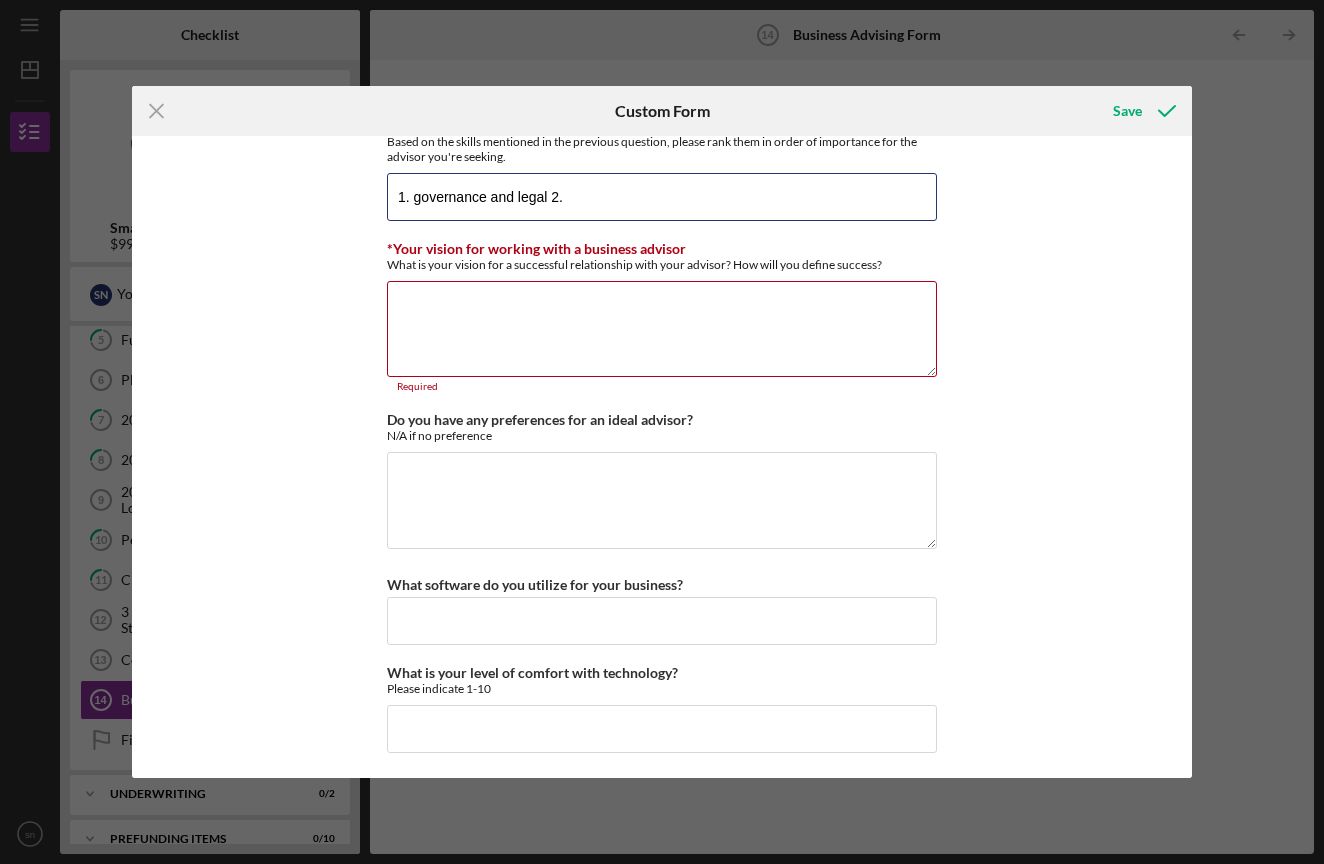 scroll, scrollTop: 1742, scrollLeft: 0, axis: vertical 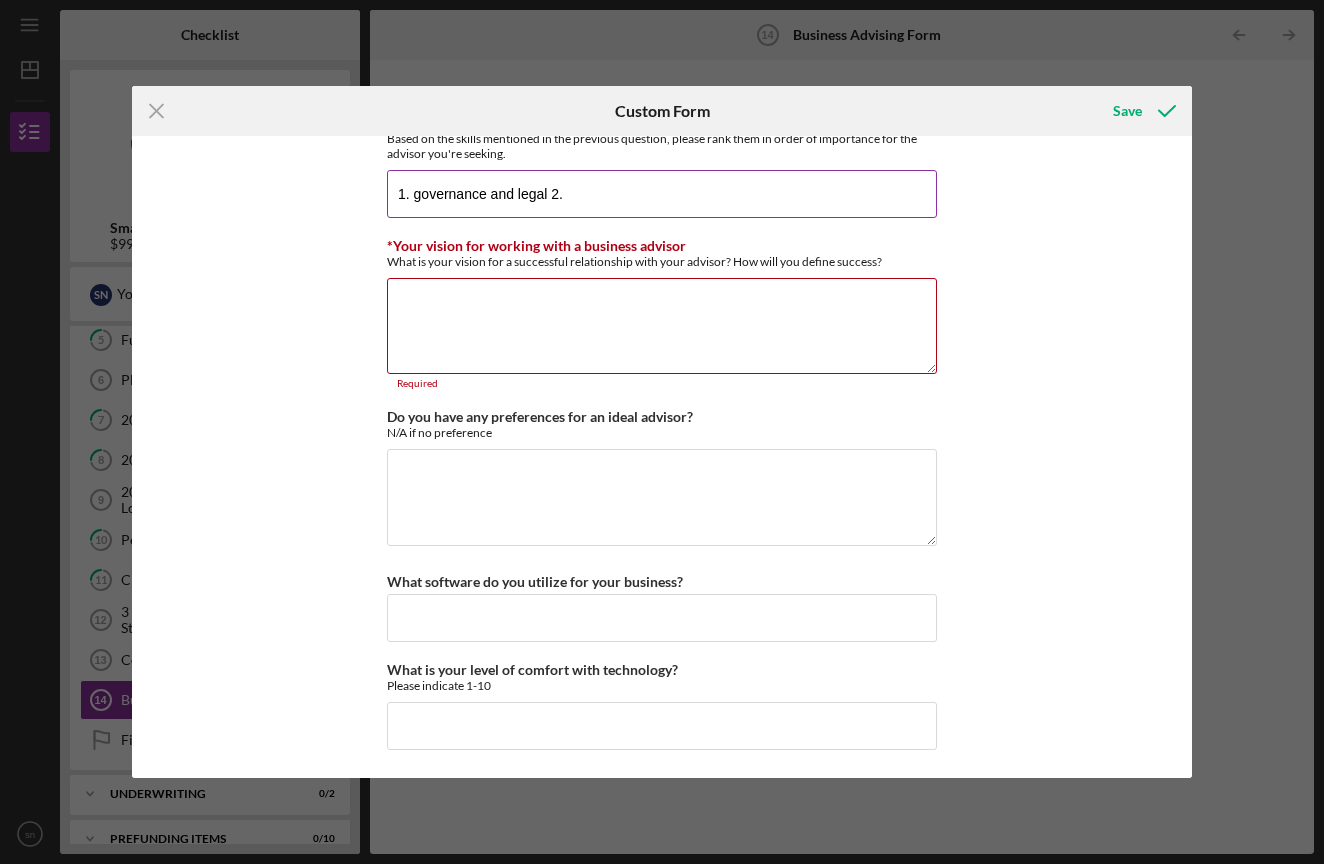 click on "1. governance and legal 2." at bounding box center [662, 194] 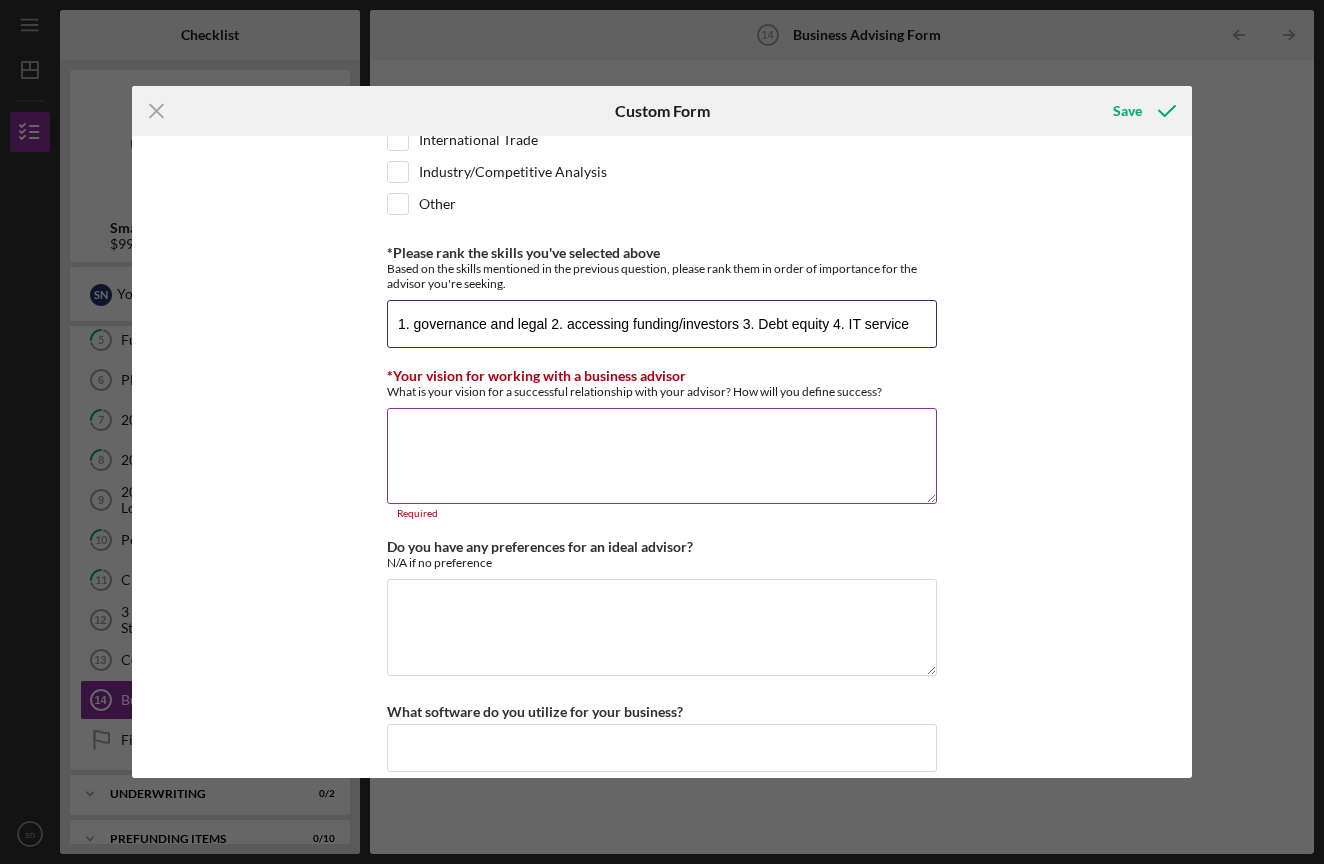 scroll, scrollTop: 1632, scrollLeft: 0, axis: vertical 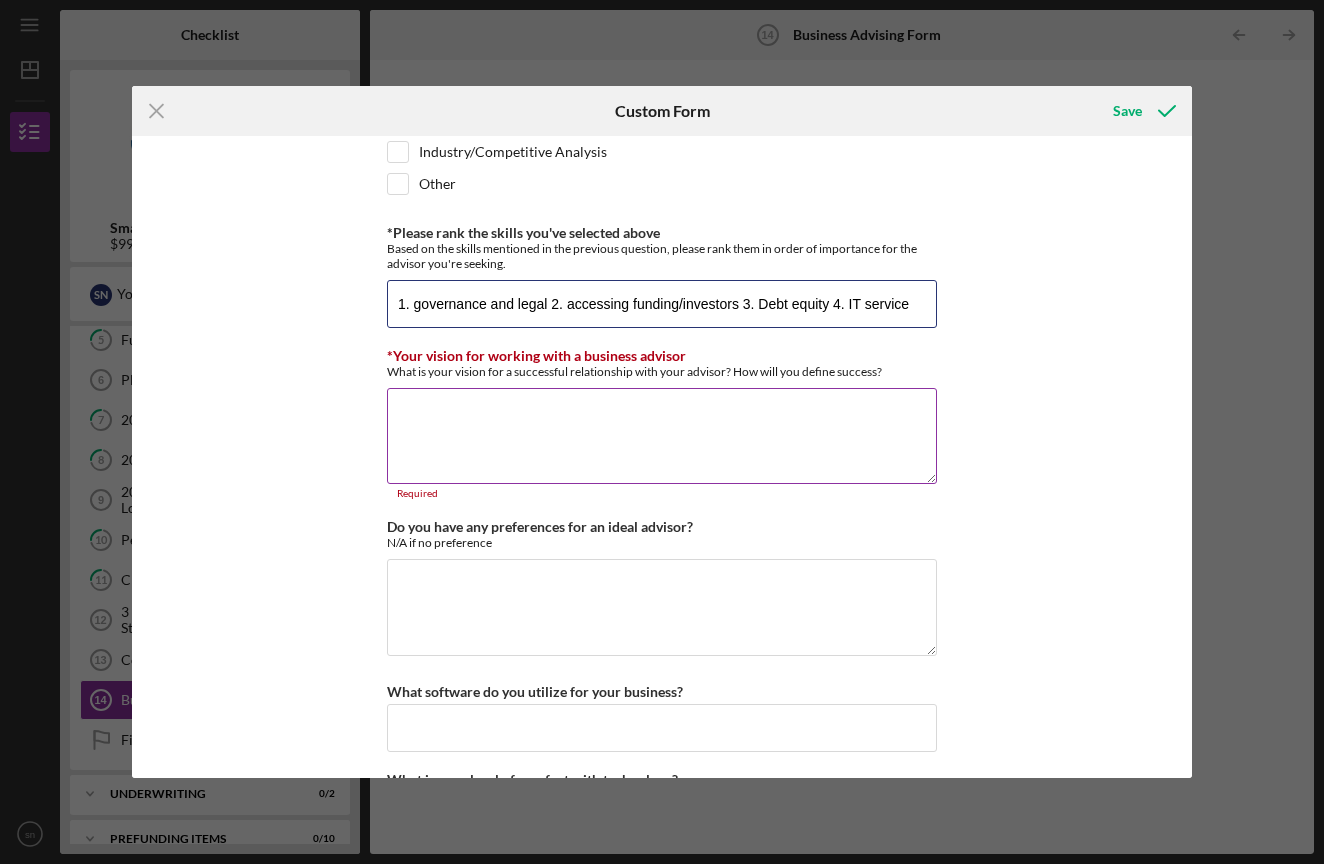 type on "1. governance and legal 2. accessing funding/investors 3. Debt equity 4. IT service" 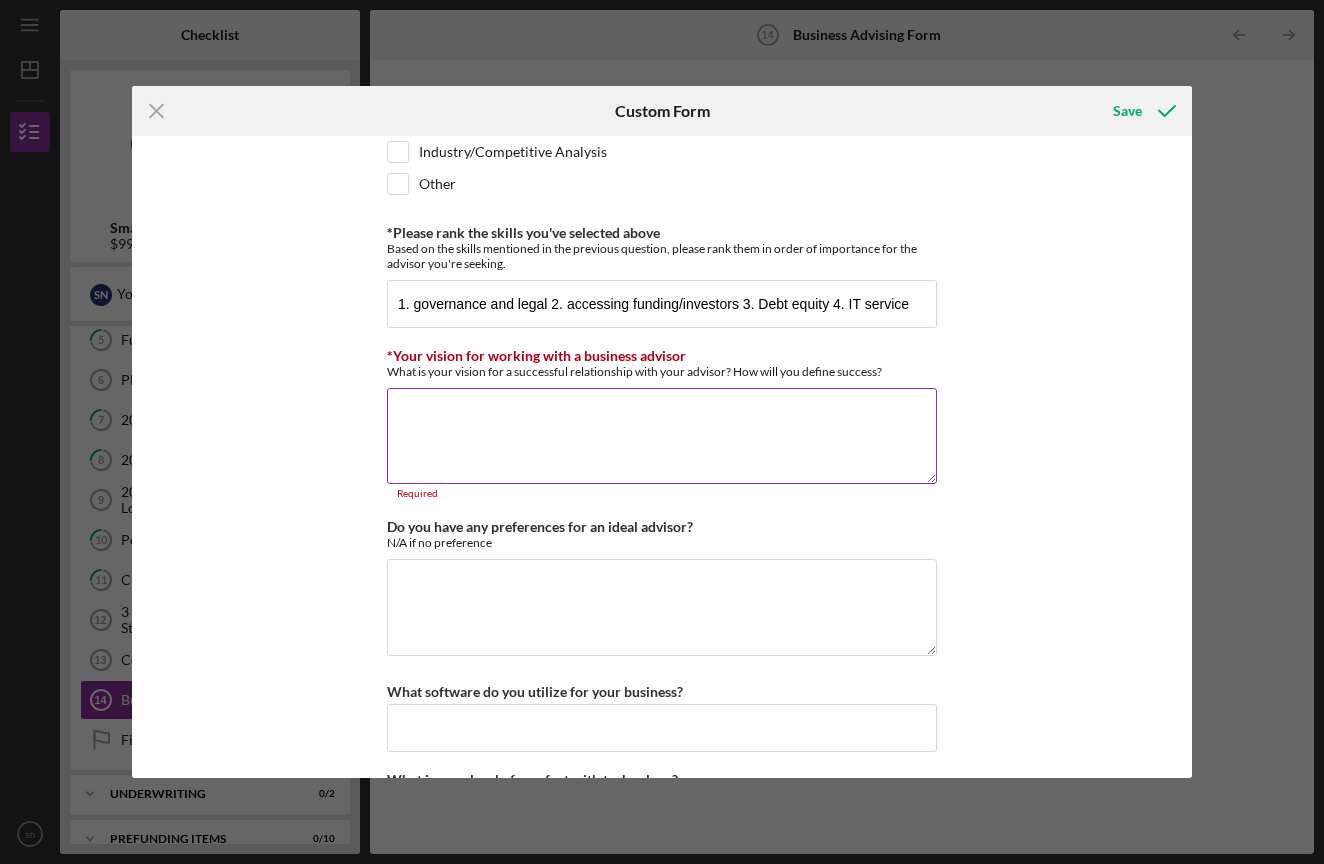 click on "*Your vision for working with a business advisor" at bounding box center [662, 436] 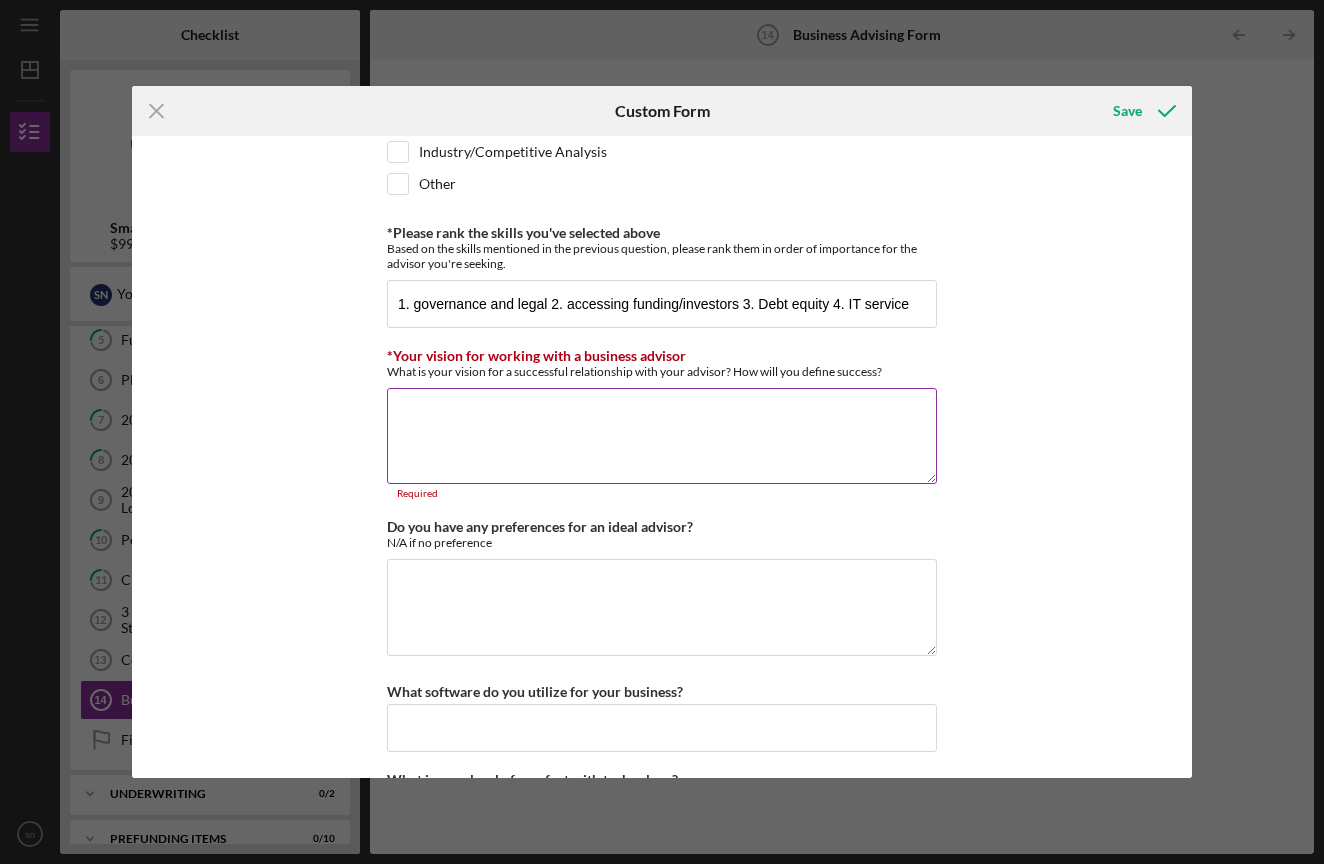 click on "*Your vision for working with a business advisor" at bounding box center [662, 436] 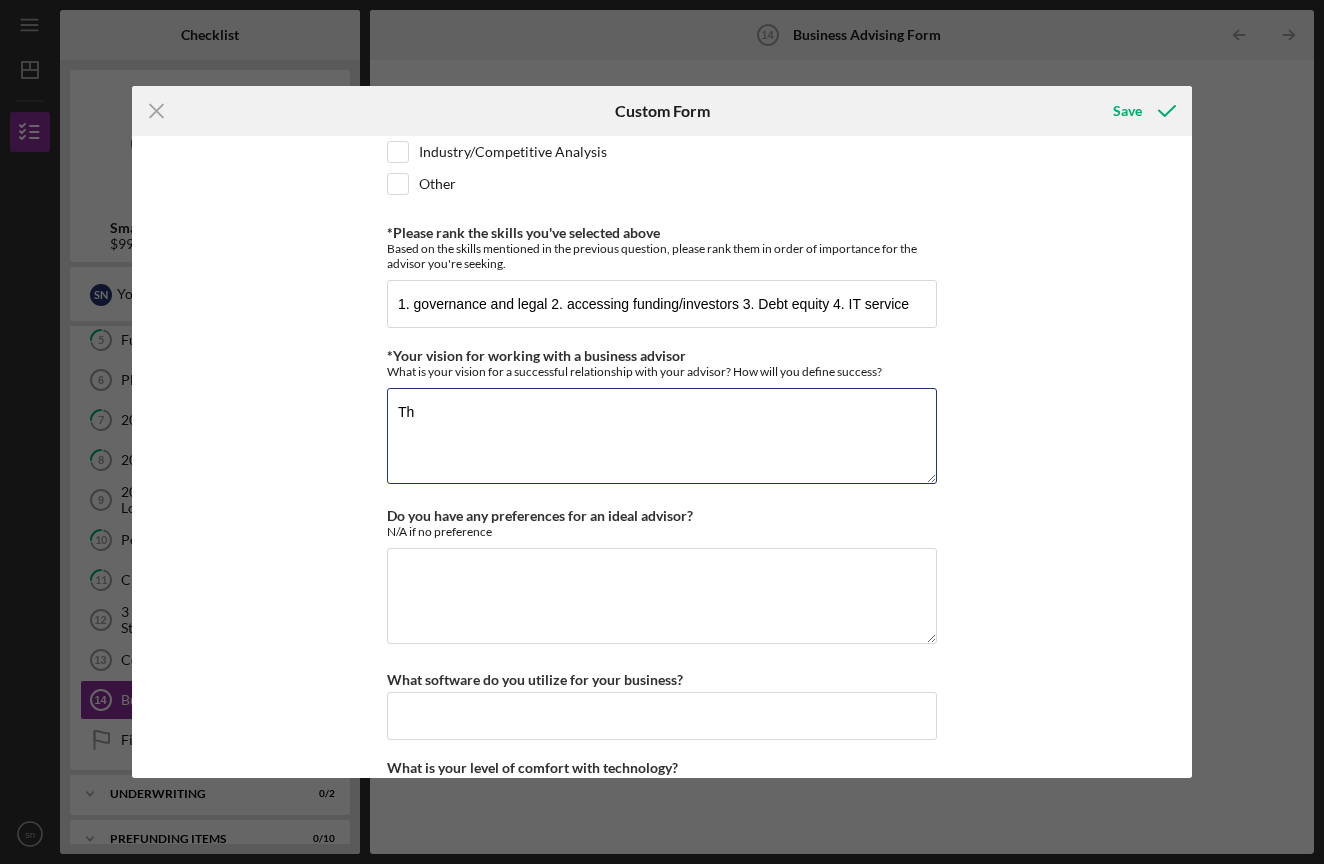 type on "T" 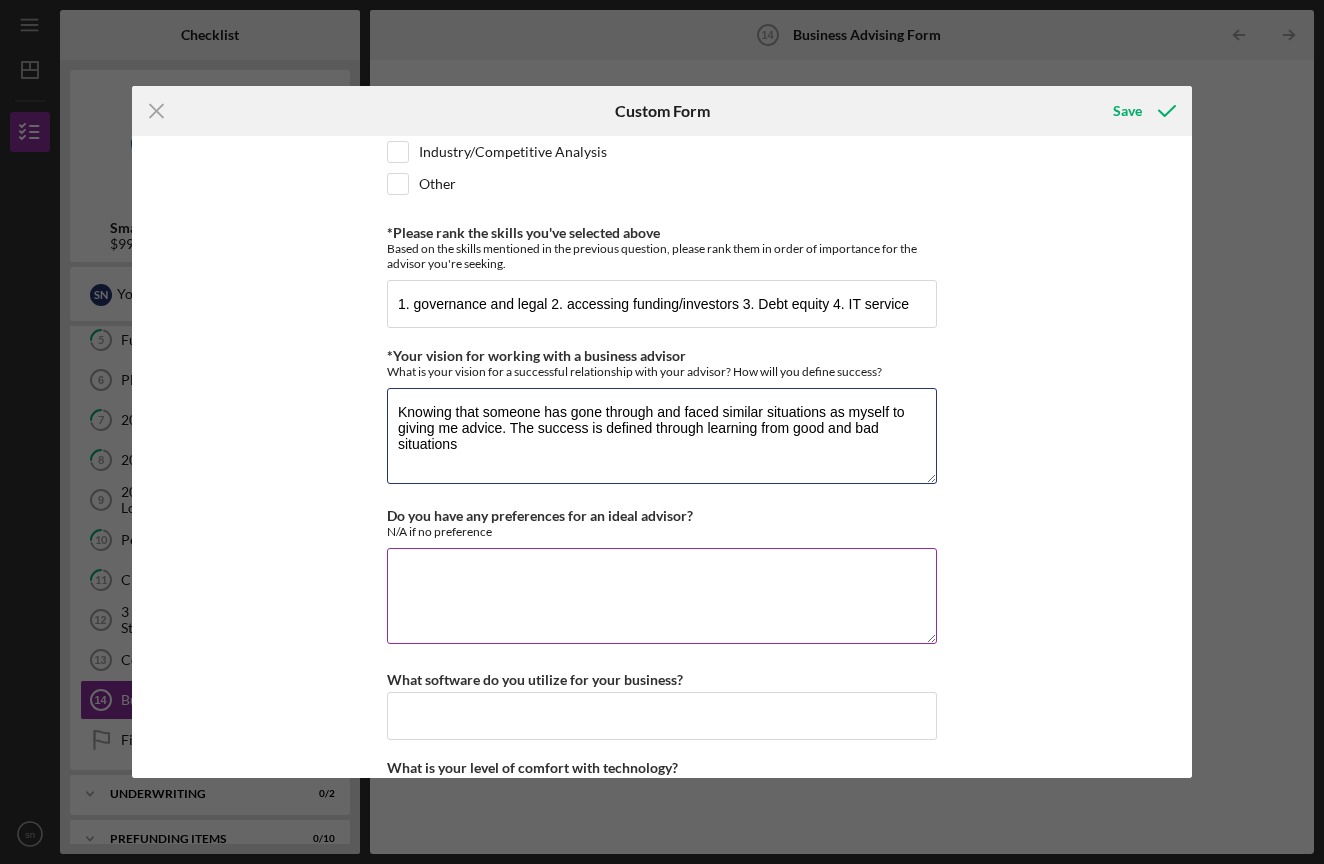 type on "Knowing that someone has gone through and faced similar situations as myself to giving me advice. The success is defined through learning from good and bad situations" 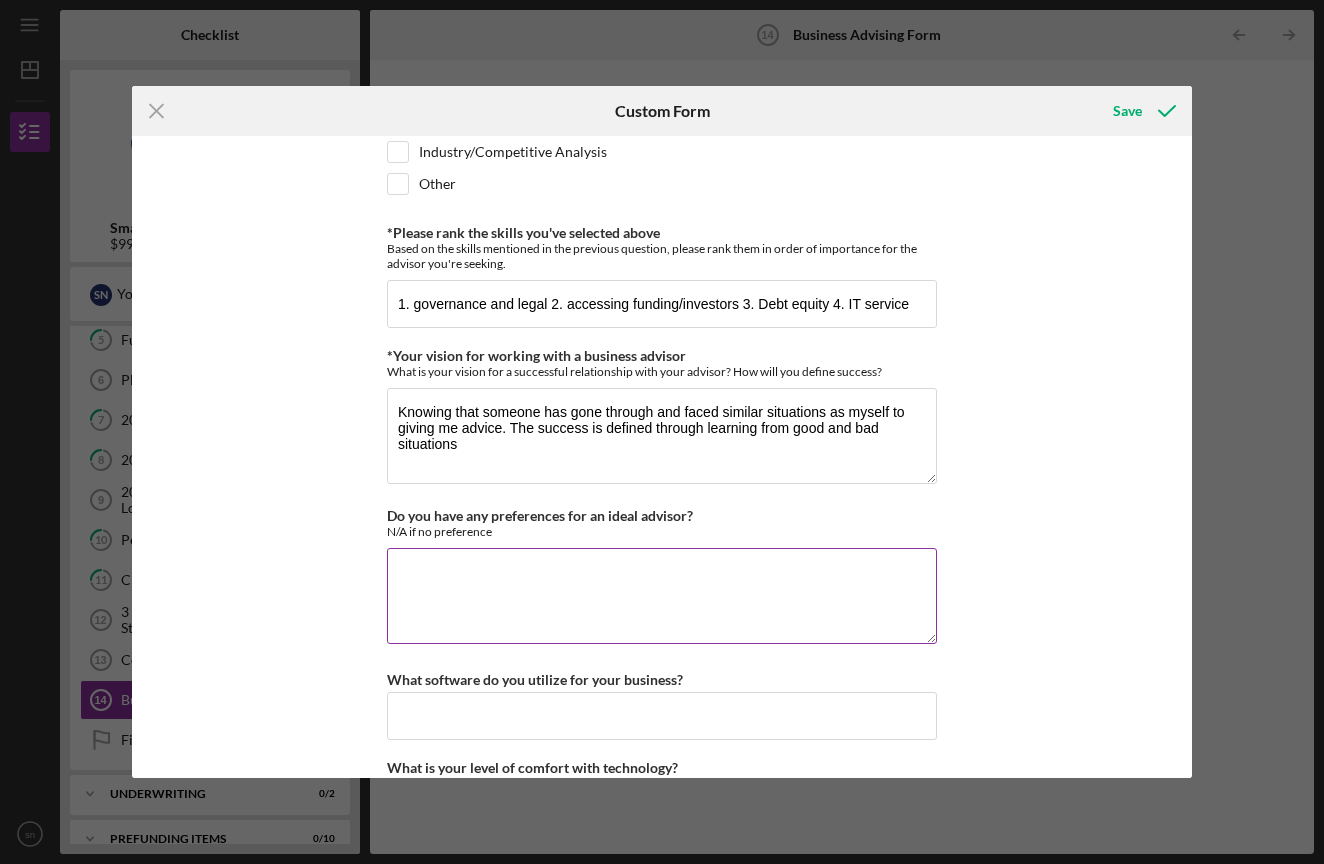 click on "Do you have any preferences for an ideal advisor?" at bounding box center [662, 596] 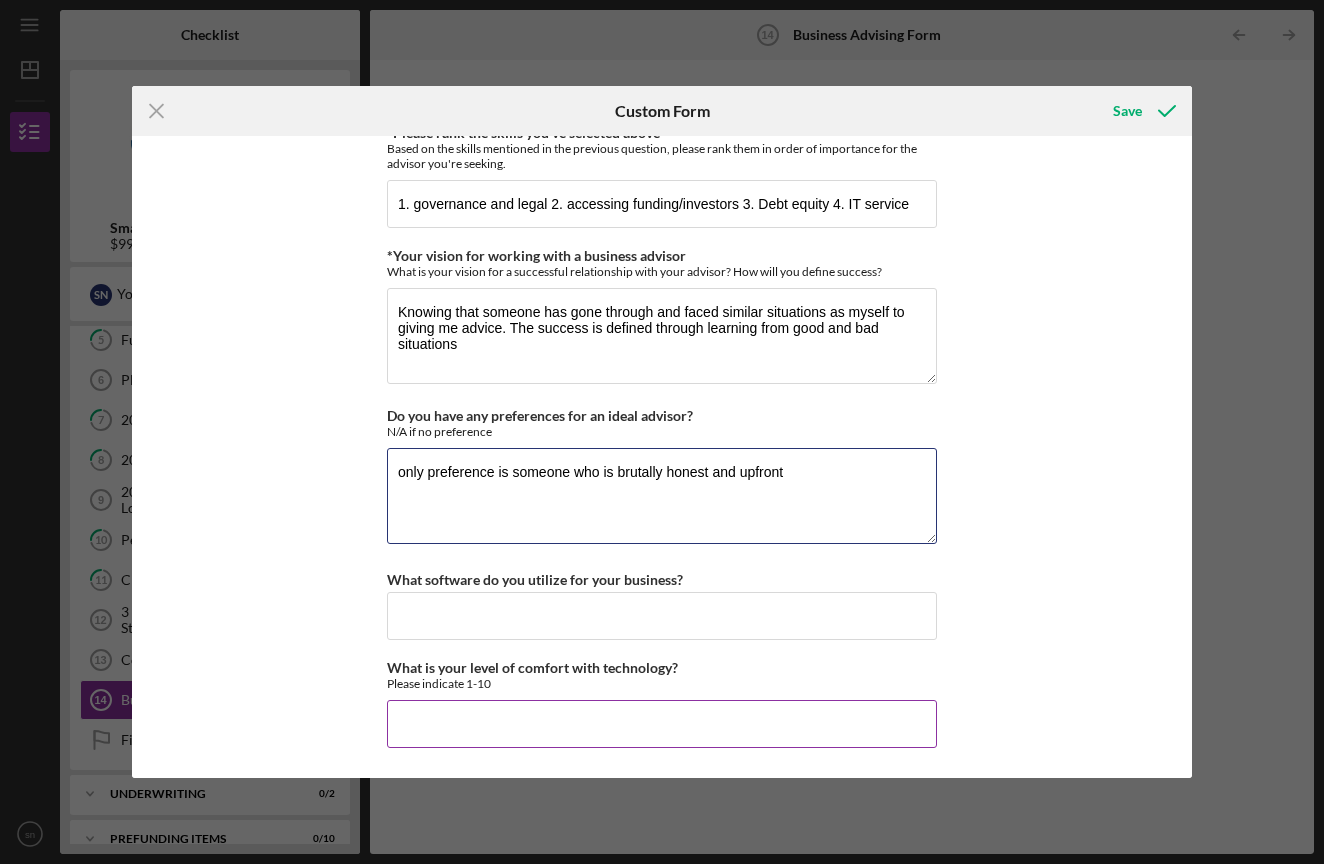 scroll, scrollTop: 1731, scrollLeft: 0, axis: vertical 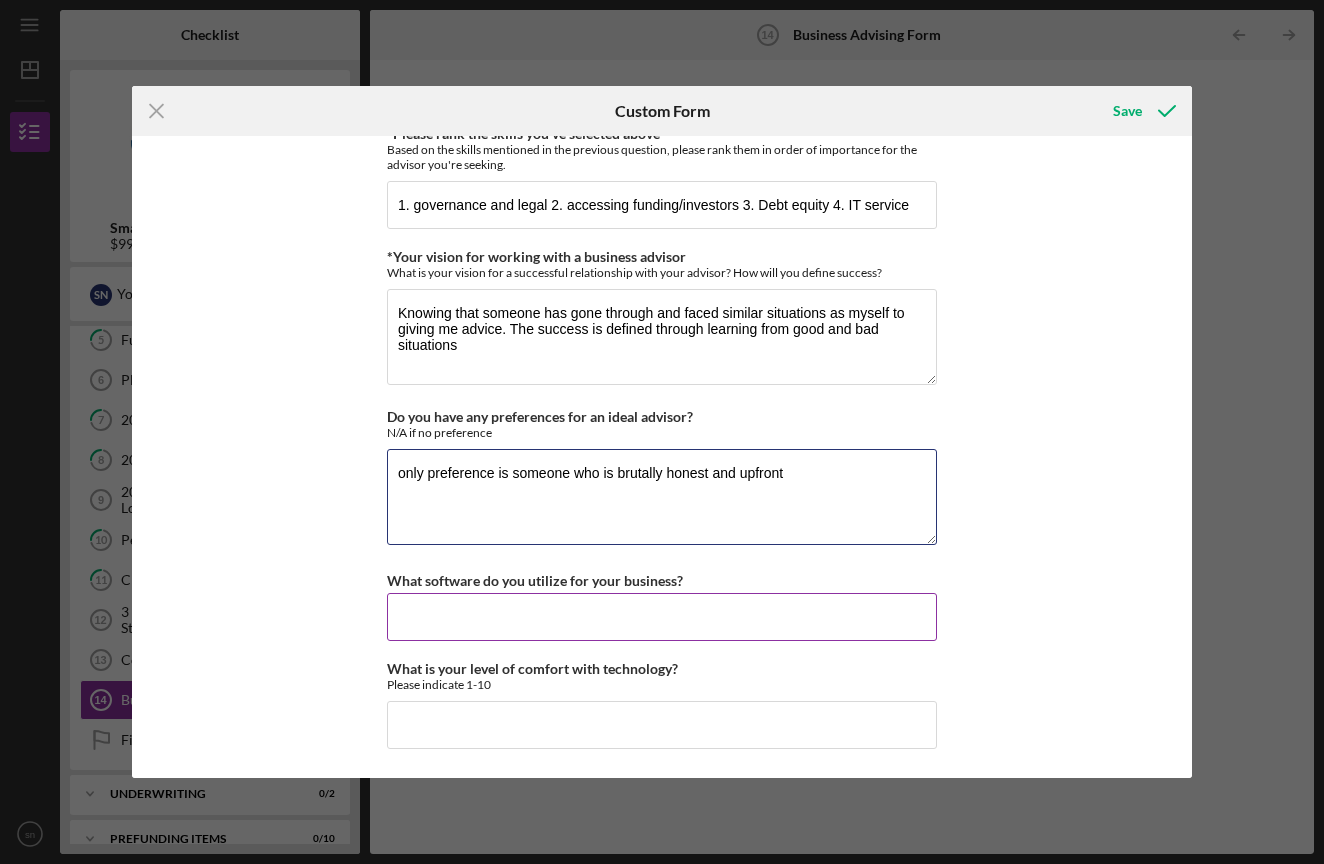 type on "only preference is someone who is brutally honest and upfront" 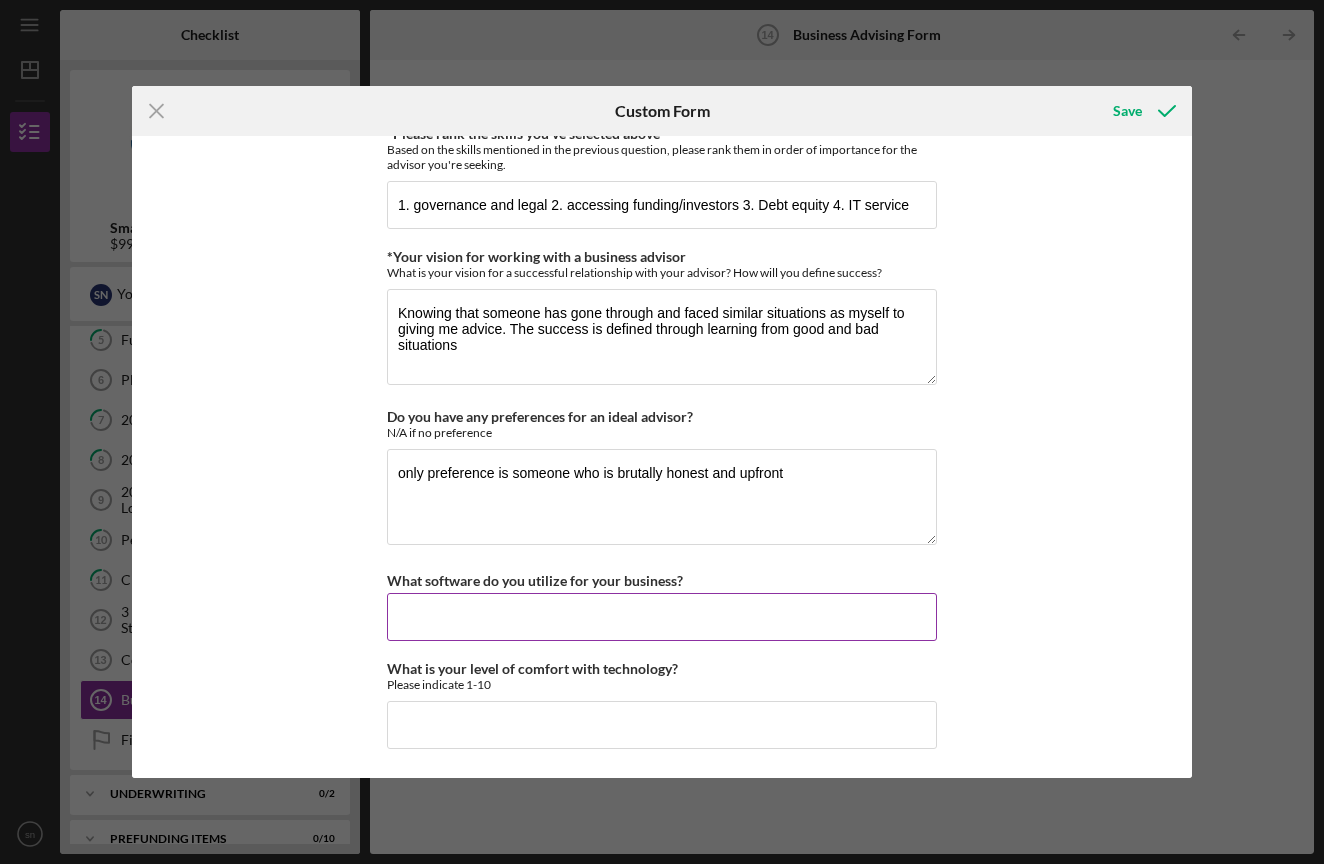 click on "What software do you utilize for your business?" 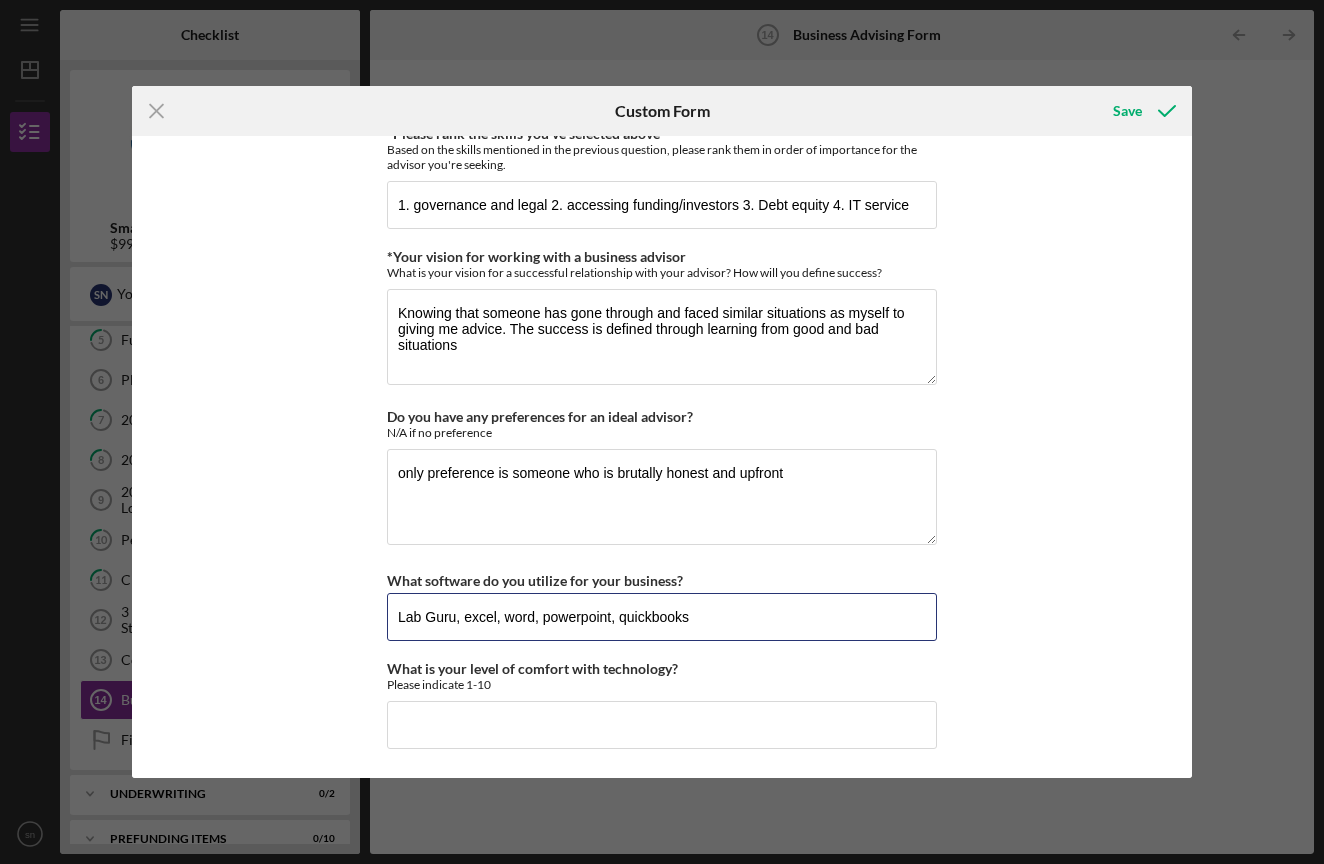type on "Lab Guru, excel, word, powerpoint, quickbooks" 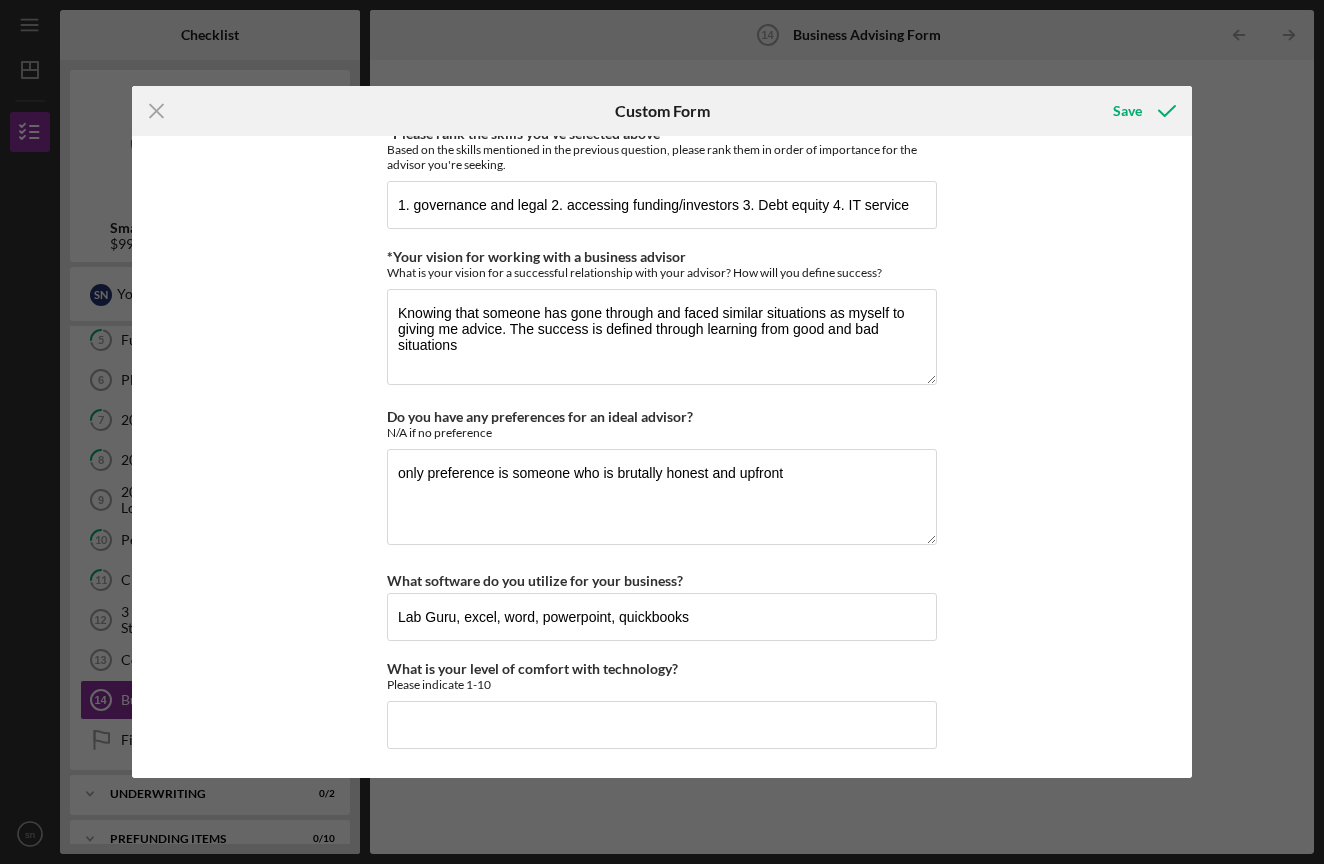 click on "*Desired structure for your Business Advising needs Please select one option Project Ongoing Advising 1-Time Support *Availability to meet with your mentor Weekly Bi-Weekly Monthly On Call *Specialty advising pathways Please indicate if you are interested in working with a mentor in any of the following specialty advising pathways offered by PCV: Good Jobs, Good Business: Enhancing the quality of jobs within businesses (i.e. employee satisfaction, compensation/benefits, etc.) Lending Readiness: Guiding businesses to prepare for and improve their readiness to secure loans and financing Green Economy Access: Assisting businesses in accessing opportunities or resources related to the Green Economy (e.g. certifications, financing, ops) I am not interested in receiving resources or support in any of the above areas *Skills you seek in an advisor What specific skills are you looking for in an advisor to assist with your business development? Check all that apply. Access to Funding/Investors Accounting Budgeting" at bounding box center [661, 456] 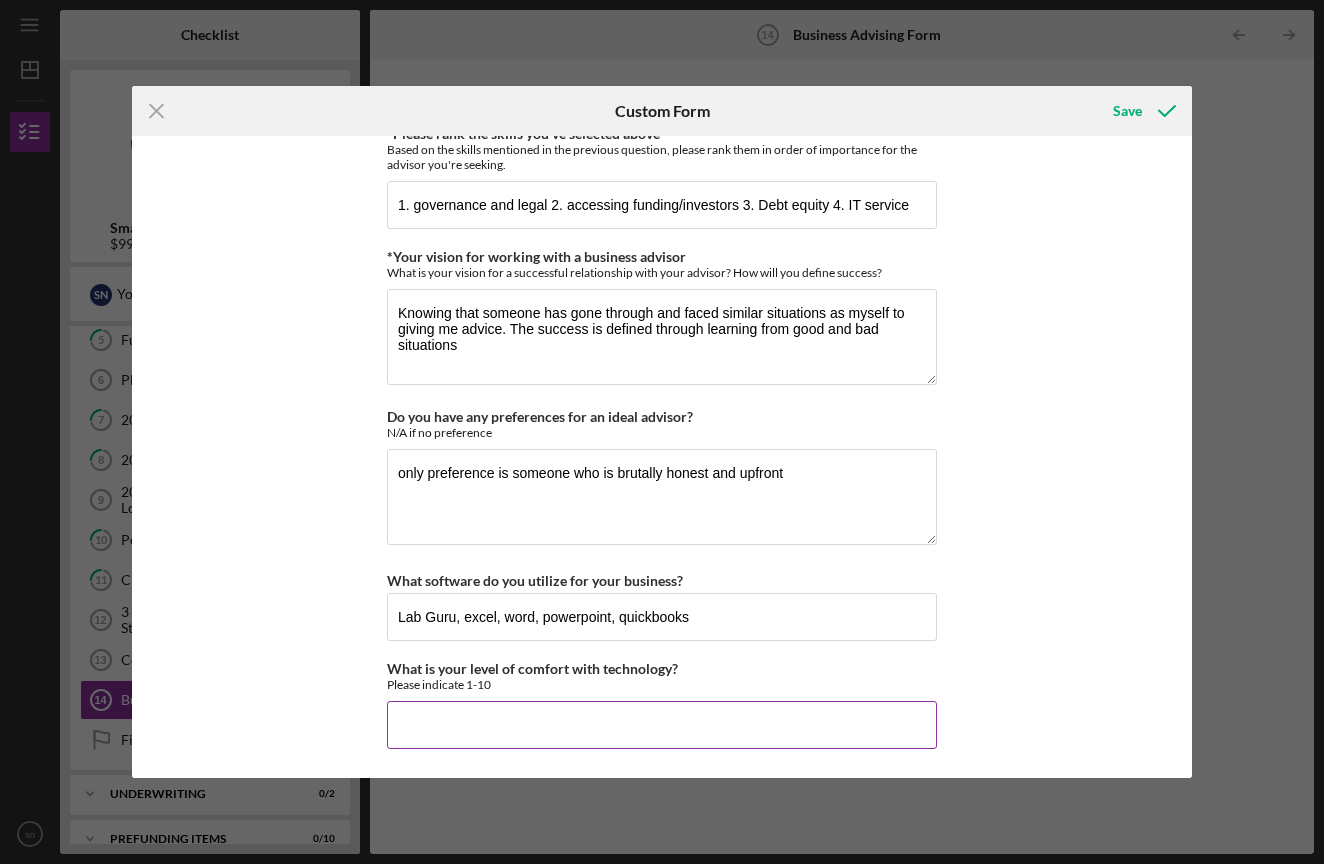 click on "What is your level of comfort with technology?" at bounding box center (662, 725) 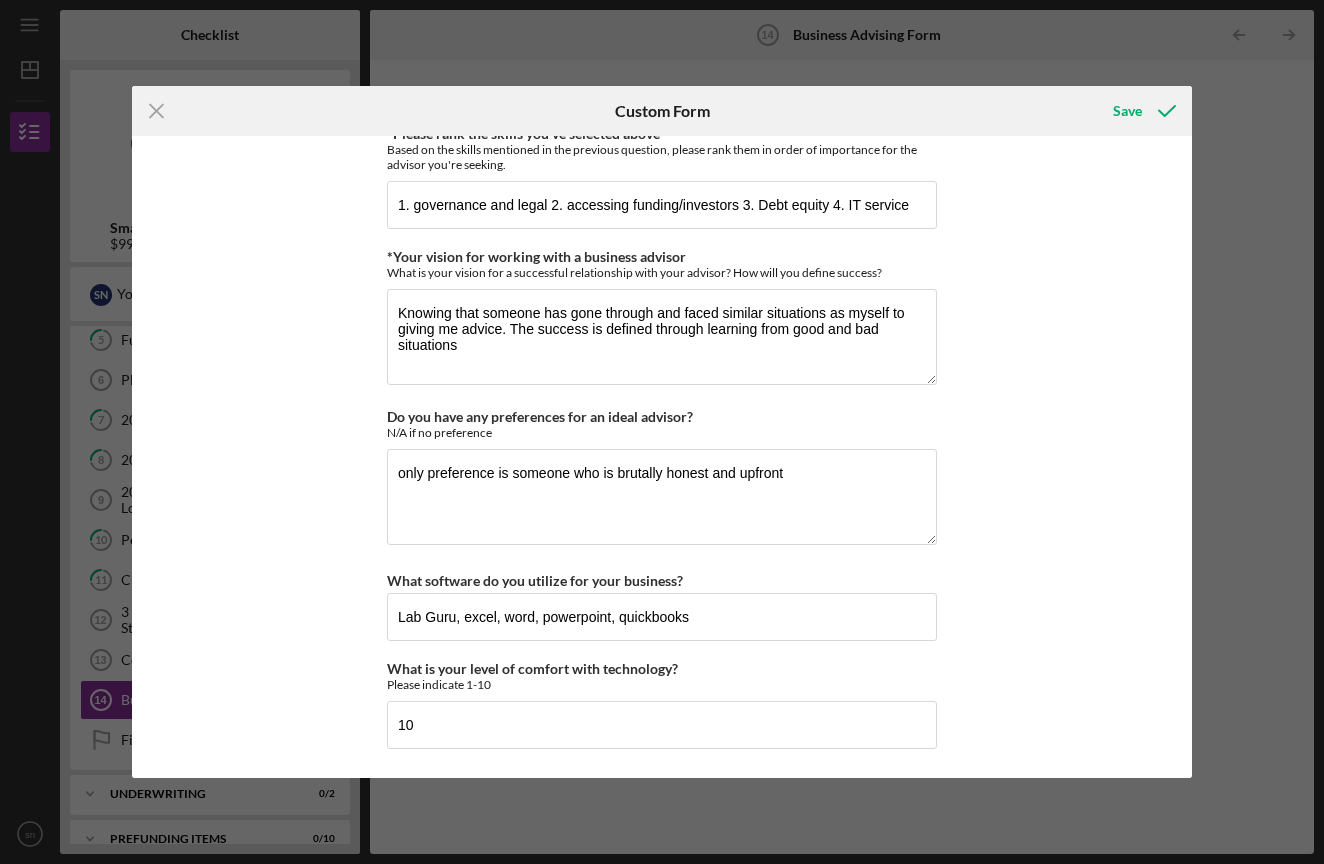 click on "*Desired structure for your Business Advising needs Please select one option Project Ongoing Advising 1-Time Support *Availability to meet with your mentor Weekly Bi-Weekly Monthly On Call *Specialty advising pathways Please indicate if you are interested in working with a mentor in any of the following specialty advising pathways offered by PCV: Good Jobs, Good Business: Enhancing the quality of jobs within businesses (i.e. employee satisfaction, compensation/benefits, etc.) Lending Readiness: Guiding businesses to prepare for and improve their readiness to secure loans and financing Green Economy Access: Assisting businesses in accessing opportunities or resources related to the Green Economy (e.g. certifications, financing, ops) I am not interested in receiving resources or support in any of the above areas *Skills you seek in an advisor What specific skills are you looking for in an advisor to assist with your business development? Check all that apply. Access to Funding/Investors Accounting Budgeting 10" at bounding box center [661, 456] 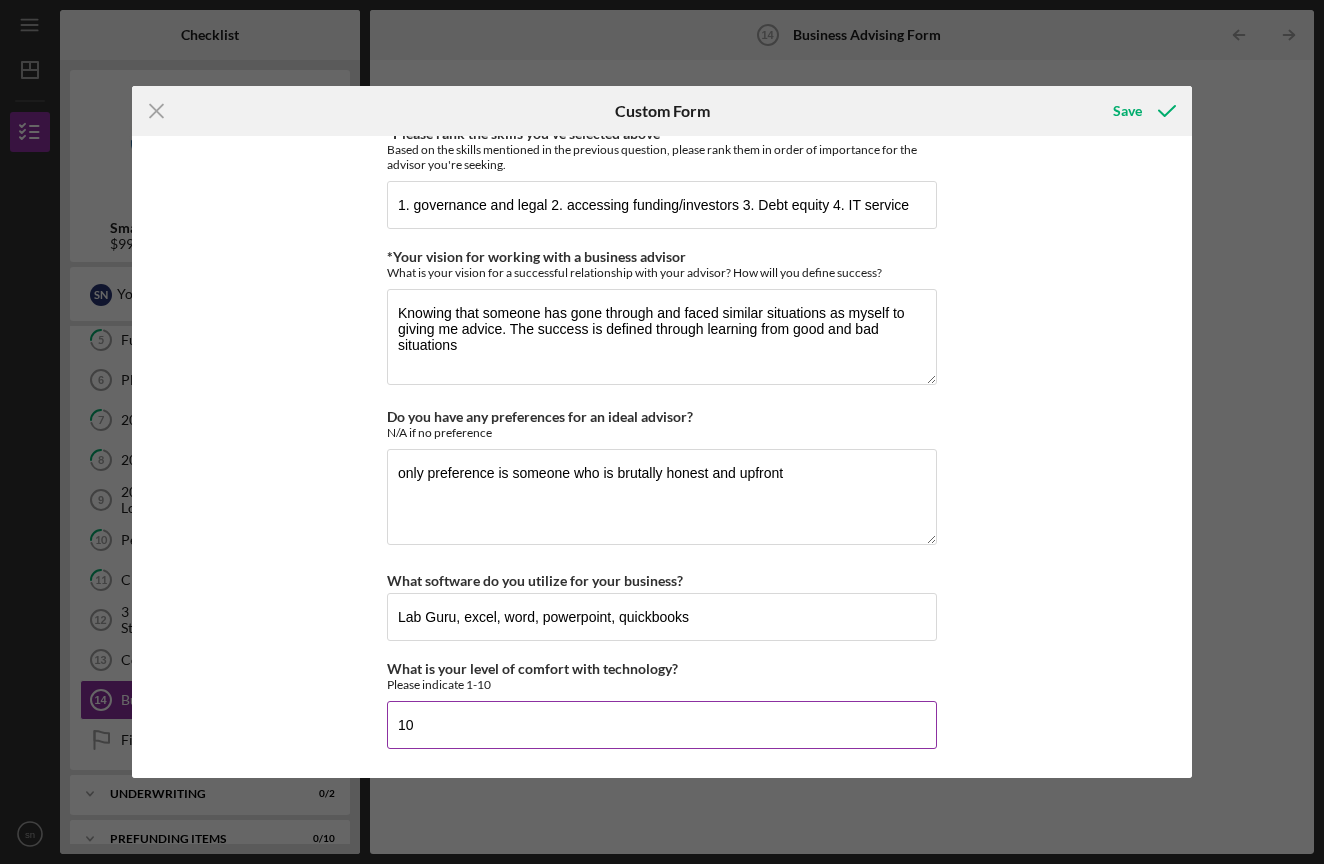 click on "10" at bounding box center (662, 725) 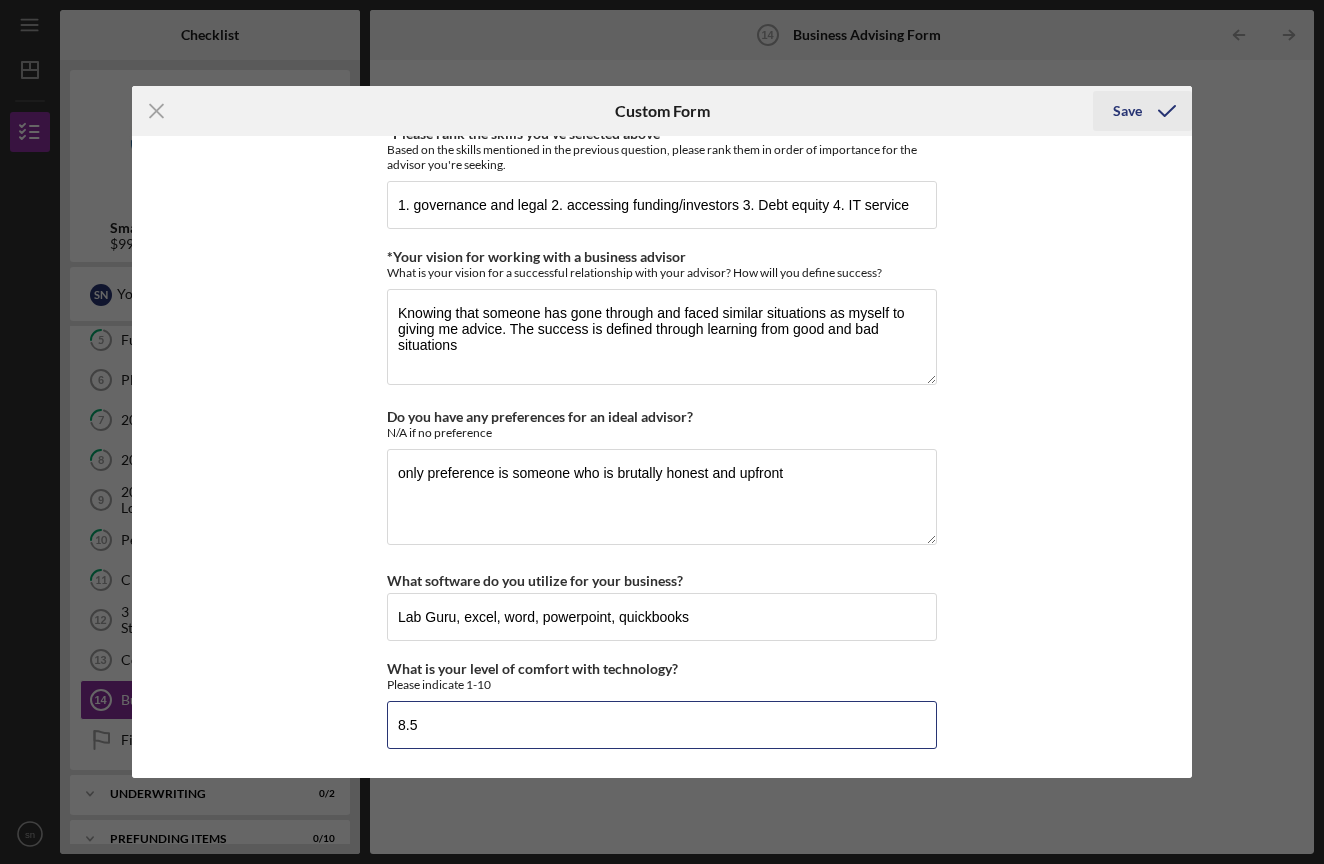 type on "8.5" 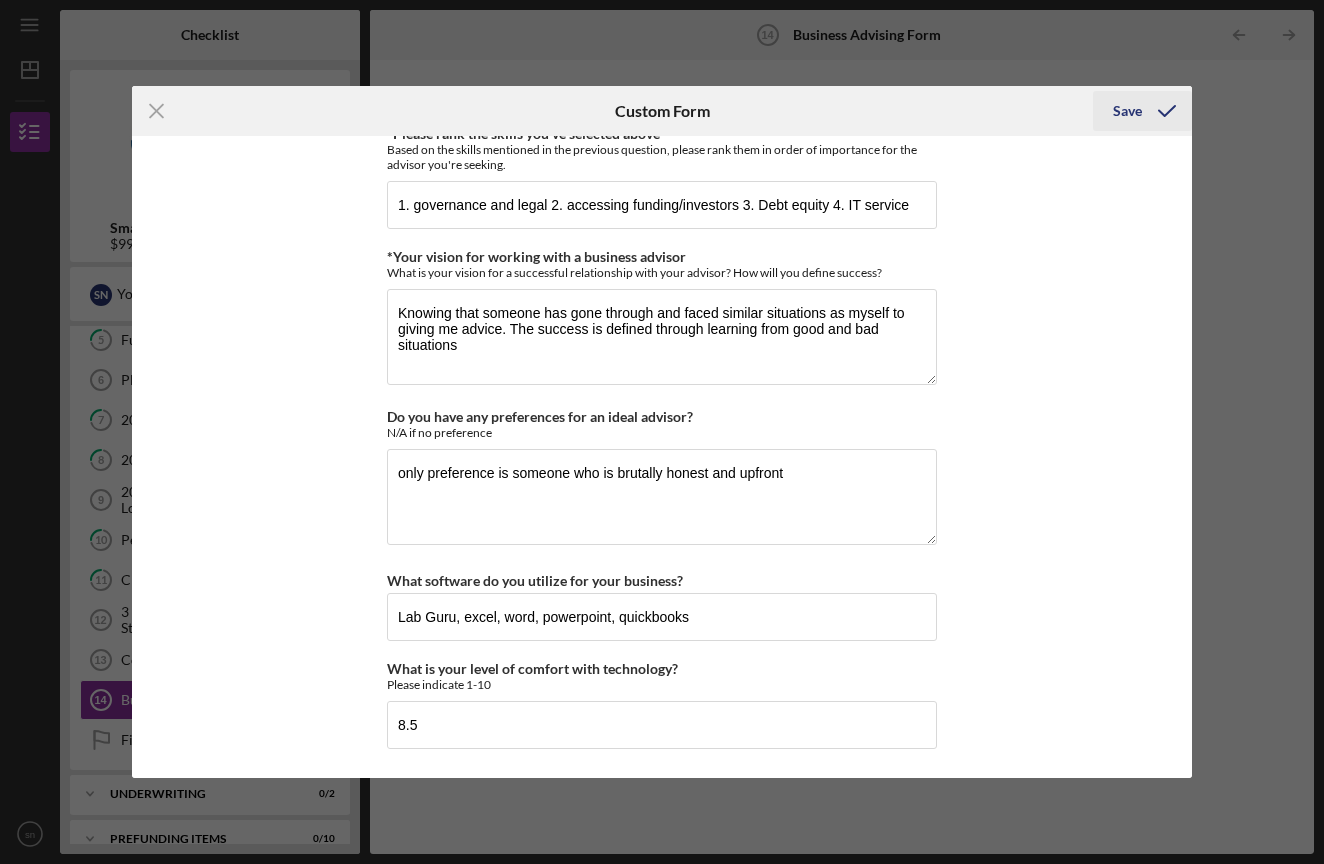 click on "Save" at bounding box center [1127, 111] 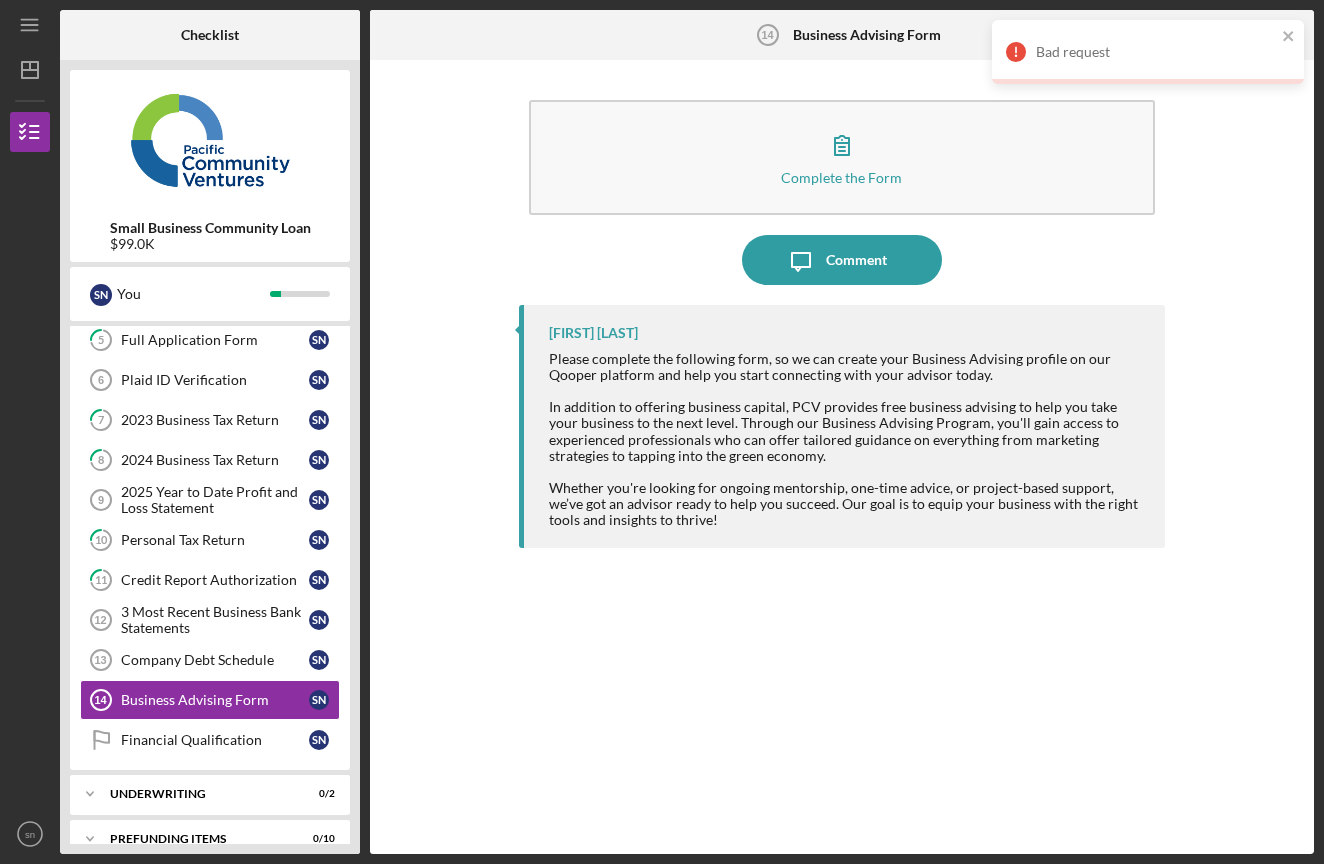 click on "Bad request" at bounding box center [1148, 52] 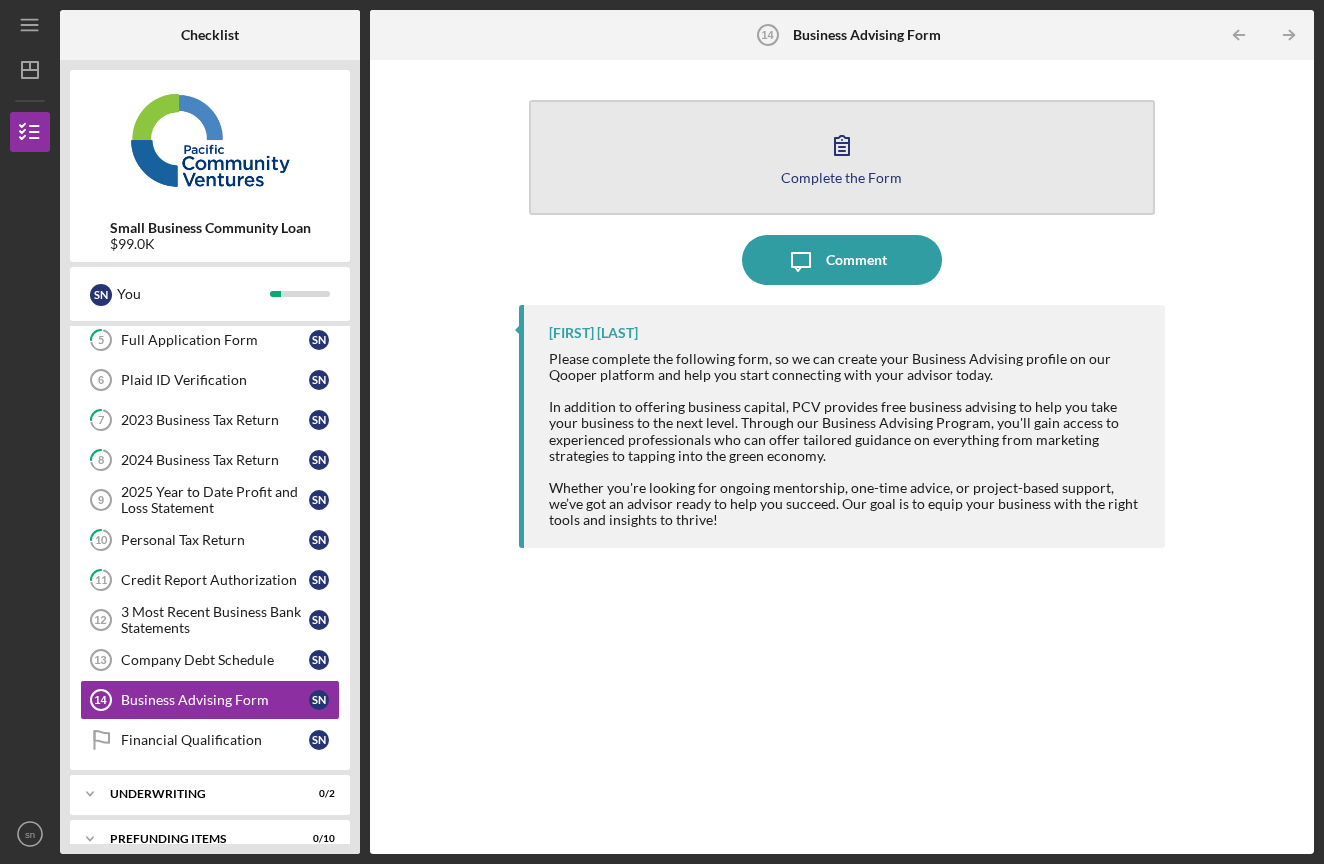click on "Complete the Form Form" at bounding box center [842, 157] 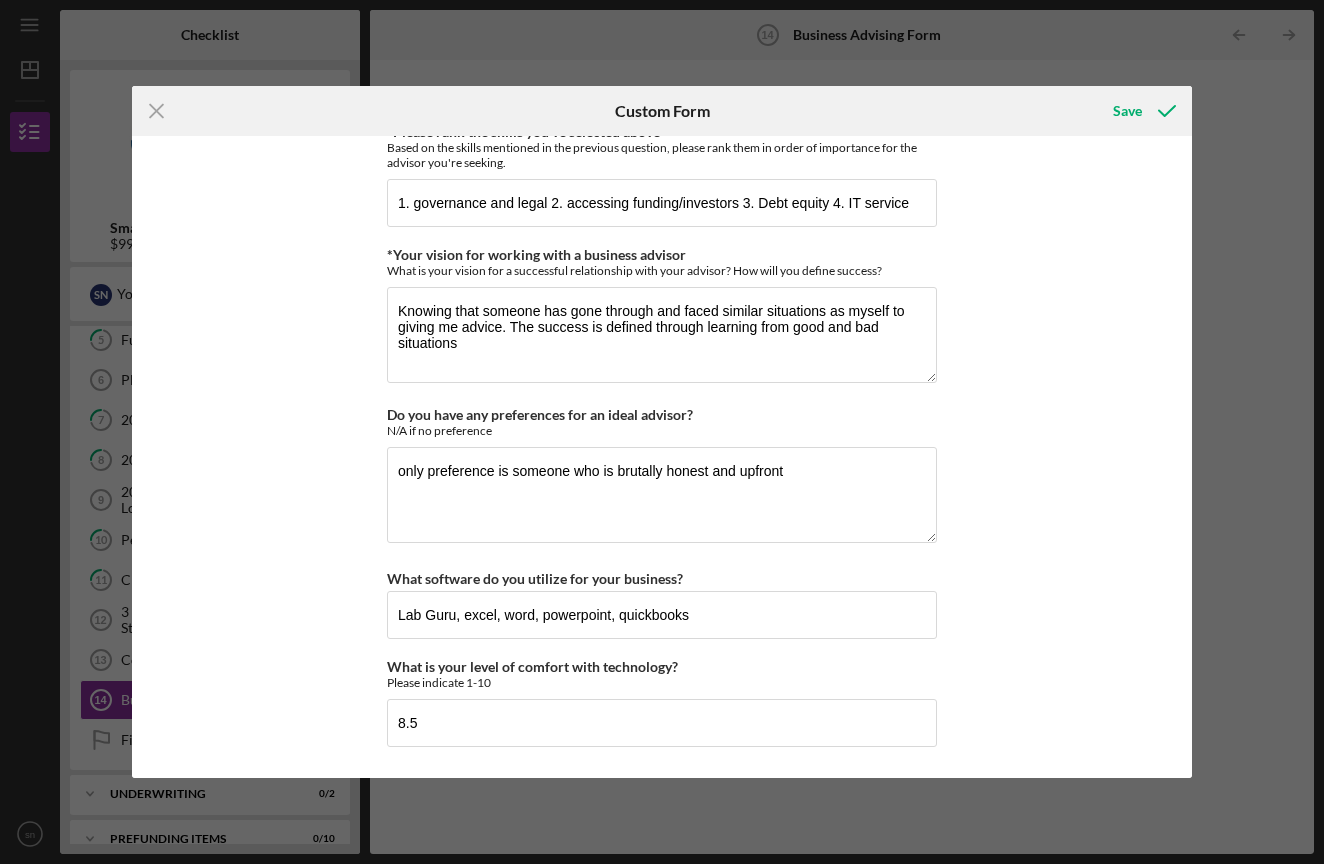 scroll, scrollTop: 1731, scrollLeft: 0, axis: vertical 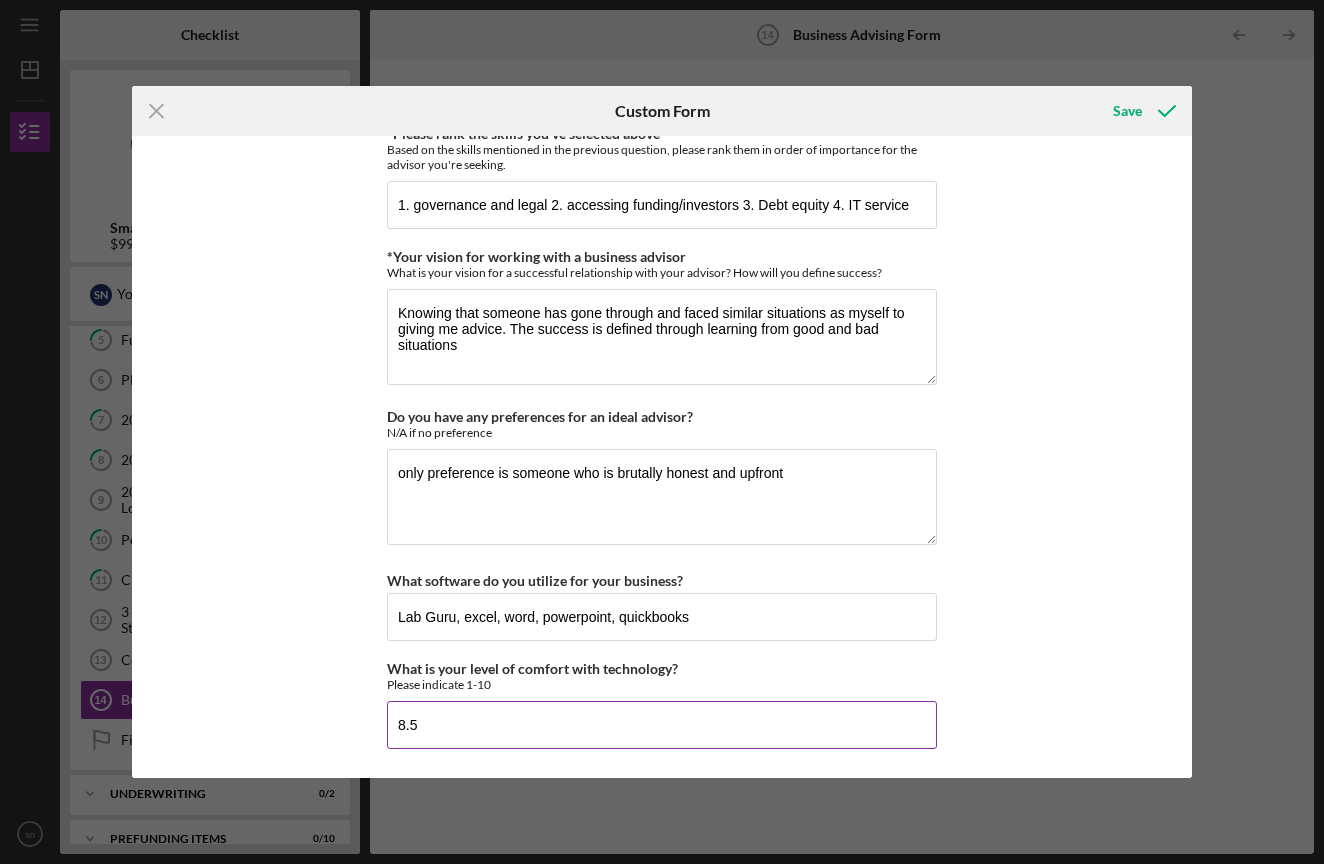 click on "8.5" at bounding box center [662, 725] 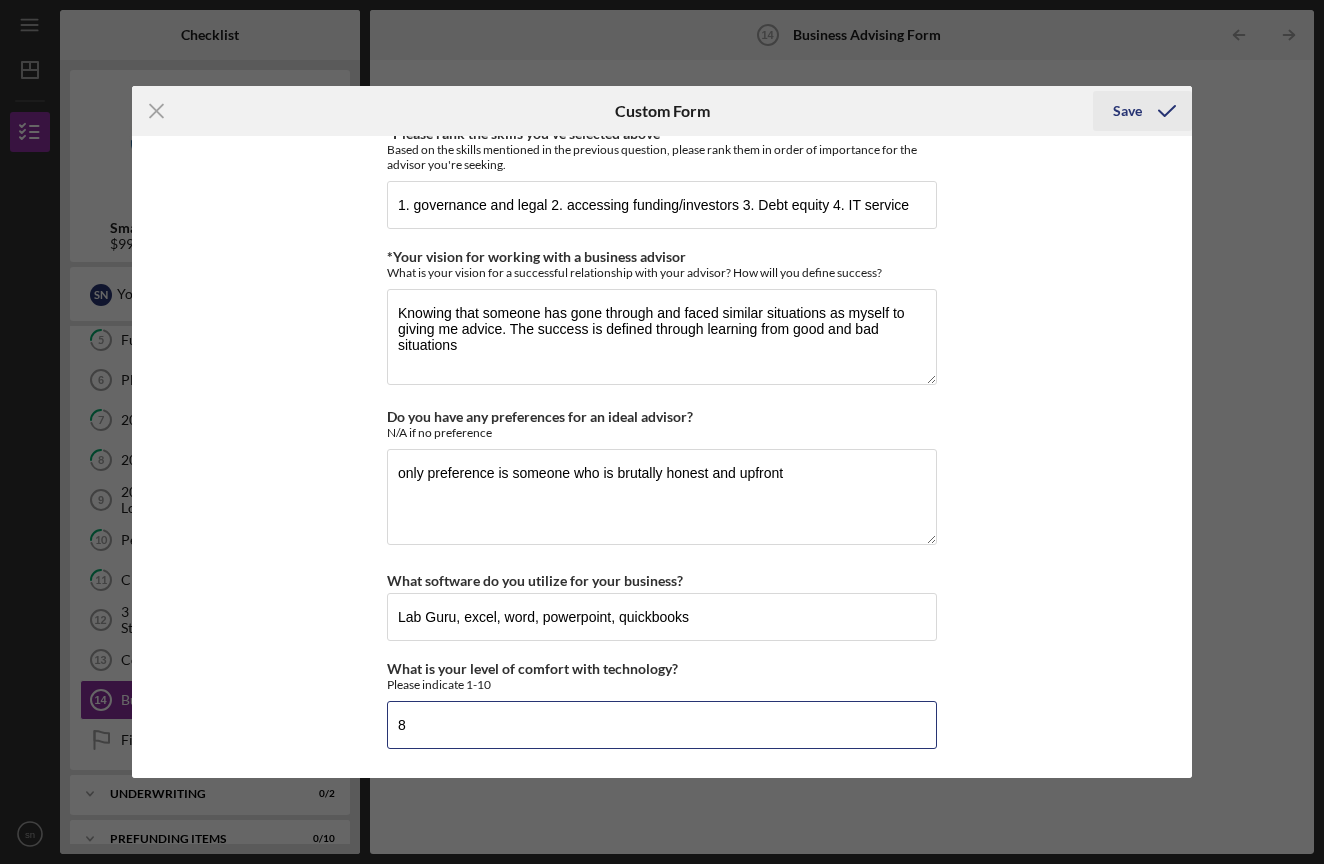 type on "8" 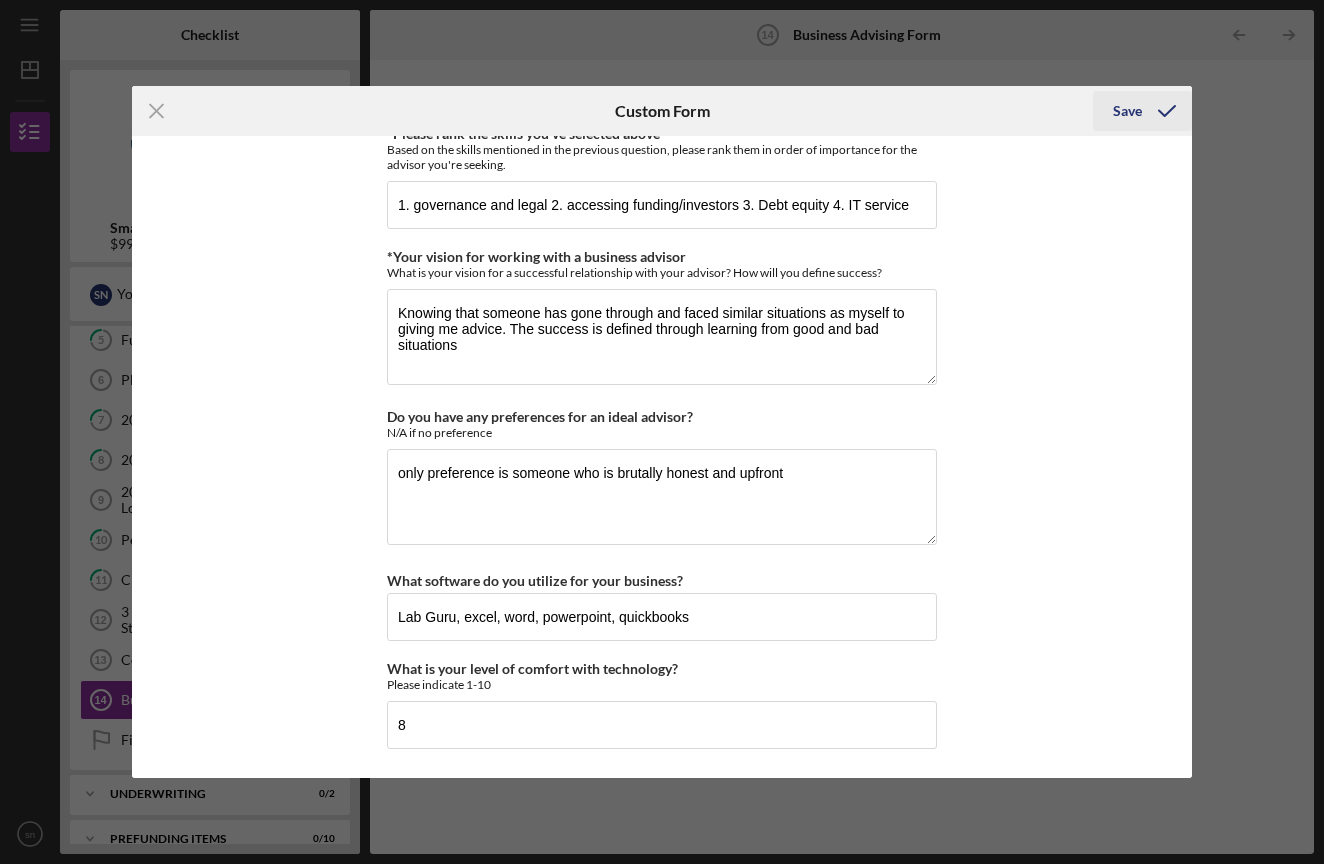 click on "Save" at bounding box center (1127, 111) 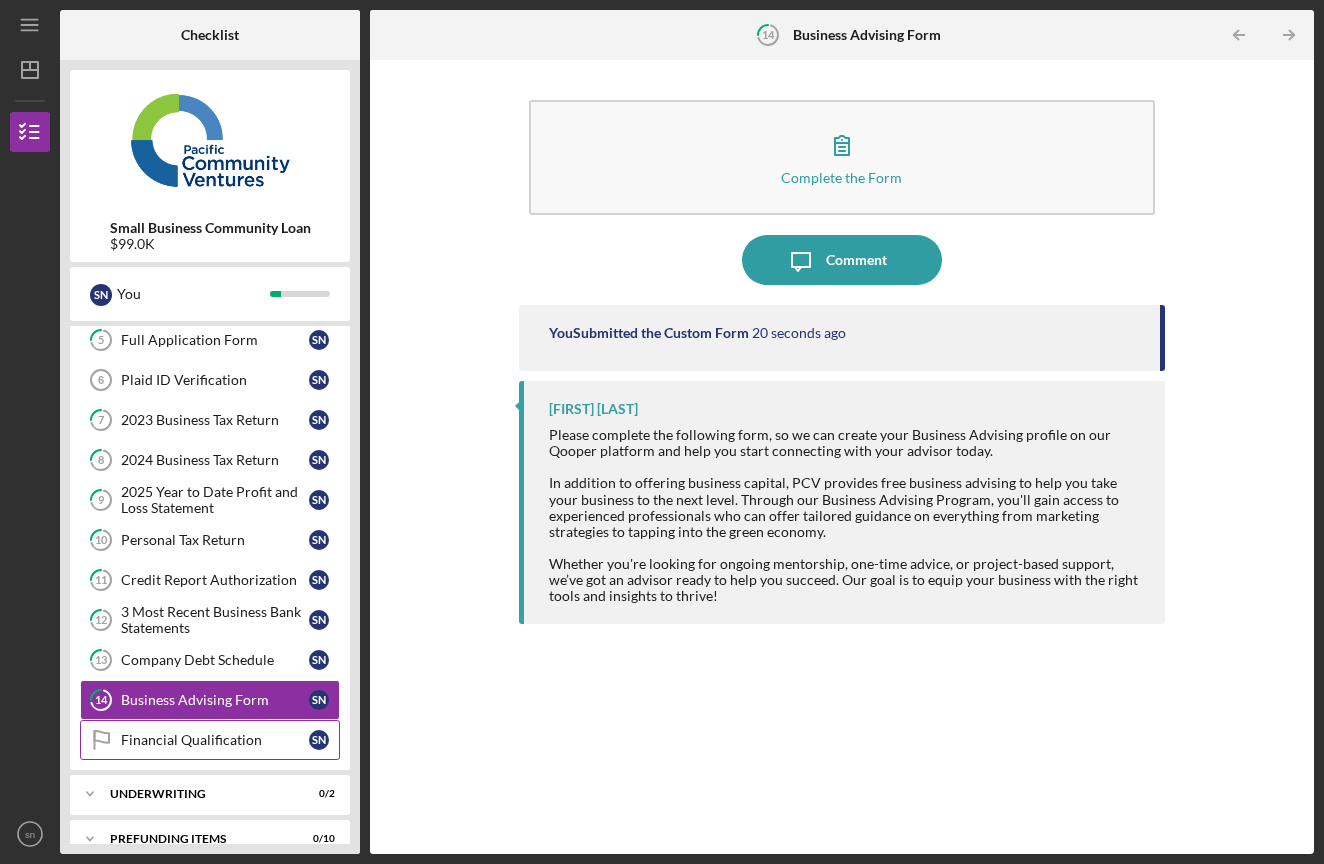 click on "Financial Qualification Financial Qualification s n" at bounding box center [210, 740] 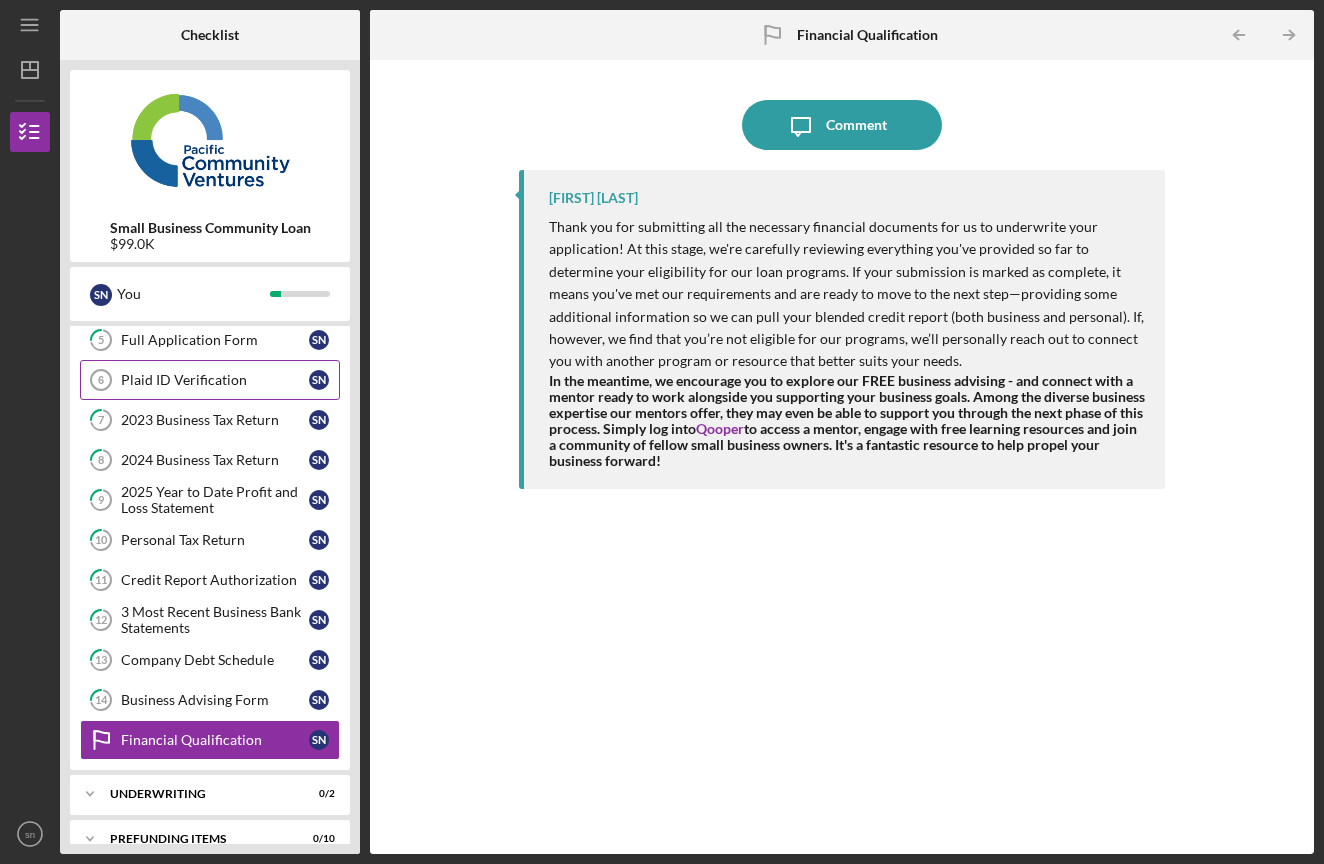 click on "Plaid ID Verification 6 Plaid ID Verification s n" at bounding box center (210, 380) 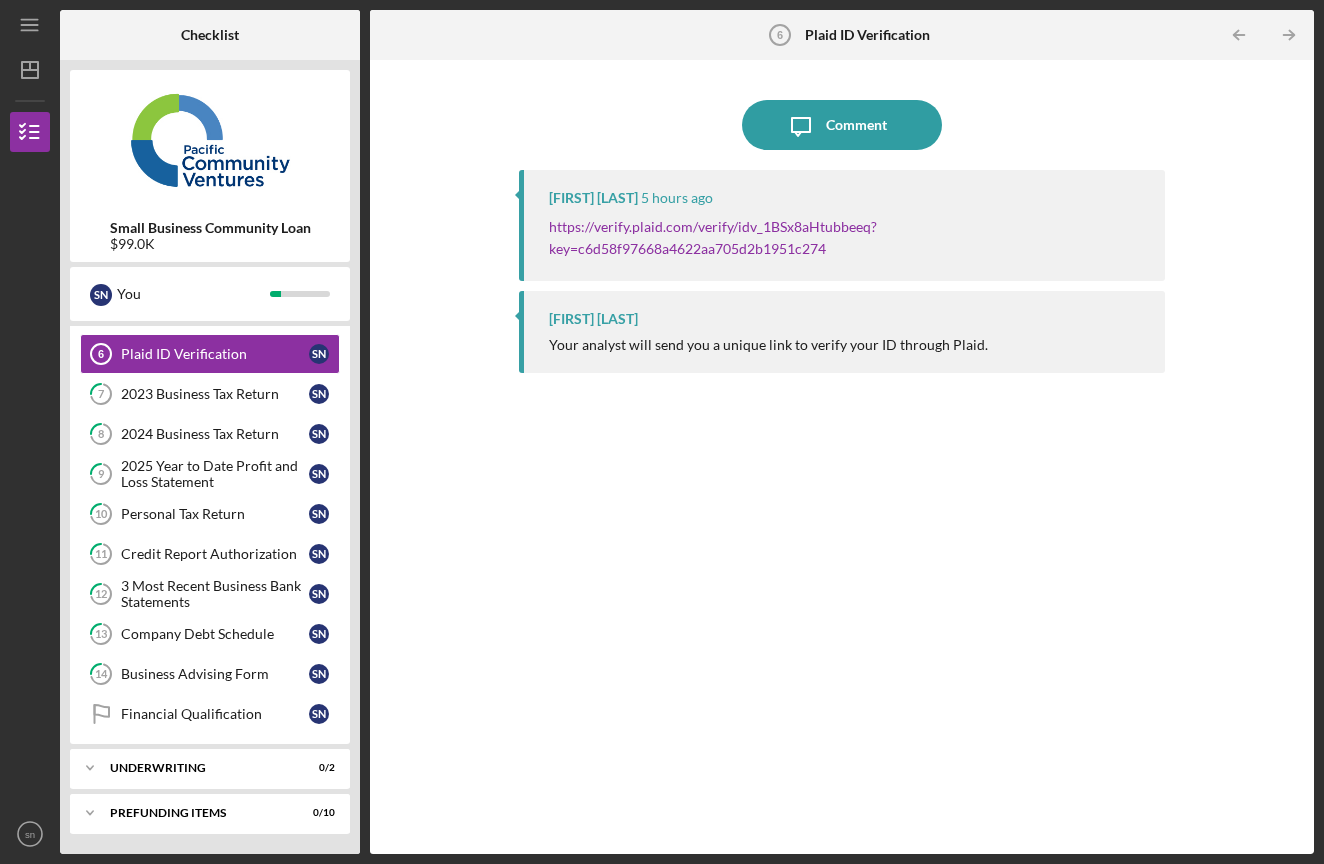 scroll, scrollTop: 118, scrollLeft: 0, axis: vertical 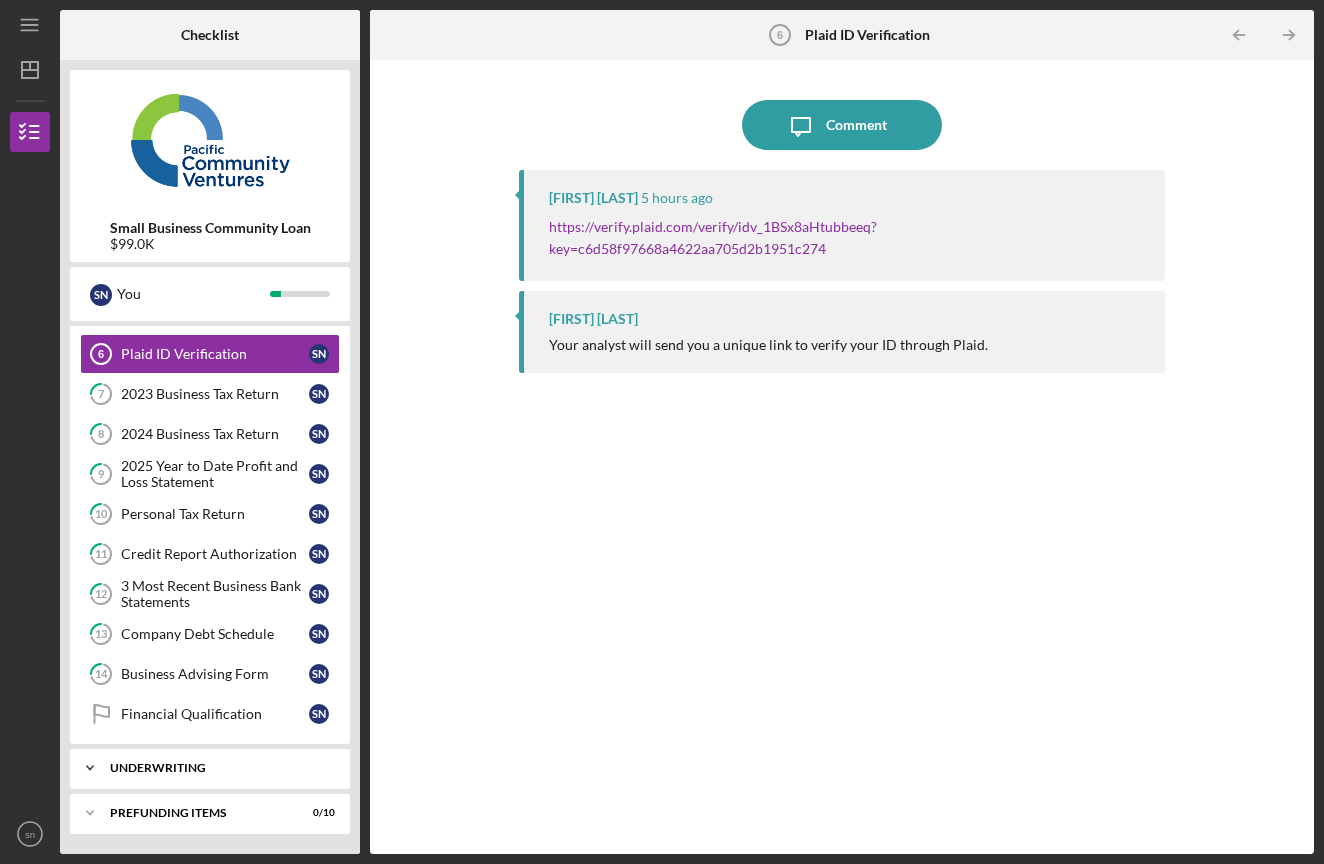 click on "Icon/Expander Underwriting 0 / 2" at bounding box center (210, 768) 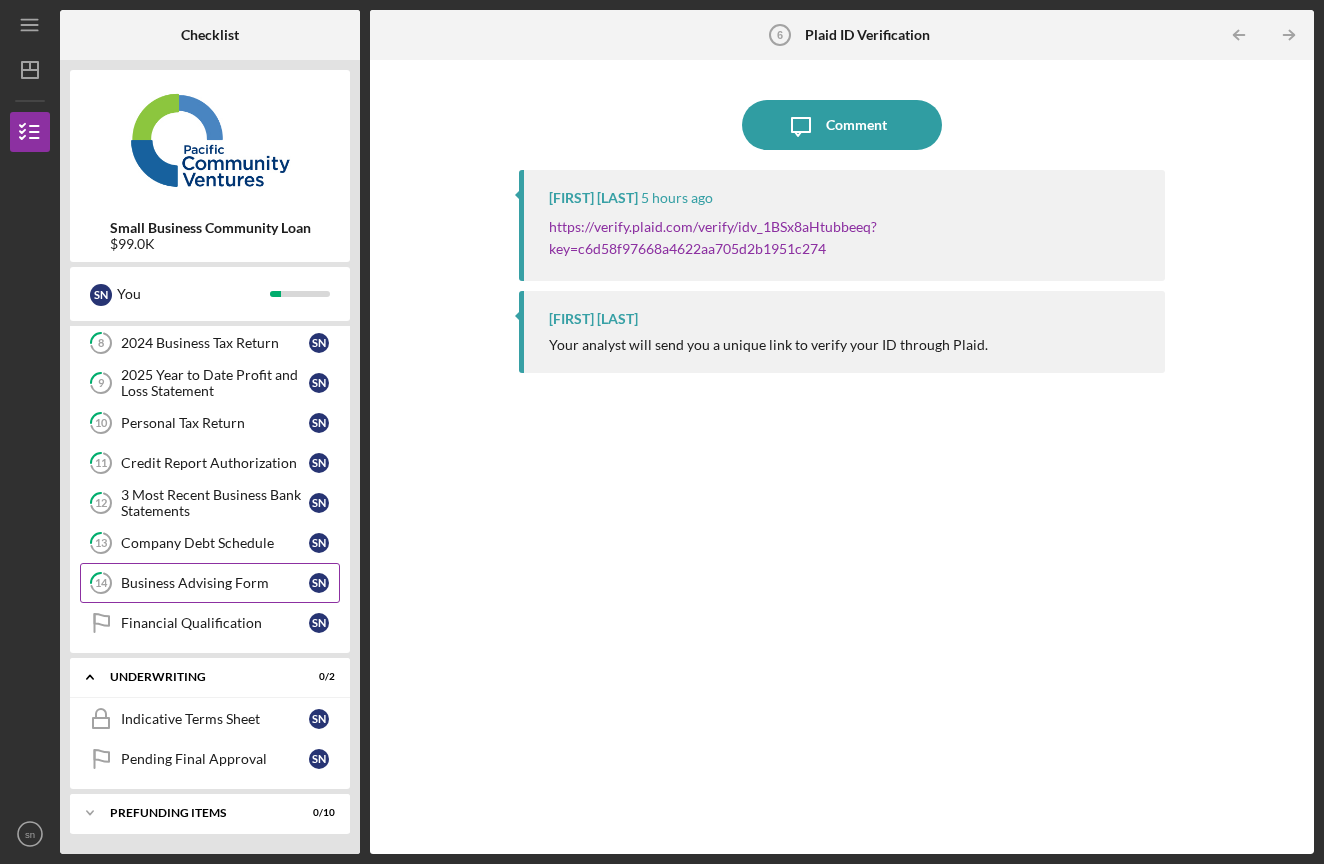 scroll, scrollTop: 209, scrollLeft: 0, axis: vertical 